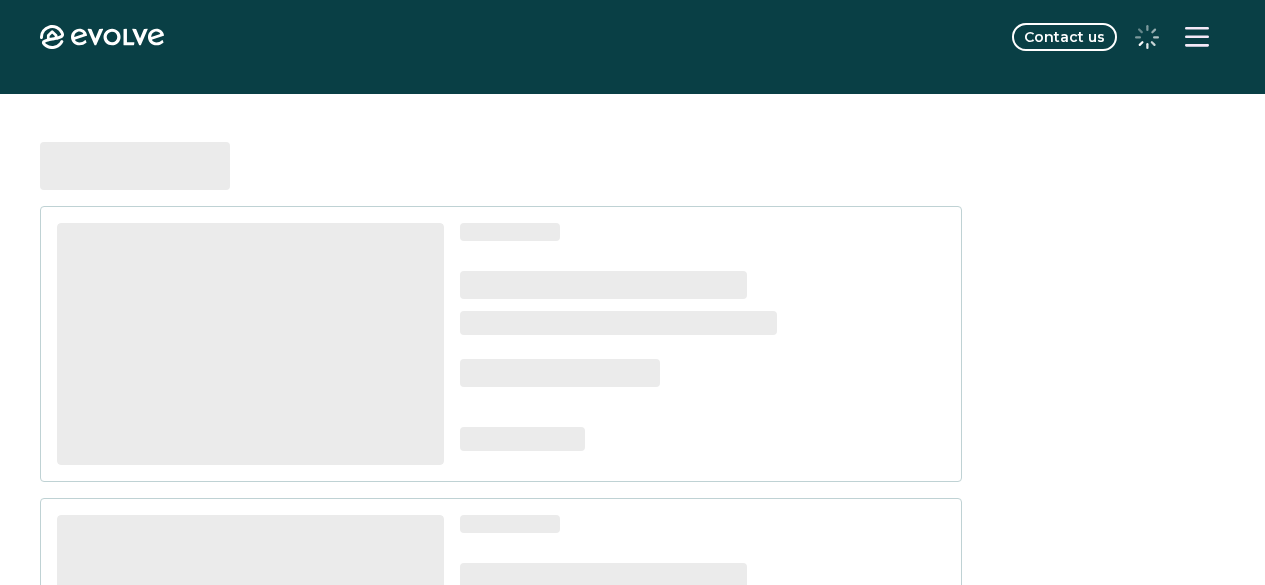 scroll, scrollTop: 0, scrollLeft: 0, axis: both 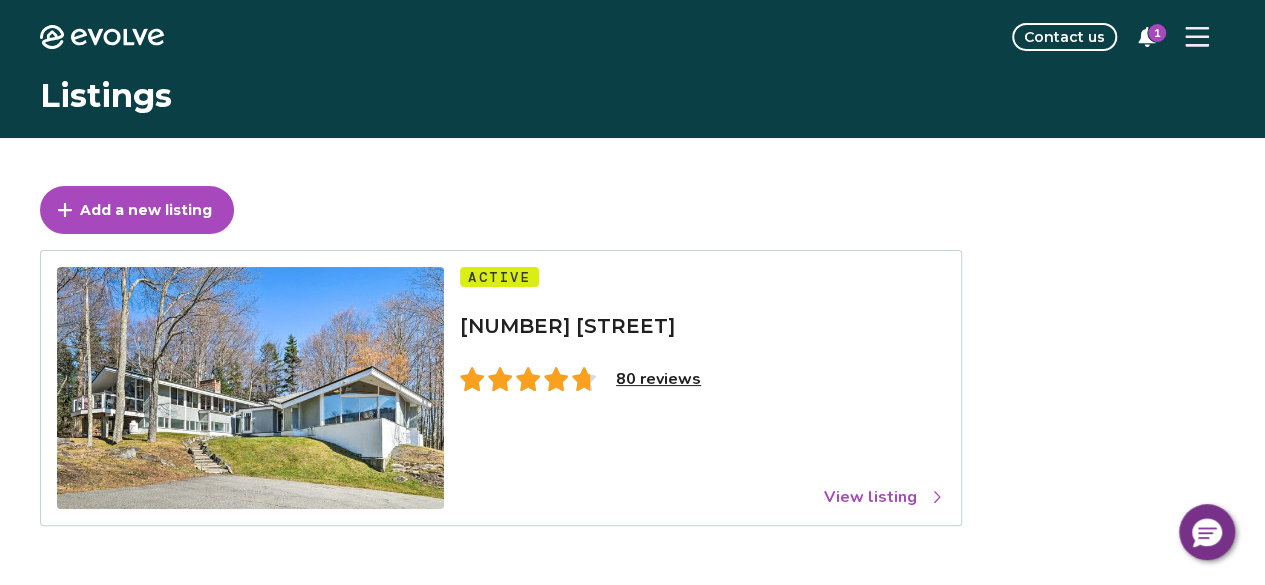 click on "View listing" at bounding box center (884, 497) 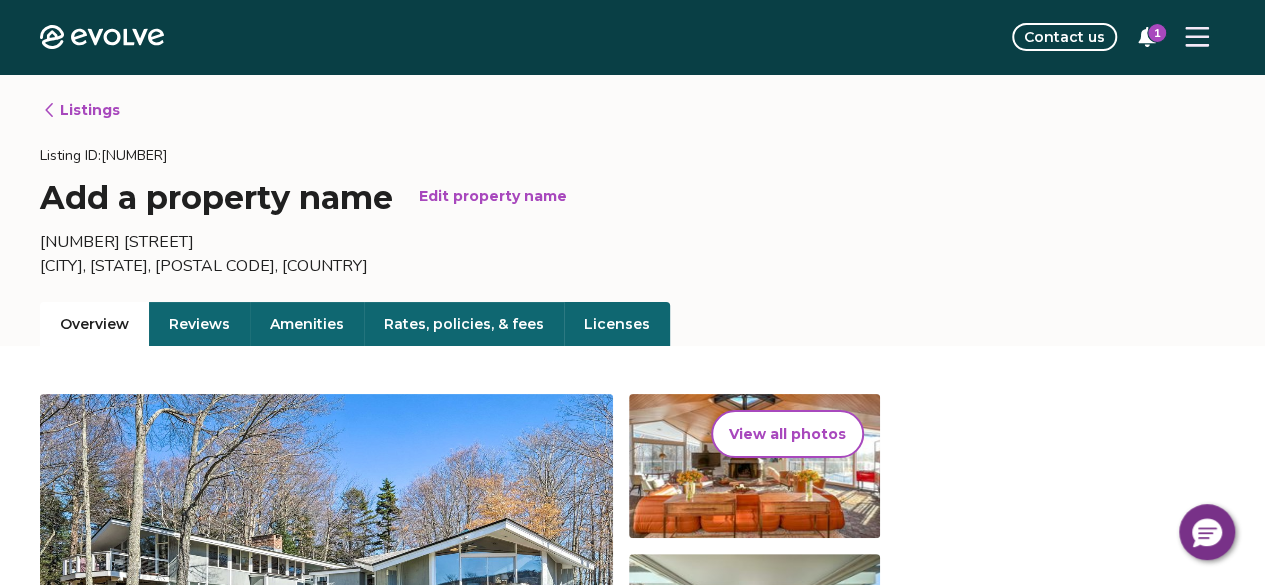 click on "Rates, policies, & fees" at bounding box center (464, 324) 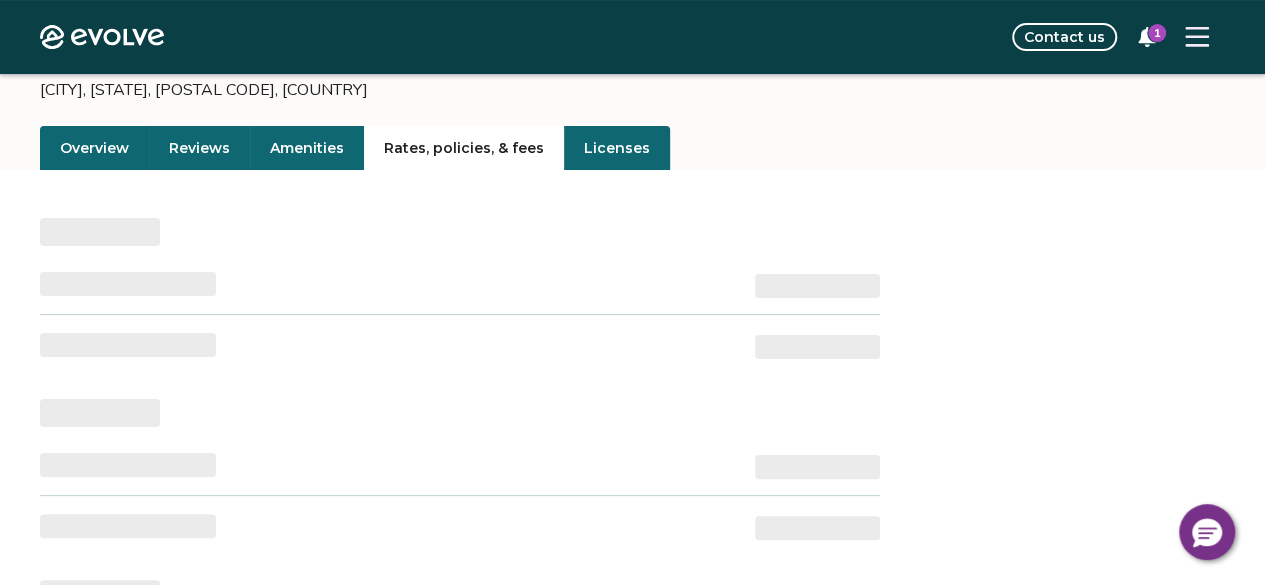 scroll, scrollTop: 178, scrollLeft: 0, axis: vertical 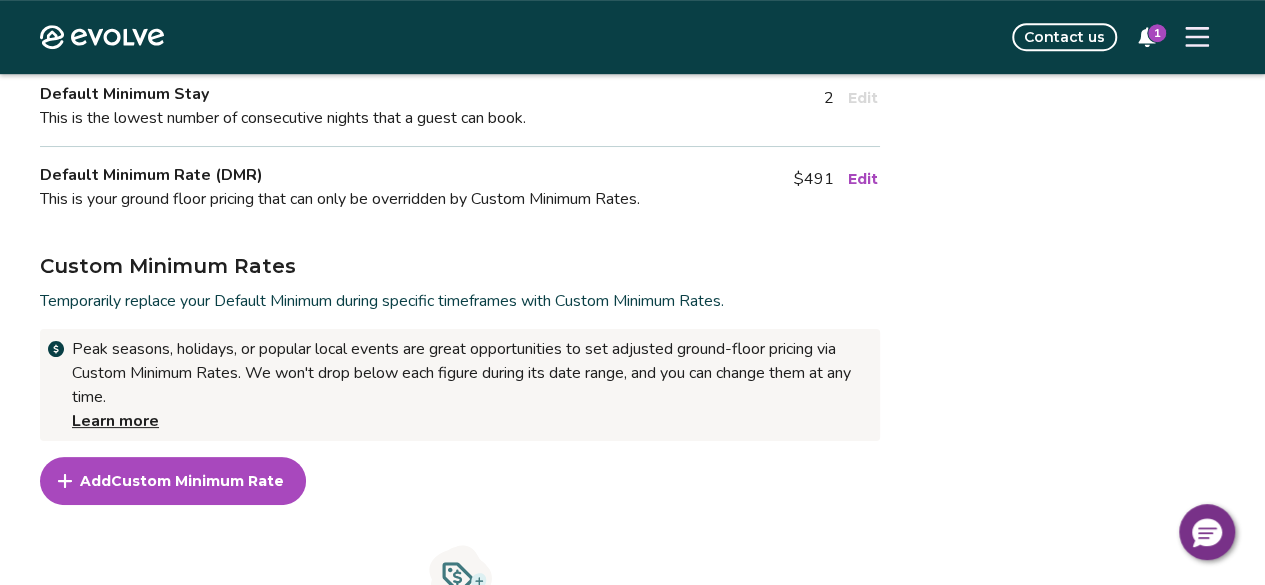 click on "Add  Custom Minimum Rate" at bounding box center (173, 481) 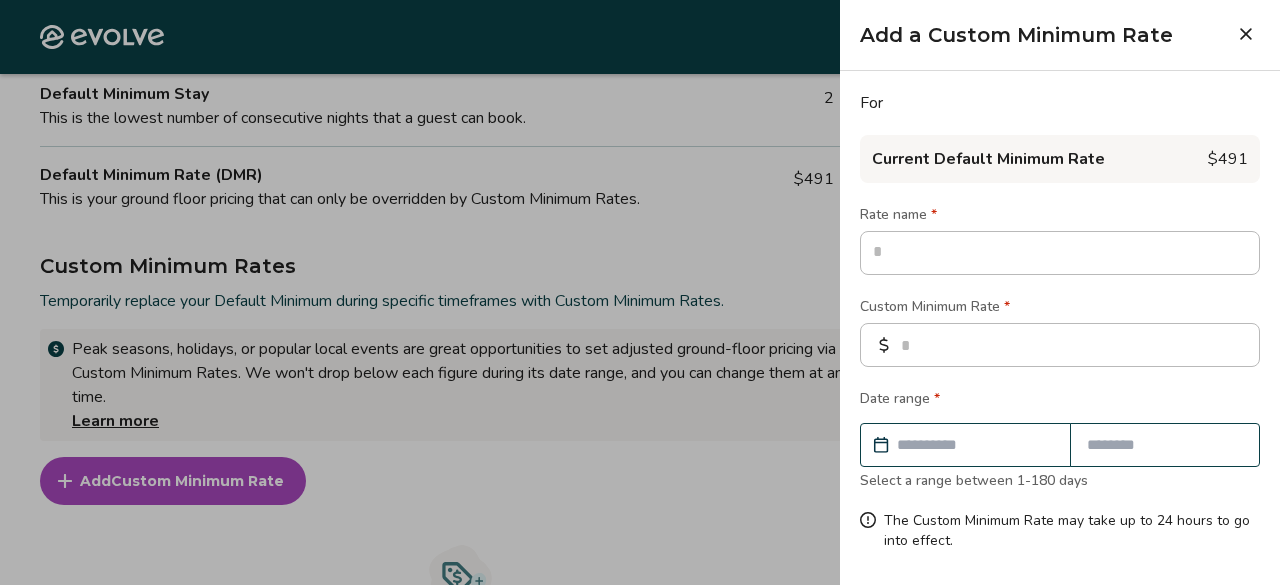 click at bounding box center (1060, 253) 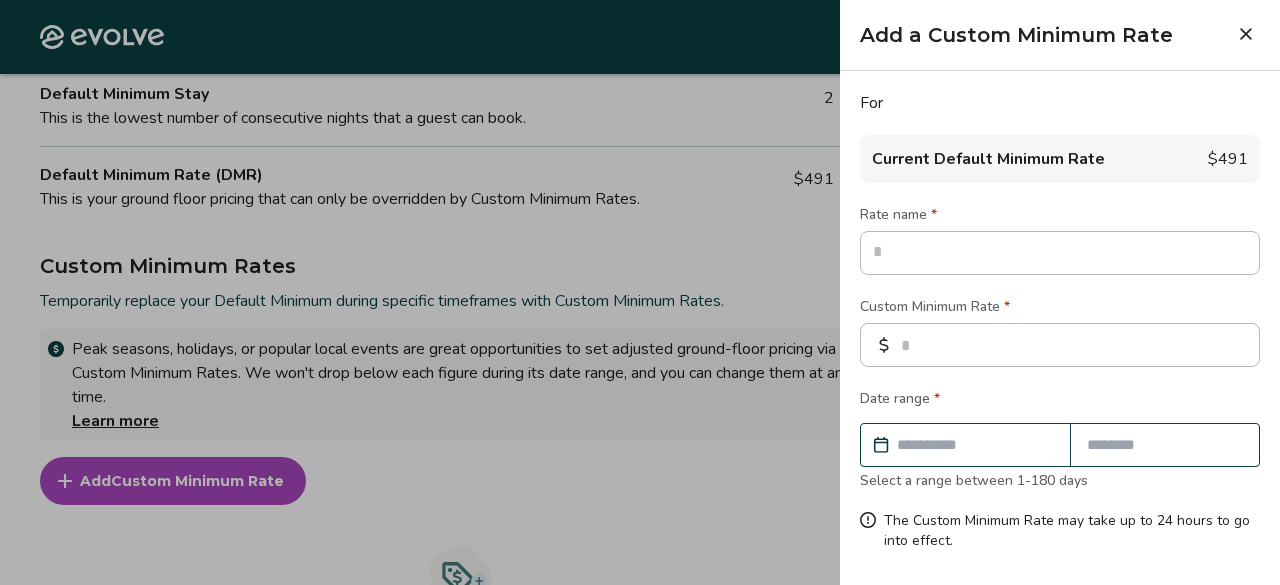 type on "*" 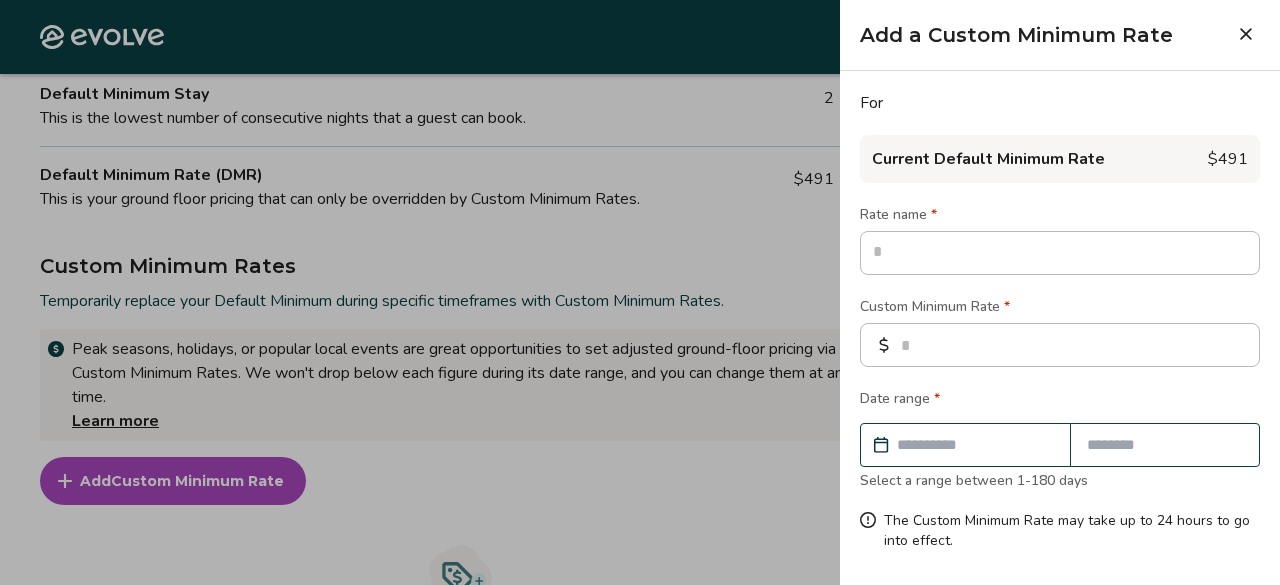 type on "*" 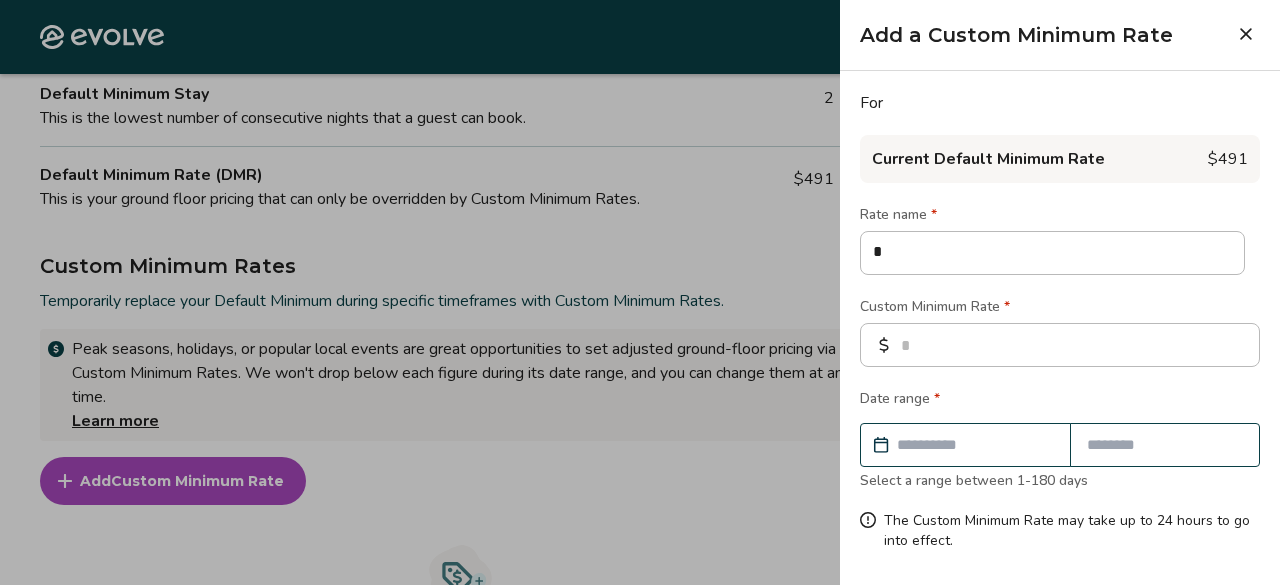 type on "**" 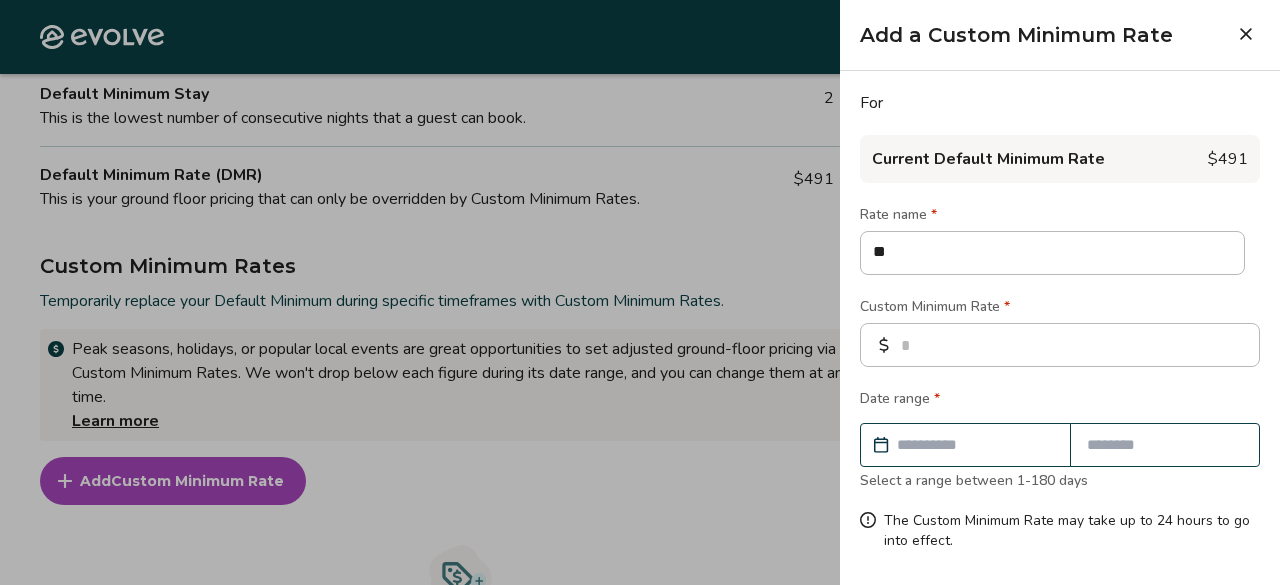 type on "***" 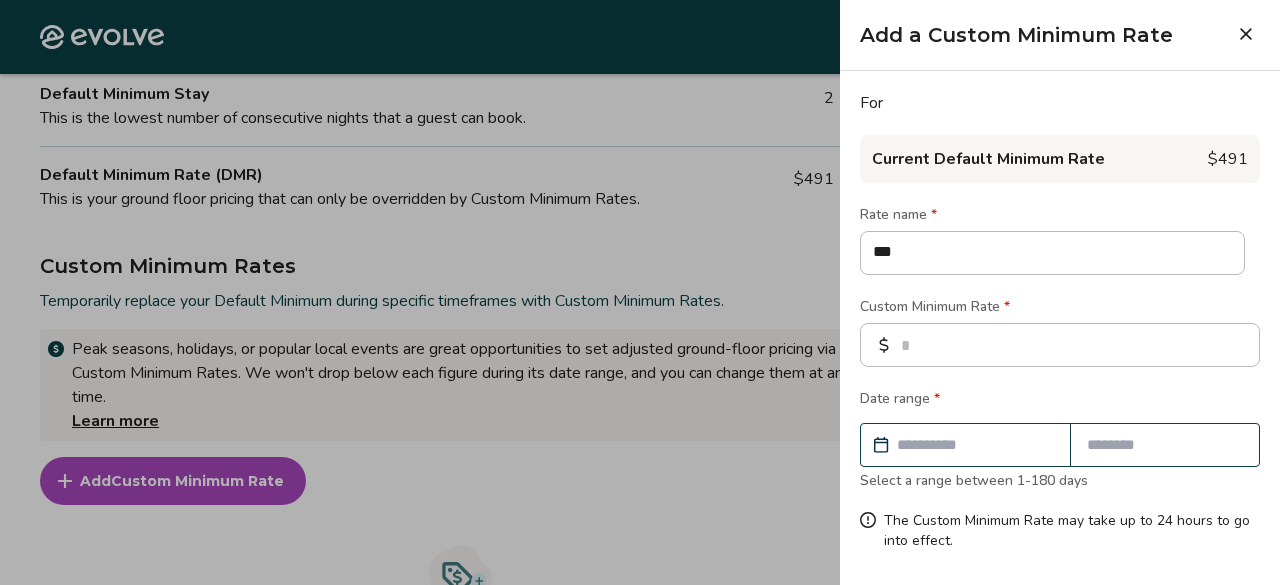 type on "****" 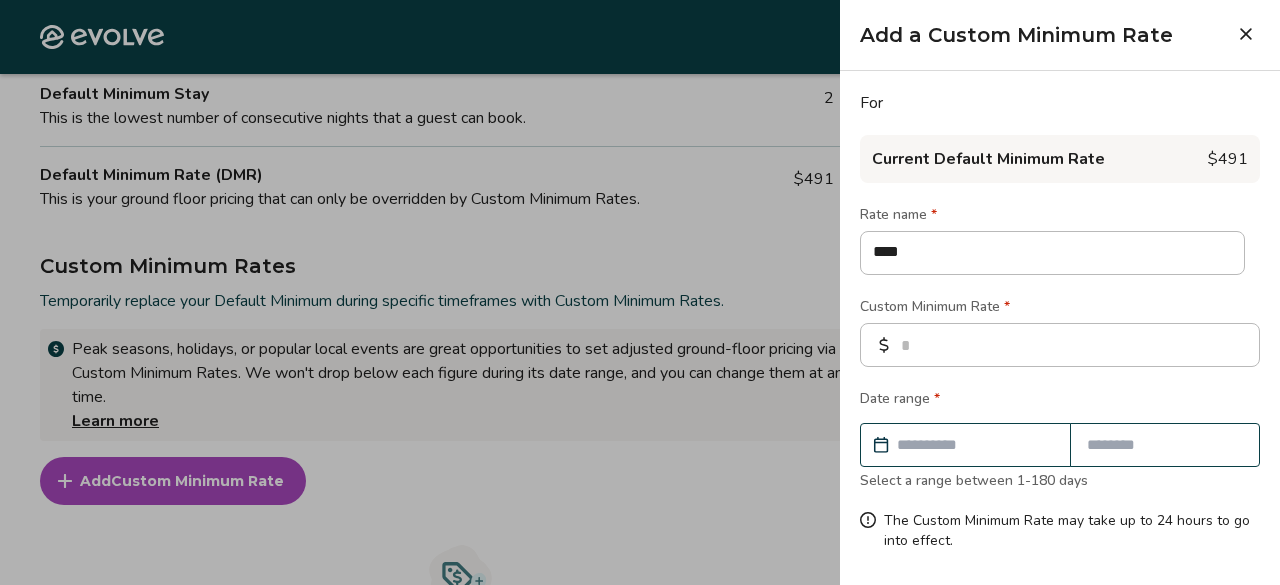 type on "*" 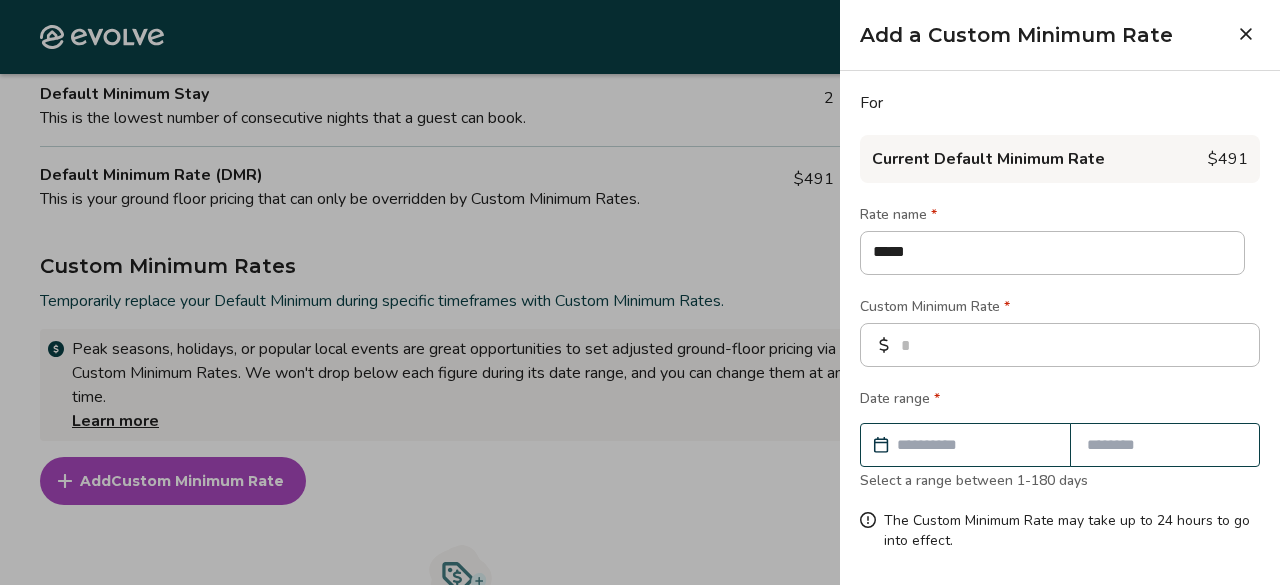 type on "******" 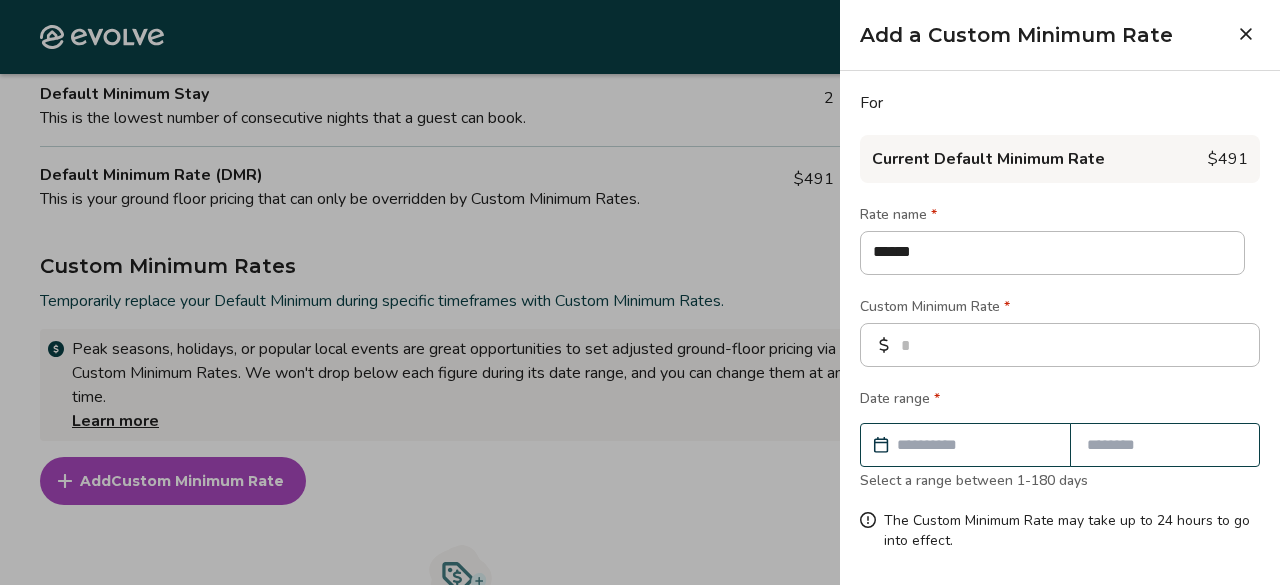 type on "******" 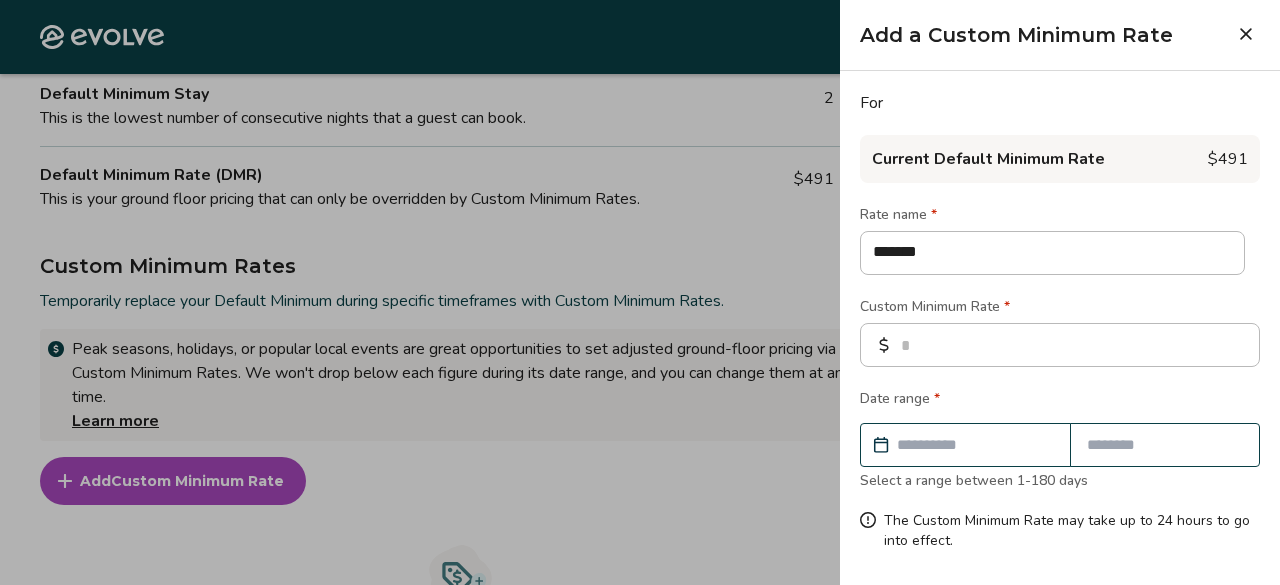 type on "********" 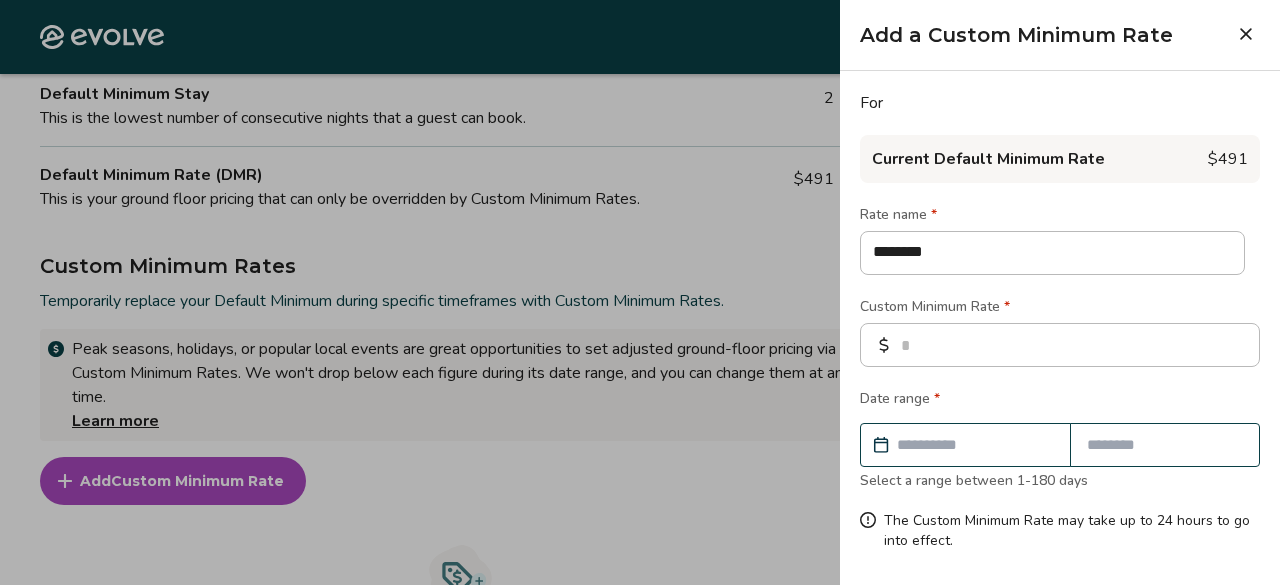 type on "*********" 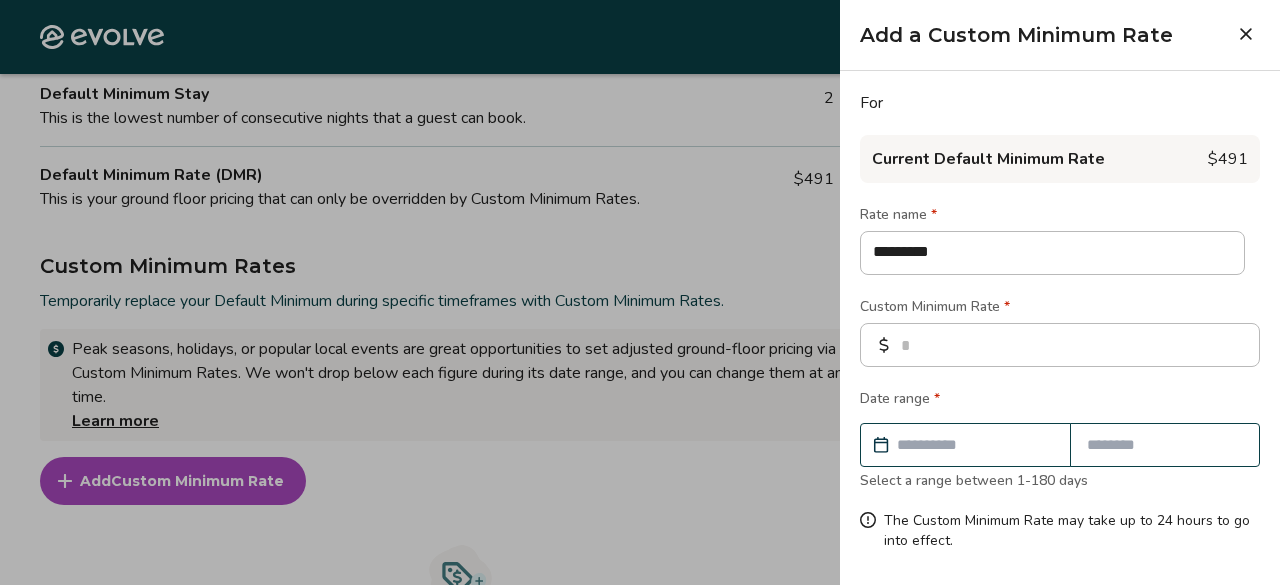 type on "**********" 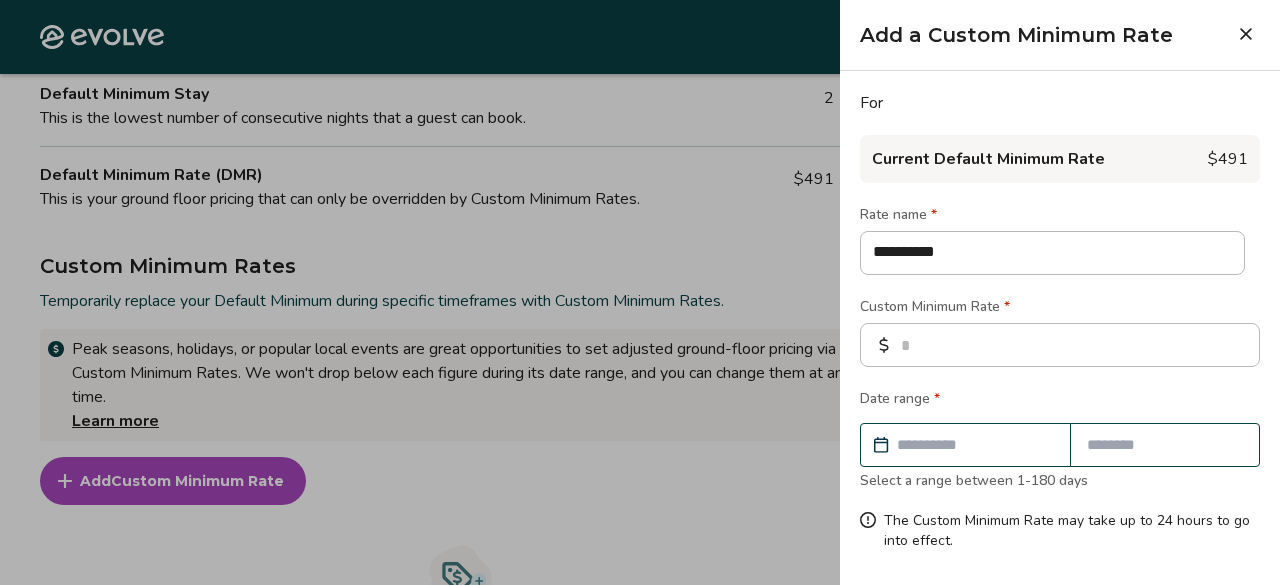 type on "**********" 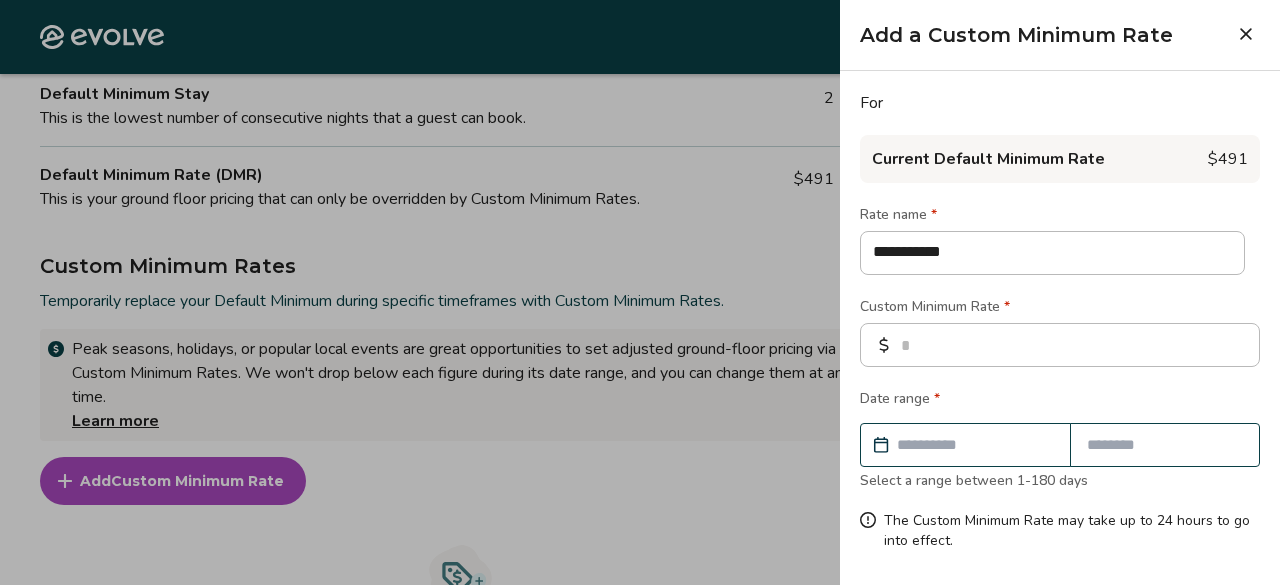 type on "**********" 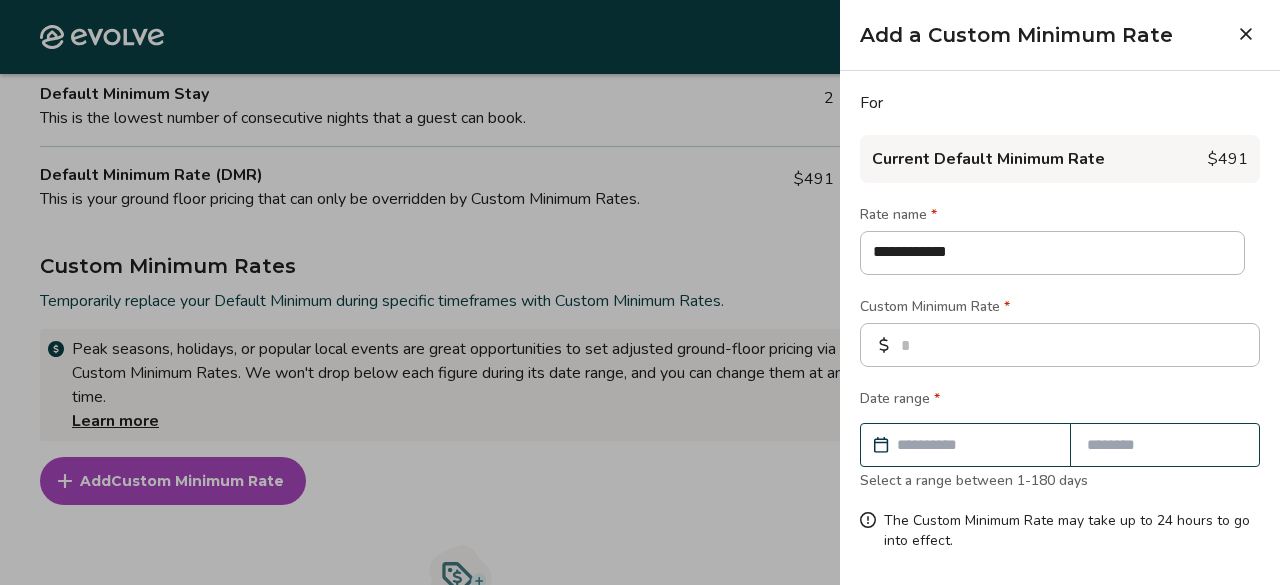 type on "**********" 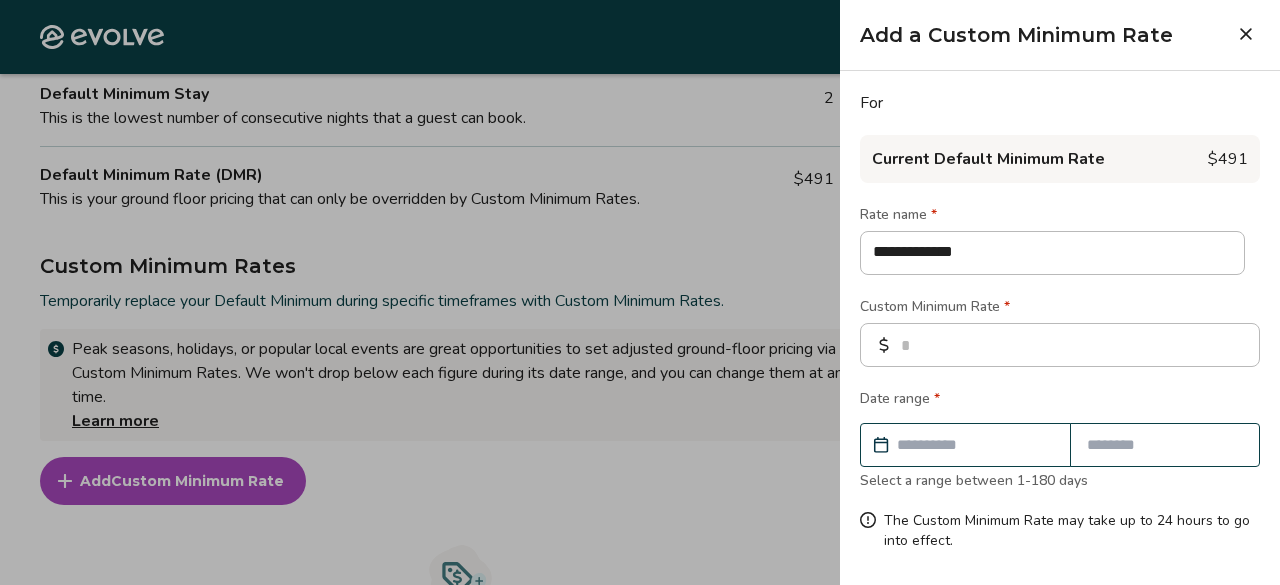 type on "**********" 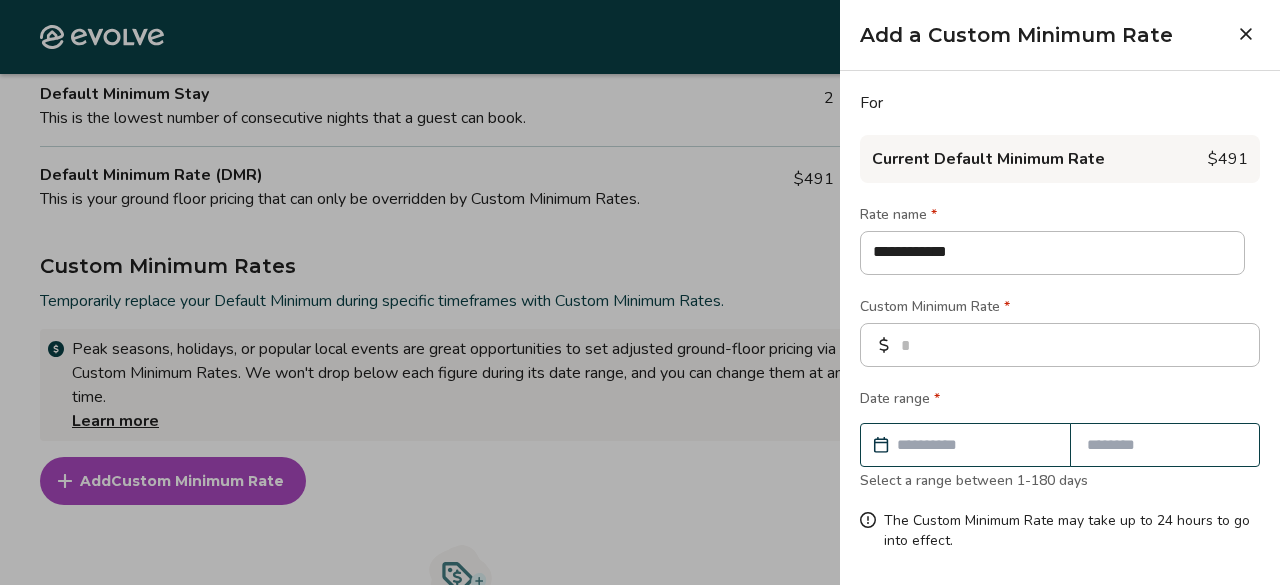 type on "**********" 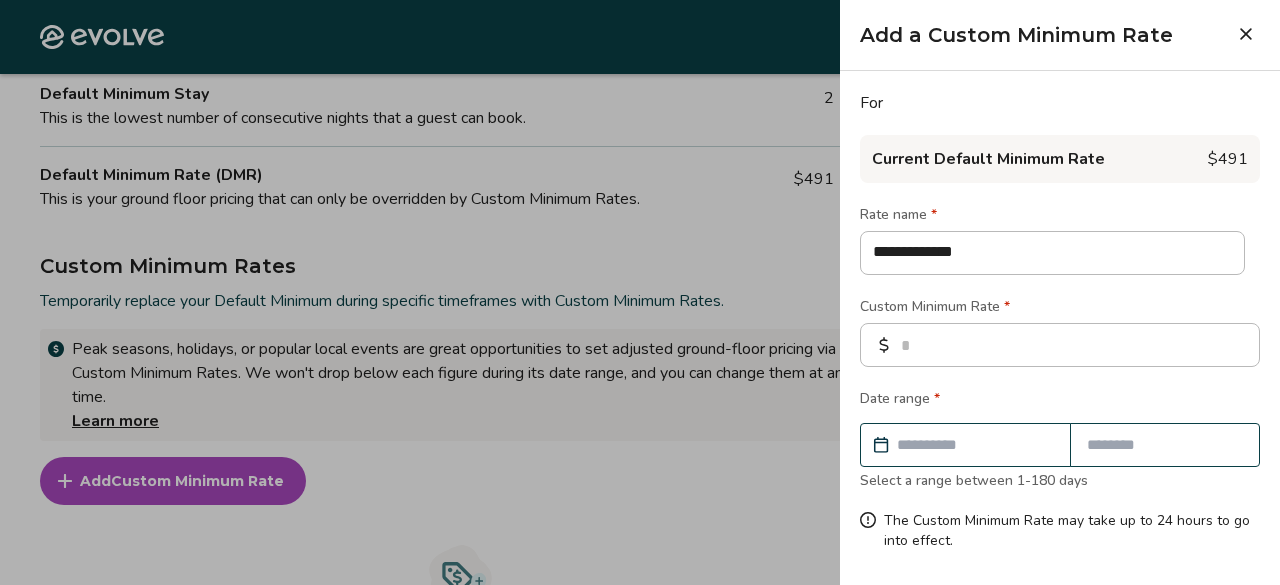 type on "**********" 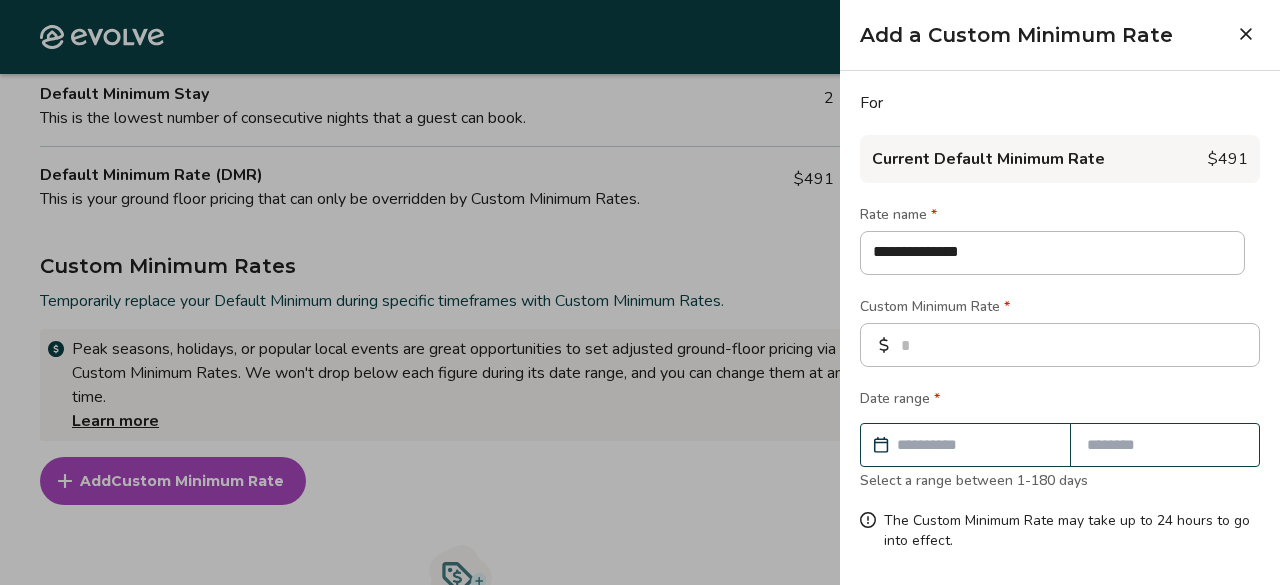 type on "**********" 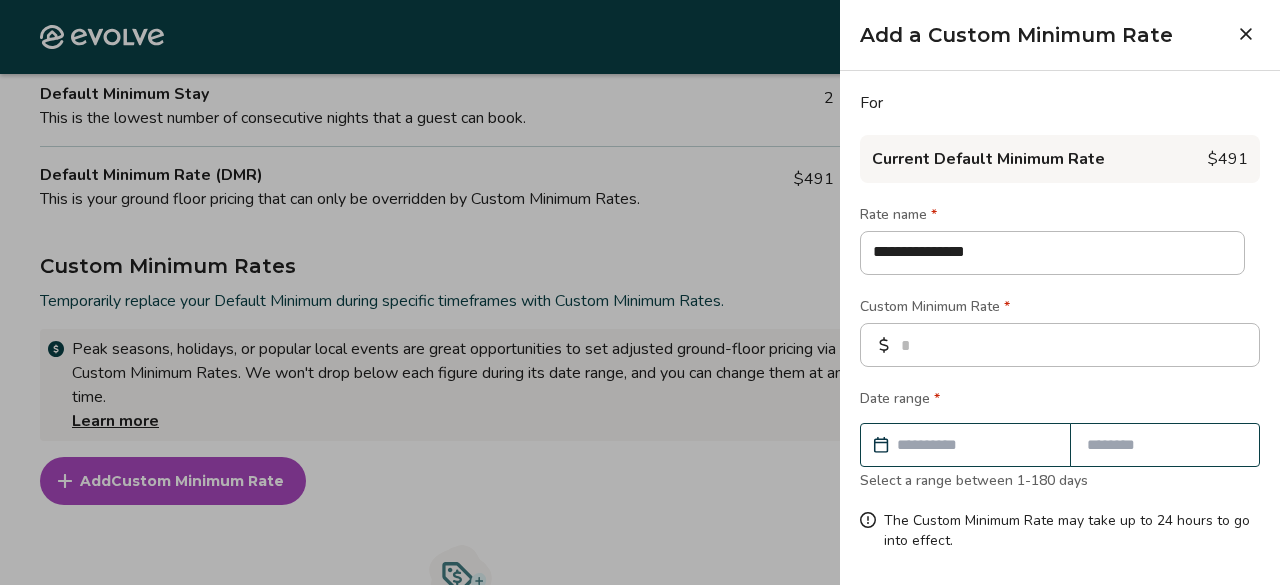 type on "**********" 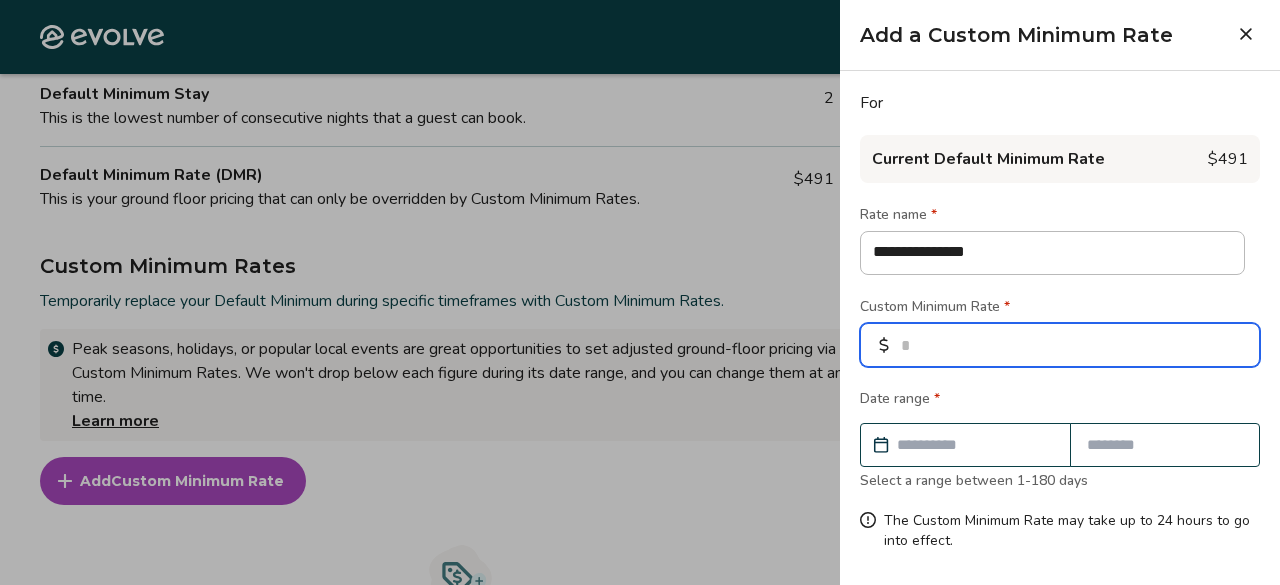 type on "*" 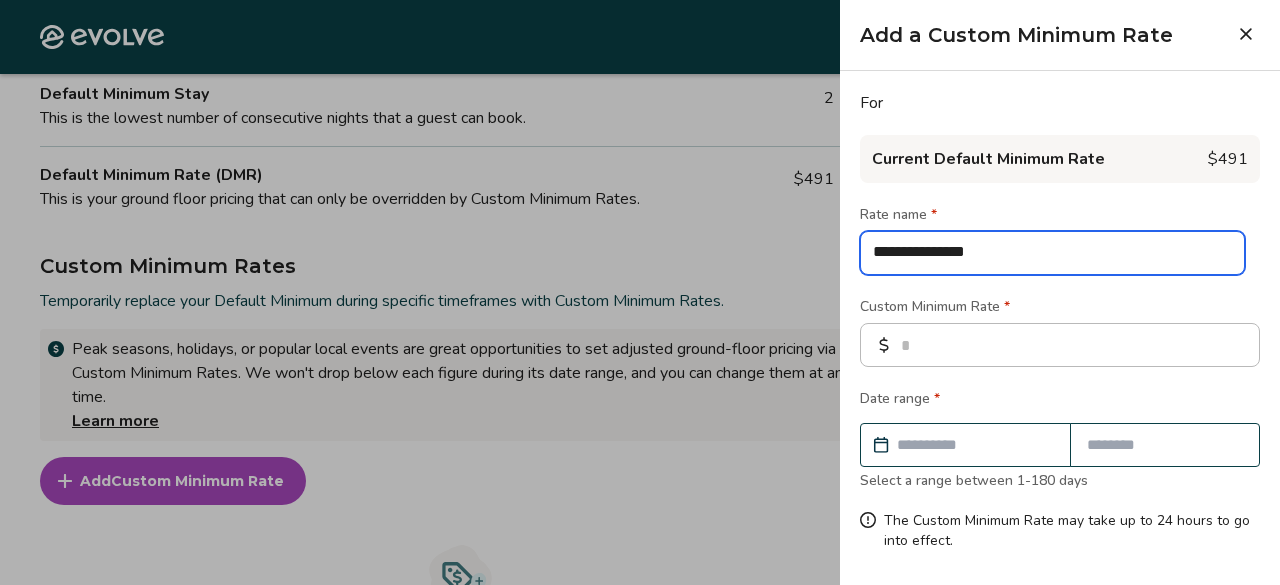 click on "**********" at bounding box center (1052, 253) 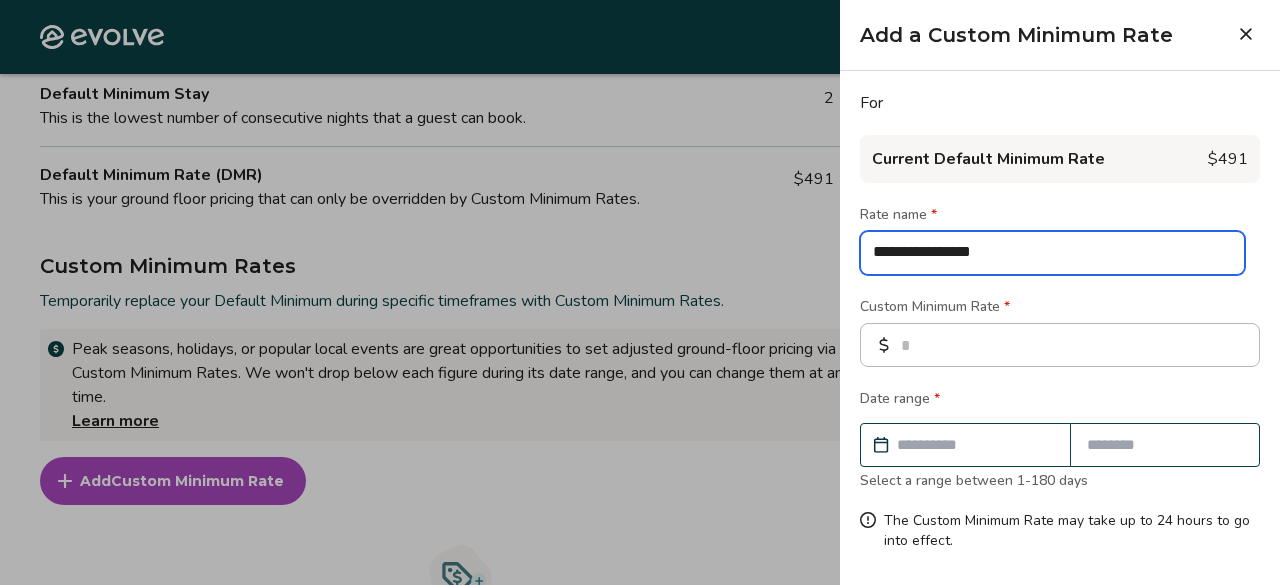 type on "**********" 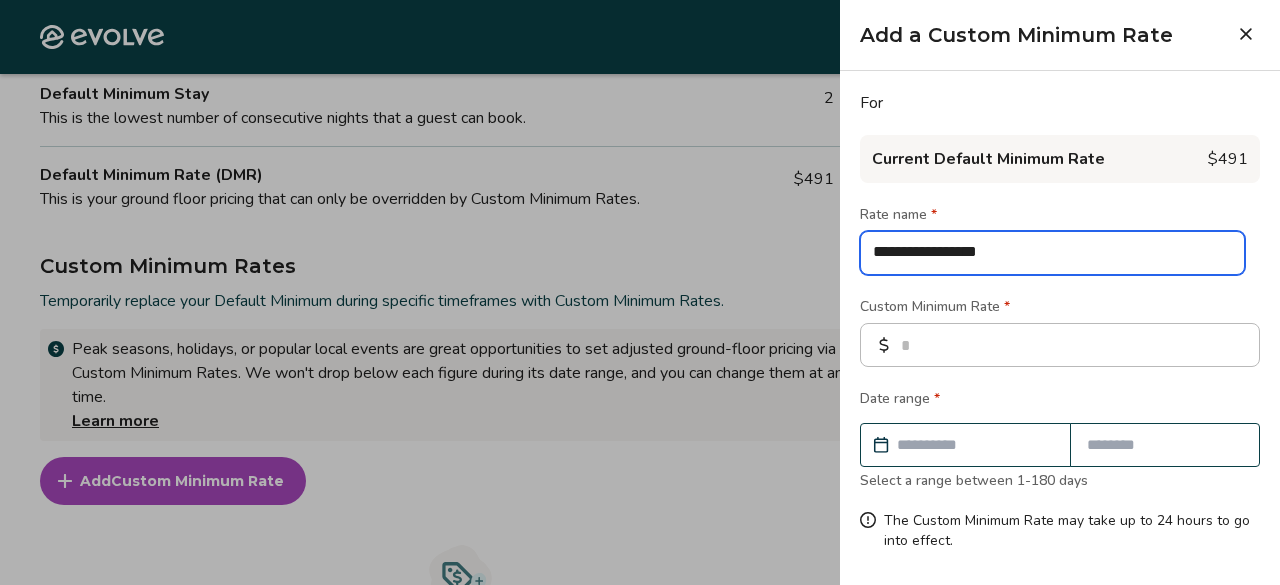type on "**********" 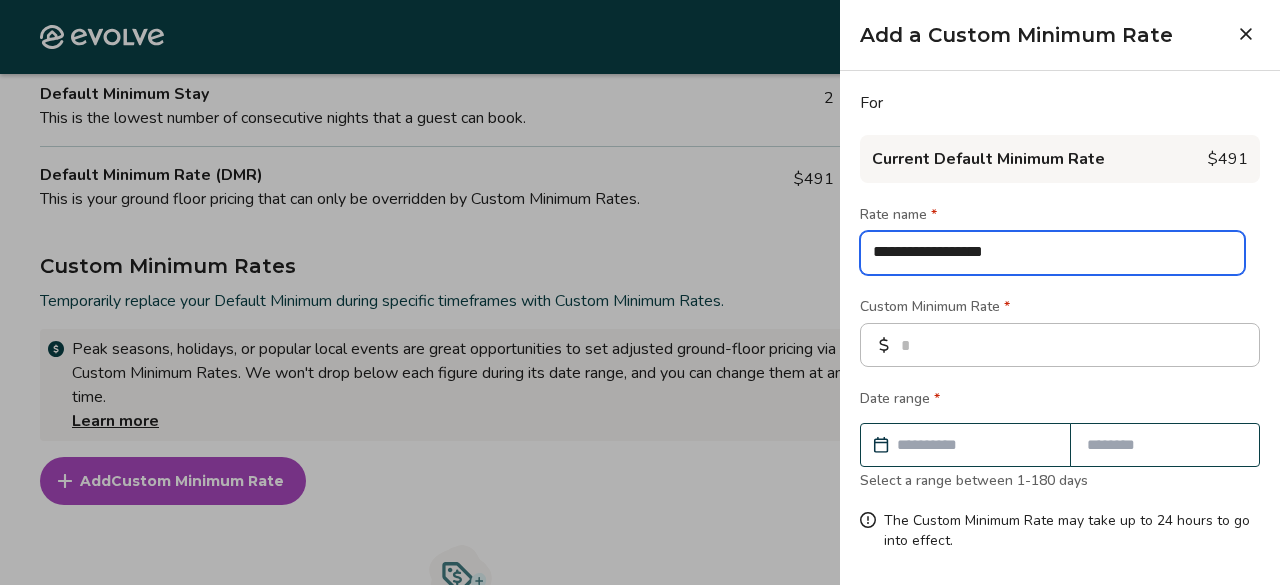 type on "**********" 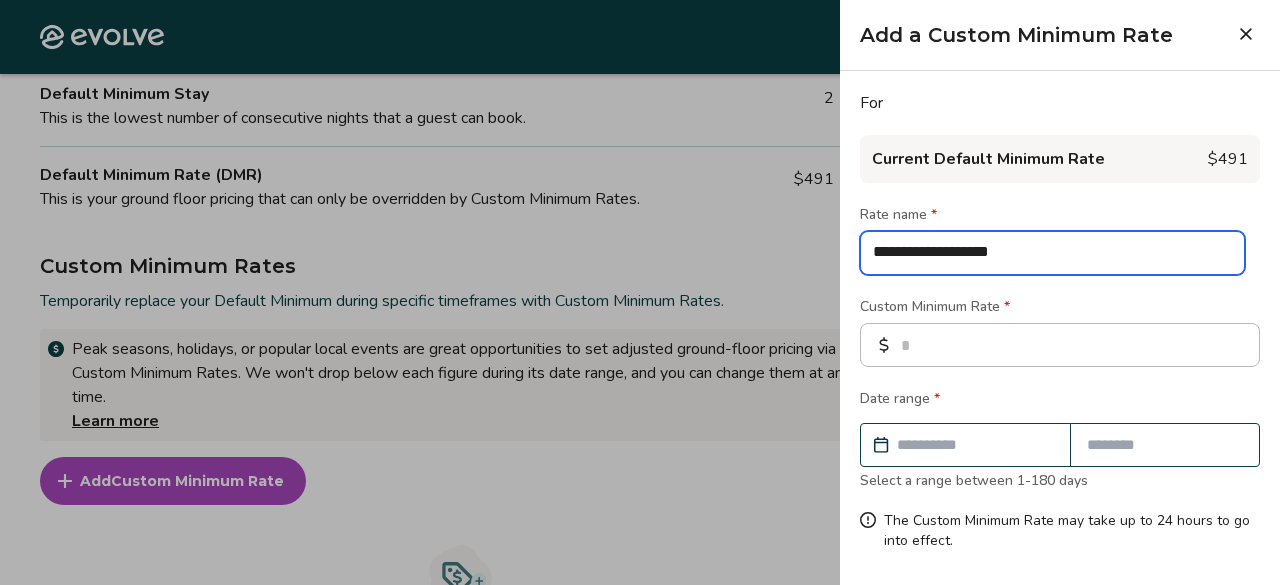 type on "**********" 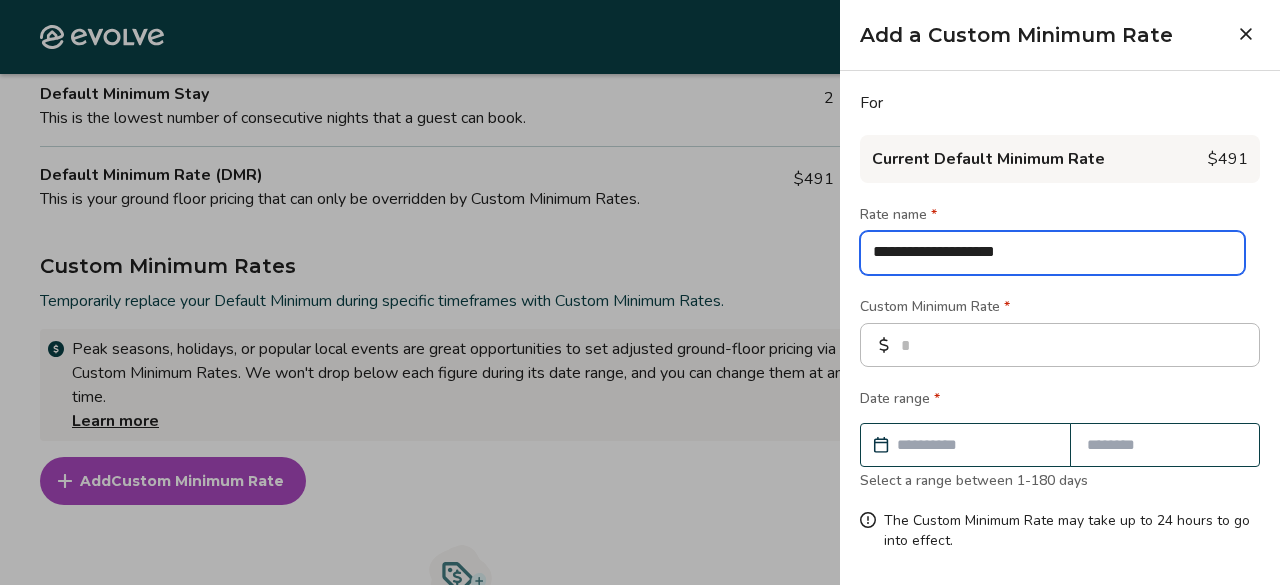 type on "**********" 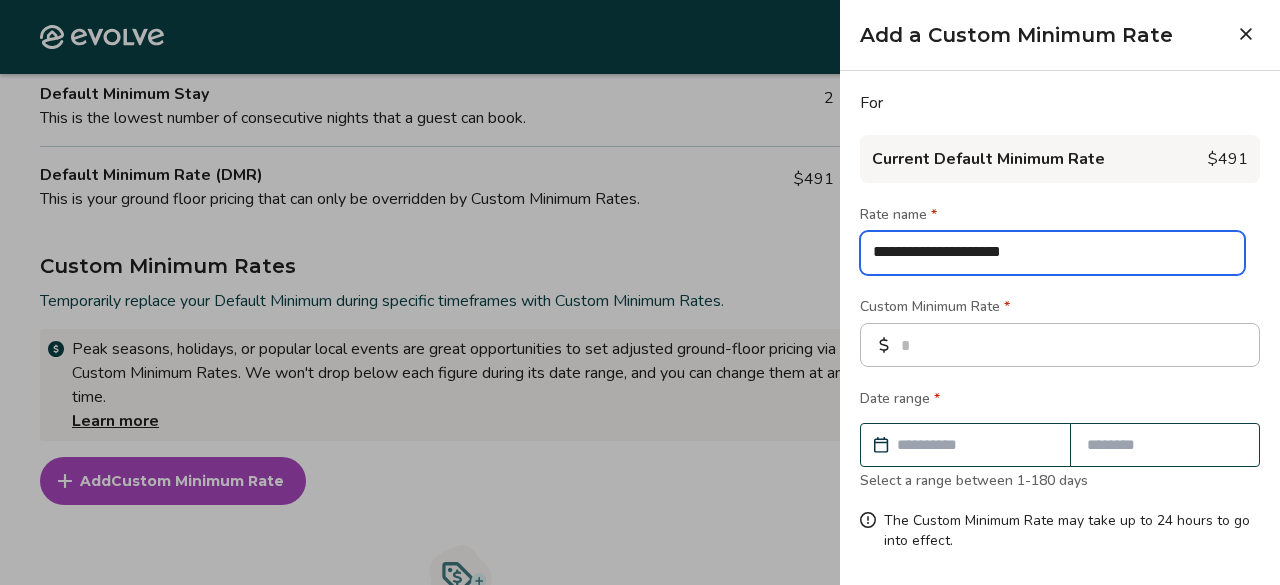 type on "**********" 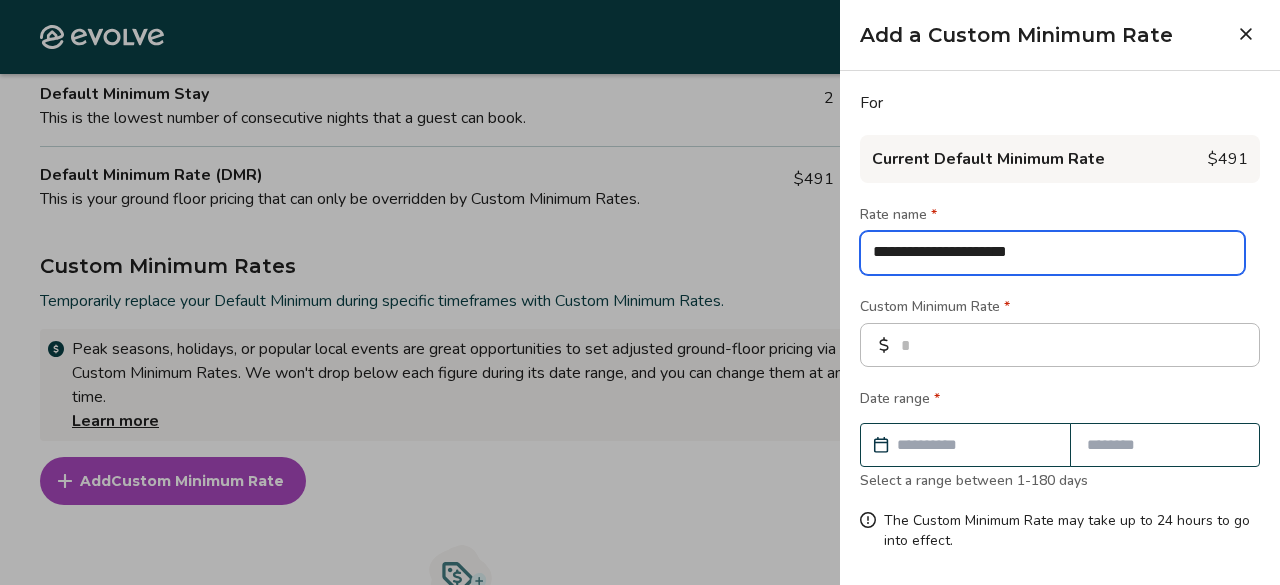 type on "**********" 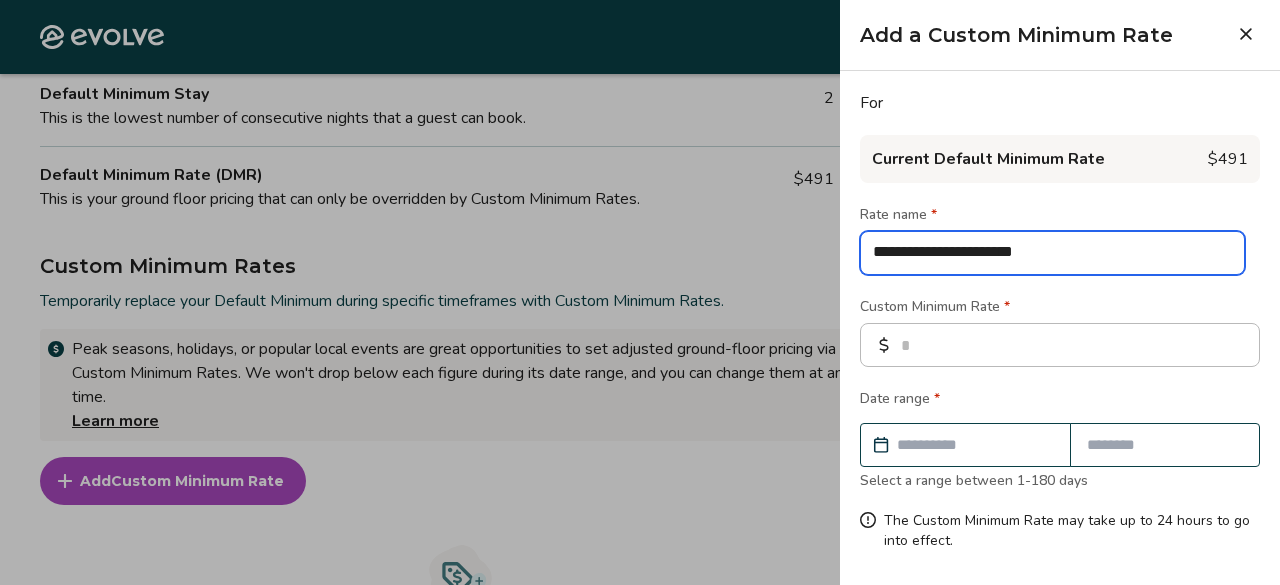 type on "**********" 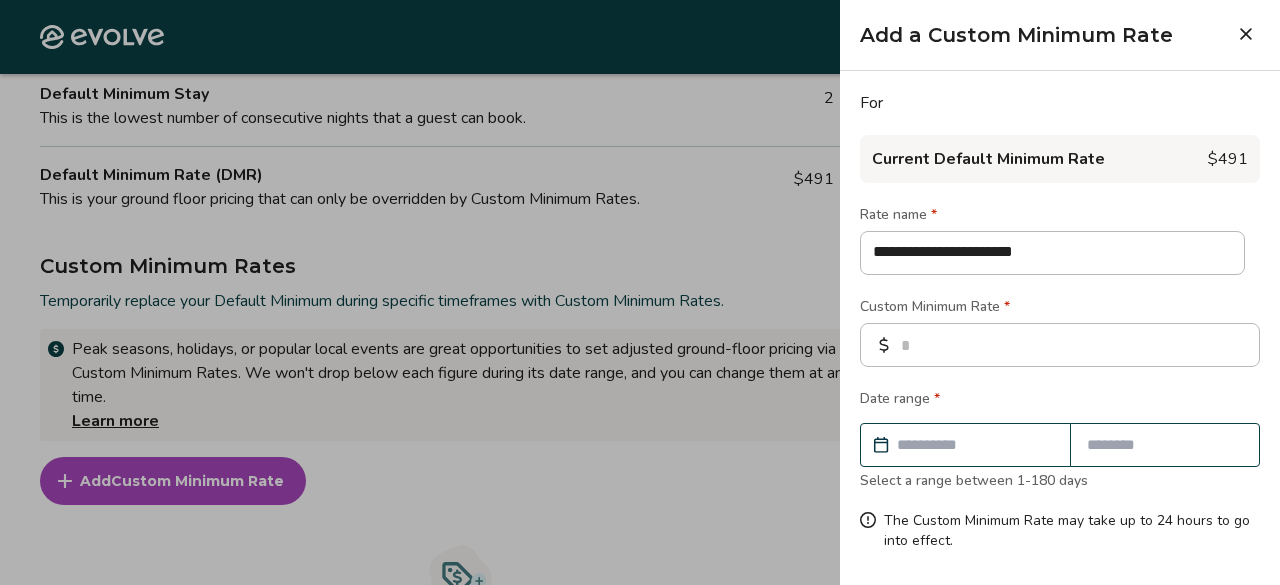 click at bounding box center [975, 445] 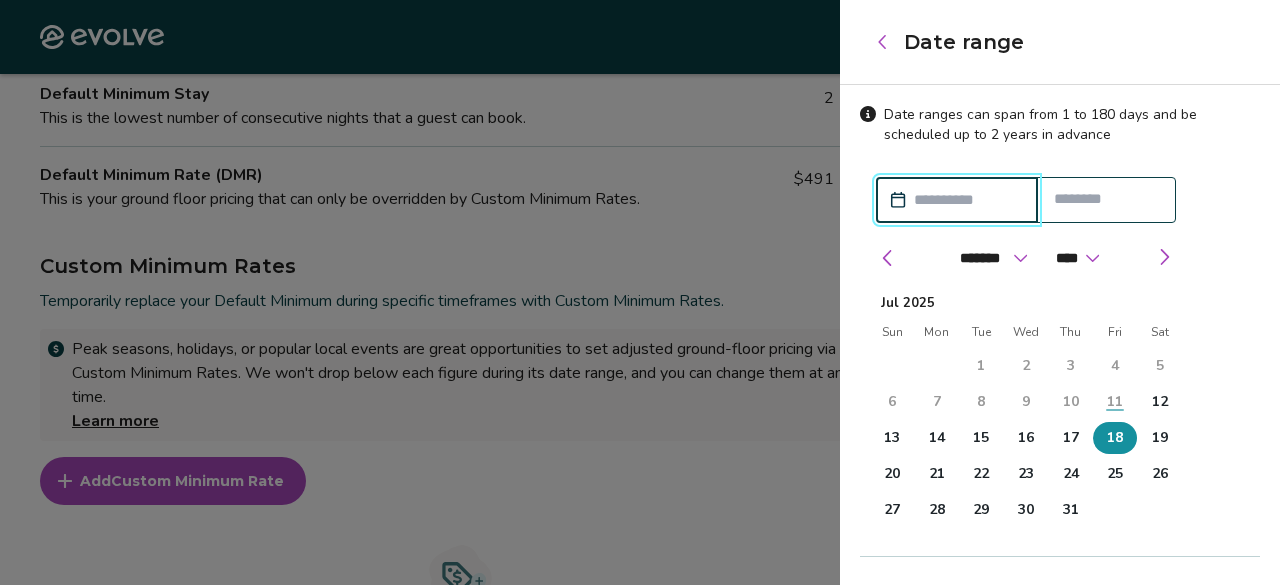 type on "*" 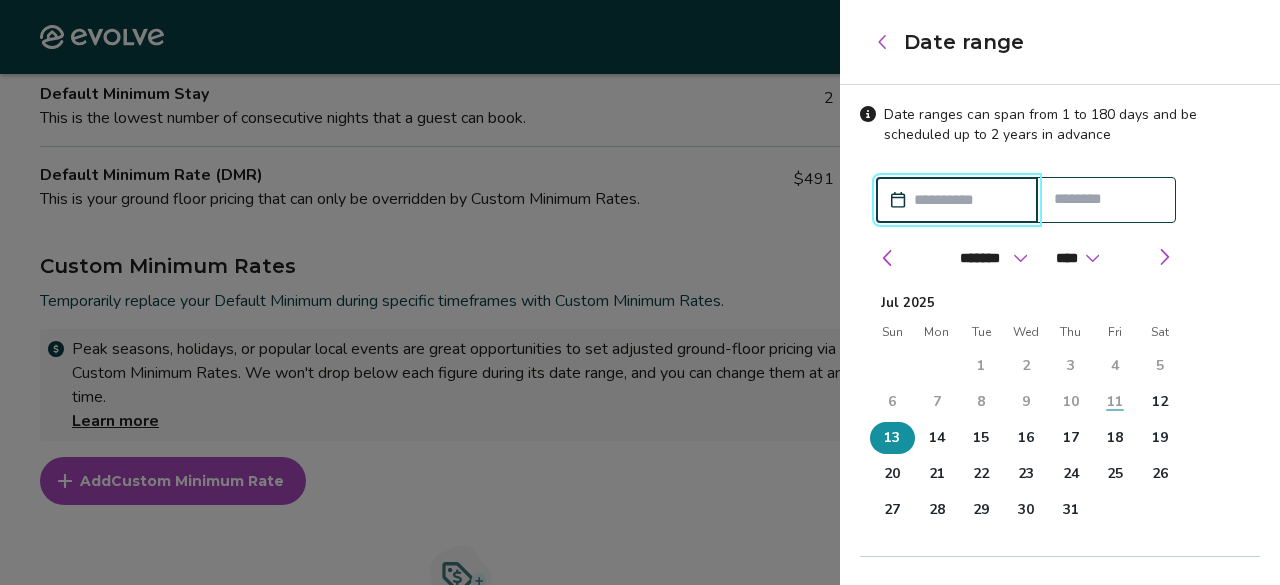 click on "13" at bounding box center (892, 438) 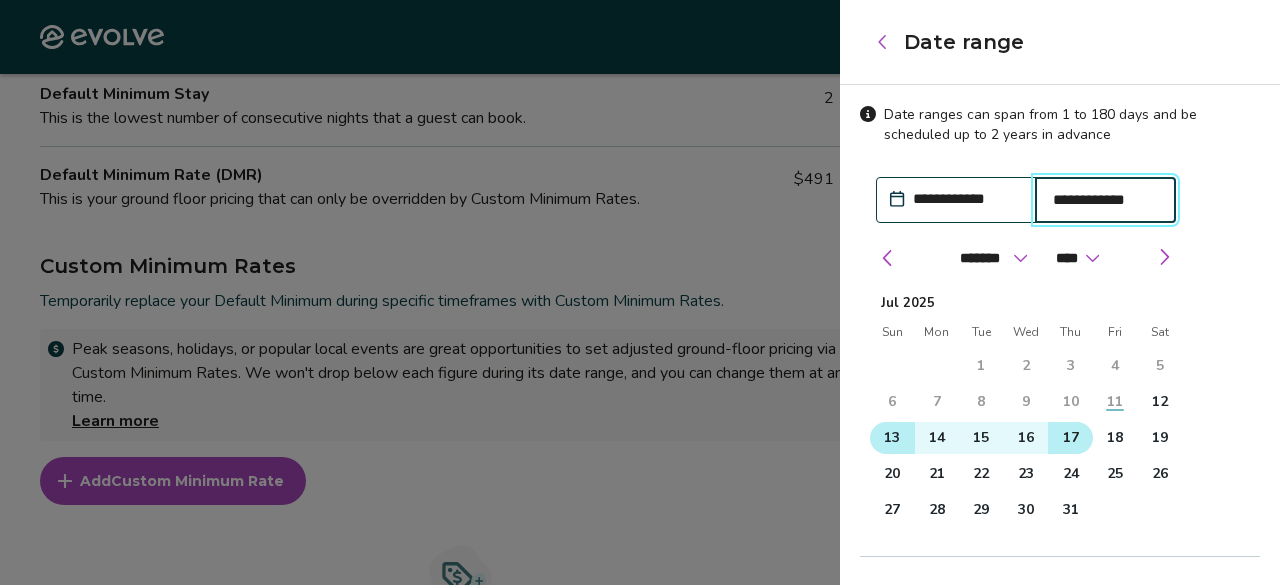 click on "17" at bounding box center (1071, 438) 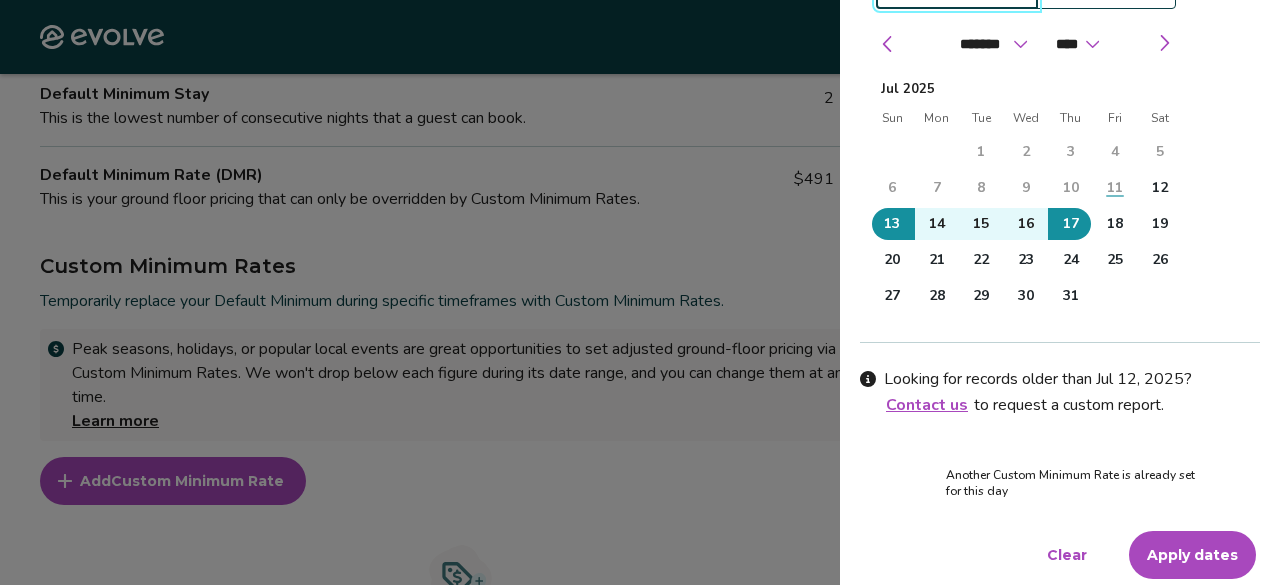 scroll, scrollTop: 215, scrollLeft: 0, axis: vertical 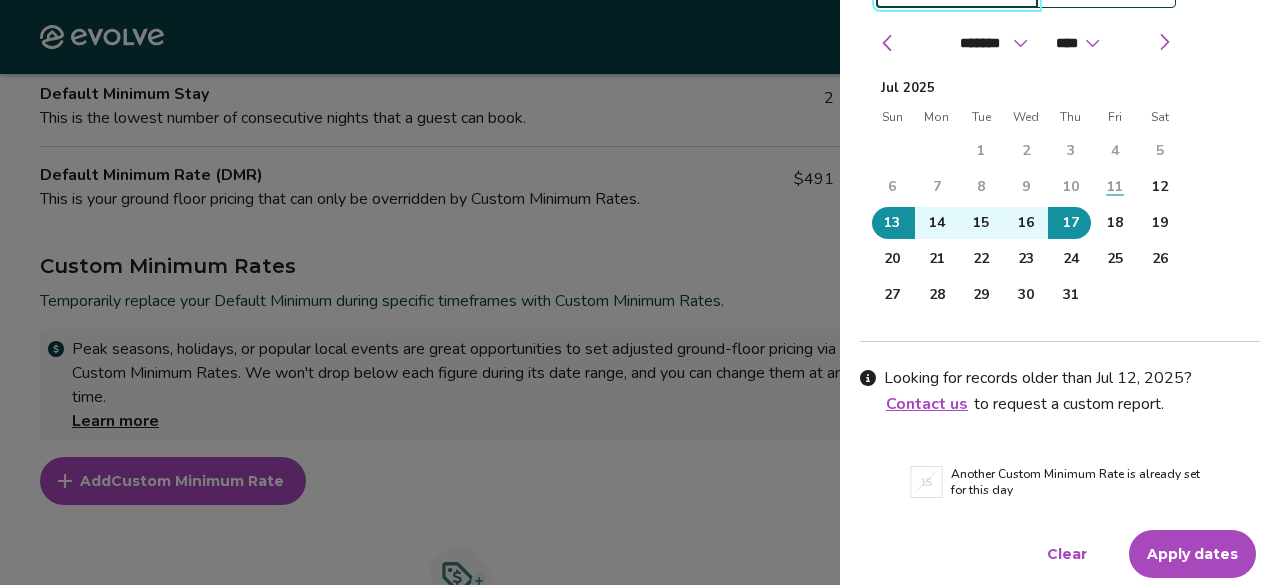 click on "Apply dates" at bounding box center (1192, 554) 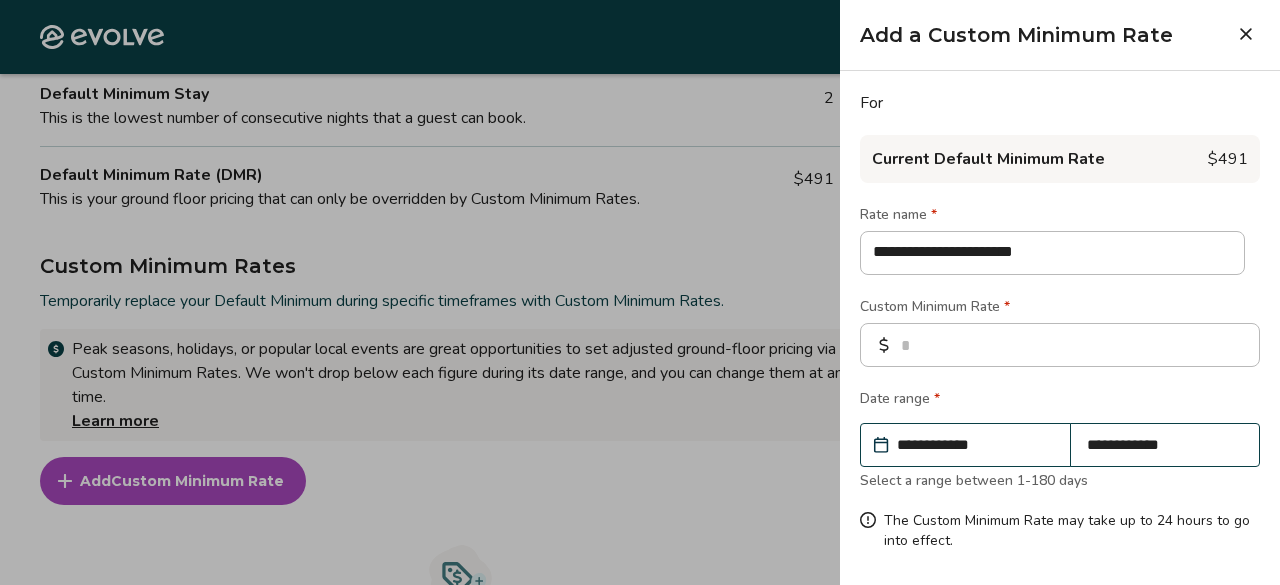scroll, scrollTop: 74, scrollLeft: 0, axis: vertical 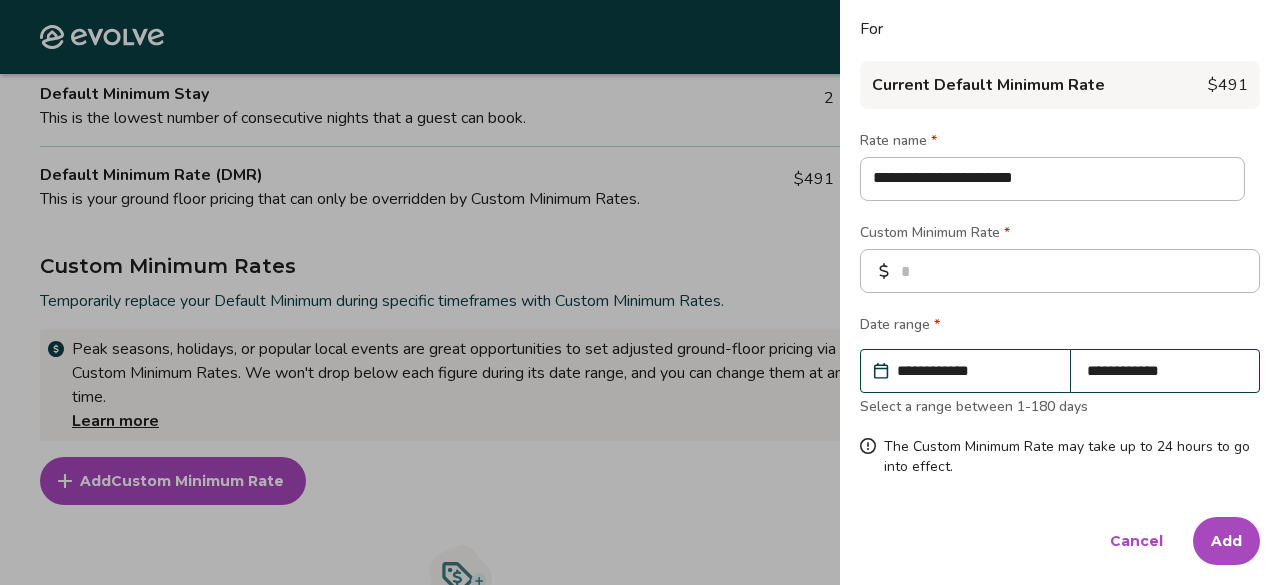 click on "Add" at bounding box center (1226, 541) 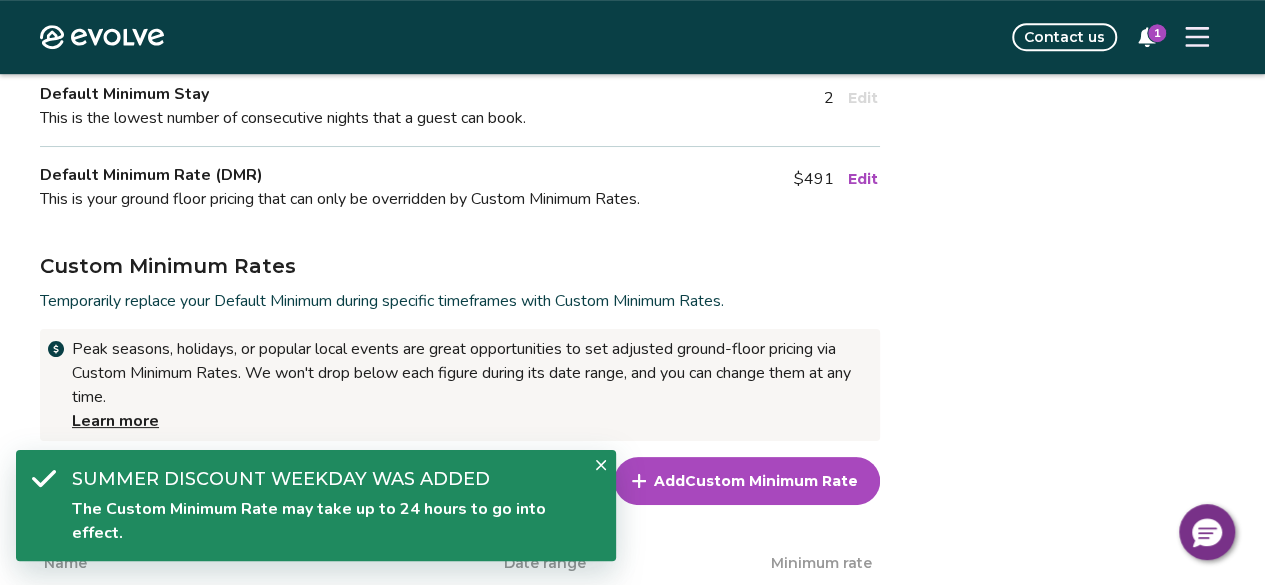 click on "Custom Minimum Rate" at bounding box center [771, 481] 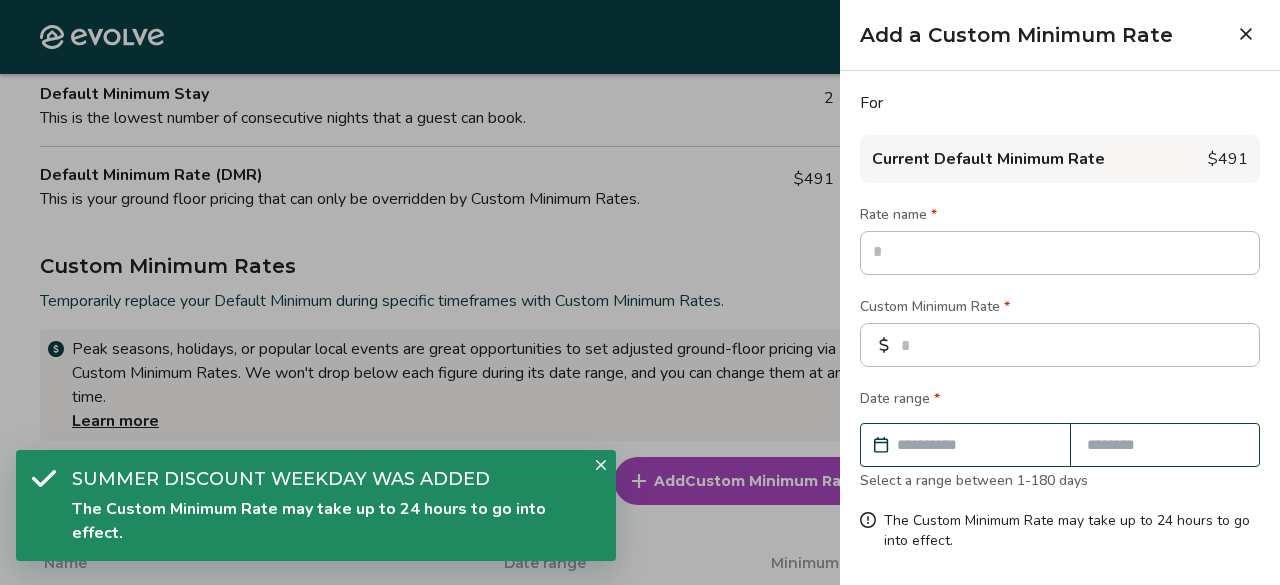 type on "*" 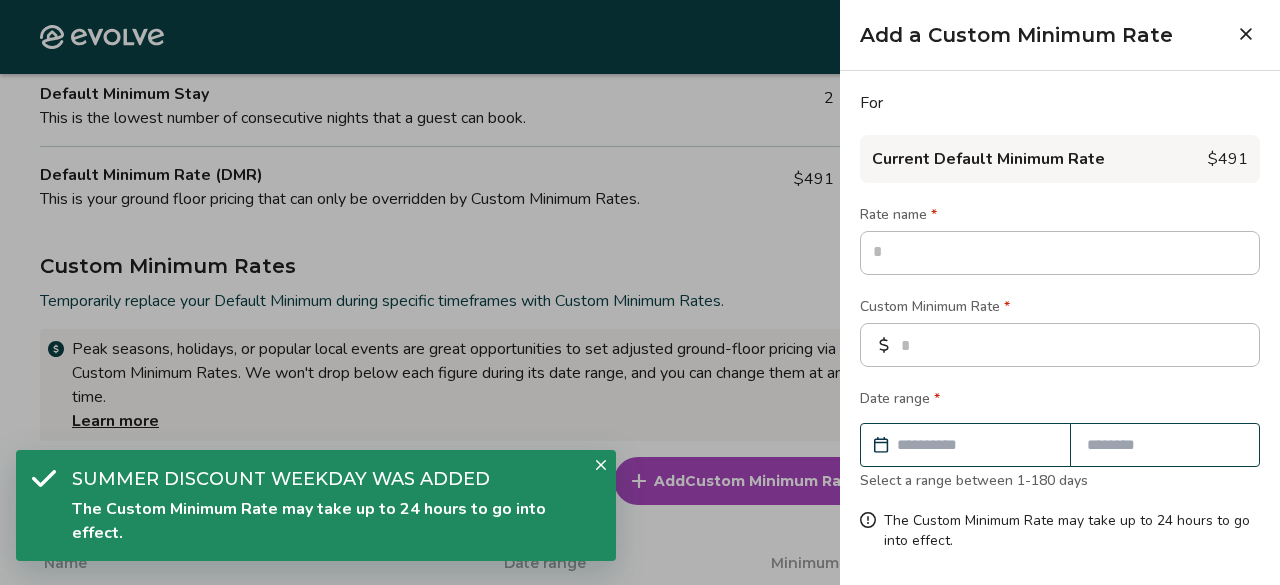 type on "*" 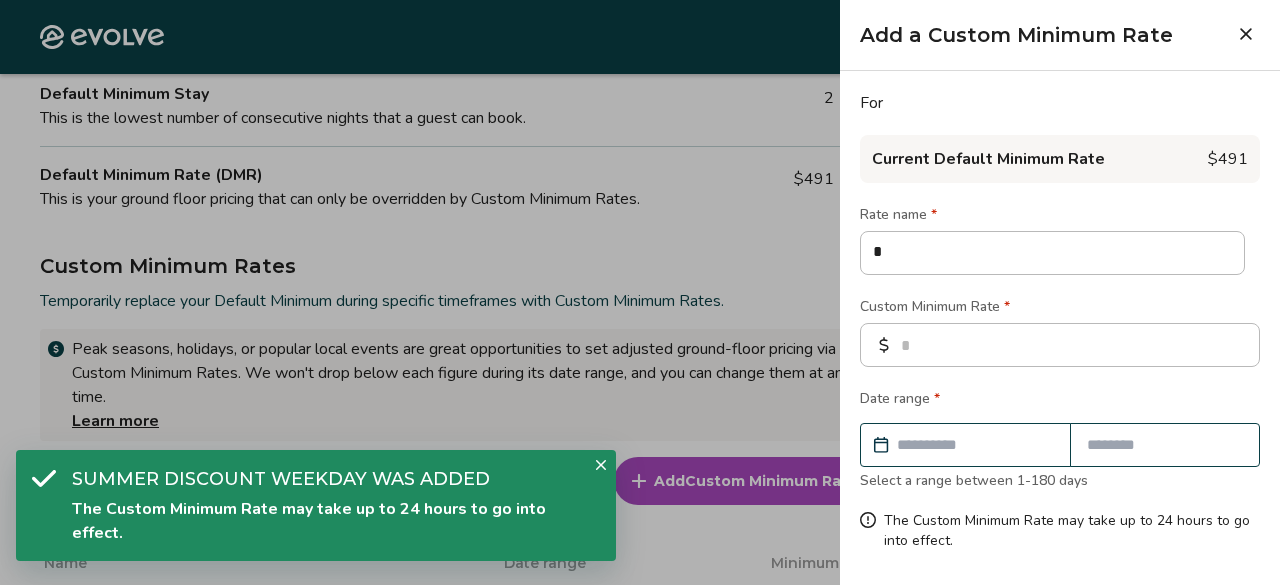 type on "*" 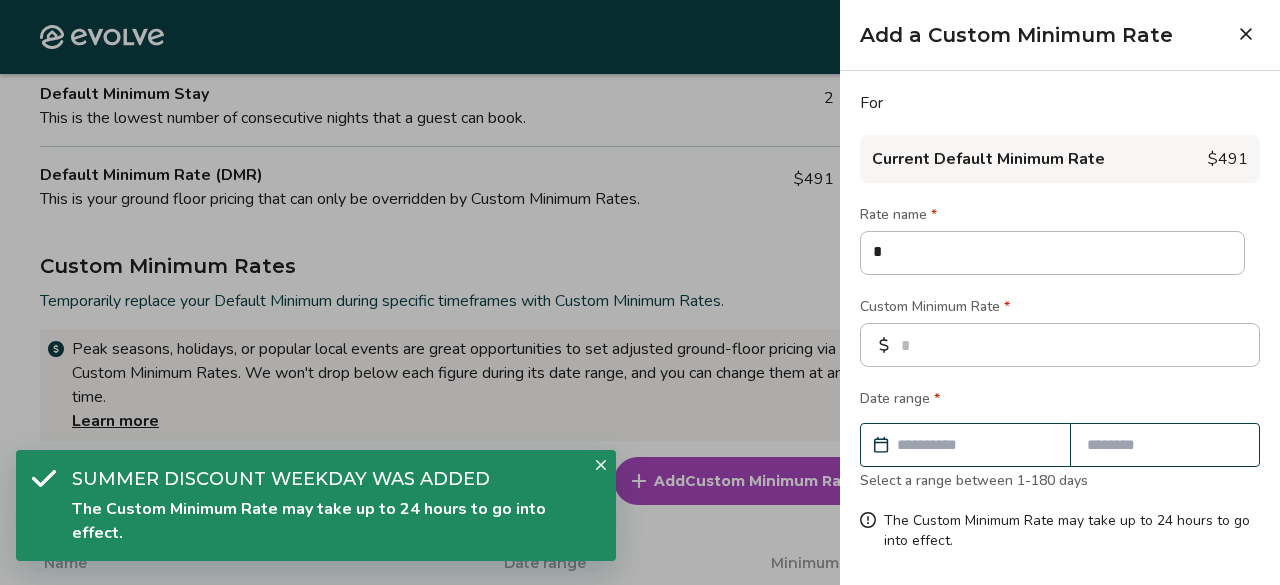 type on "**" 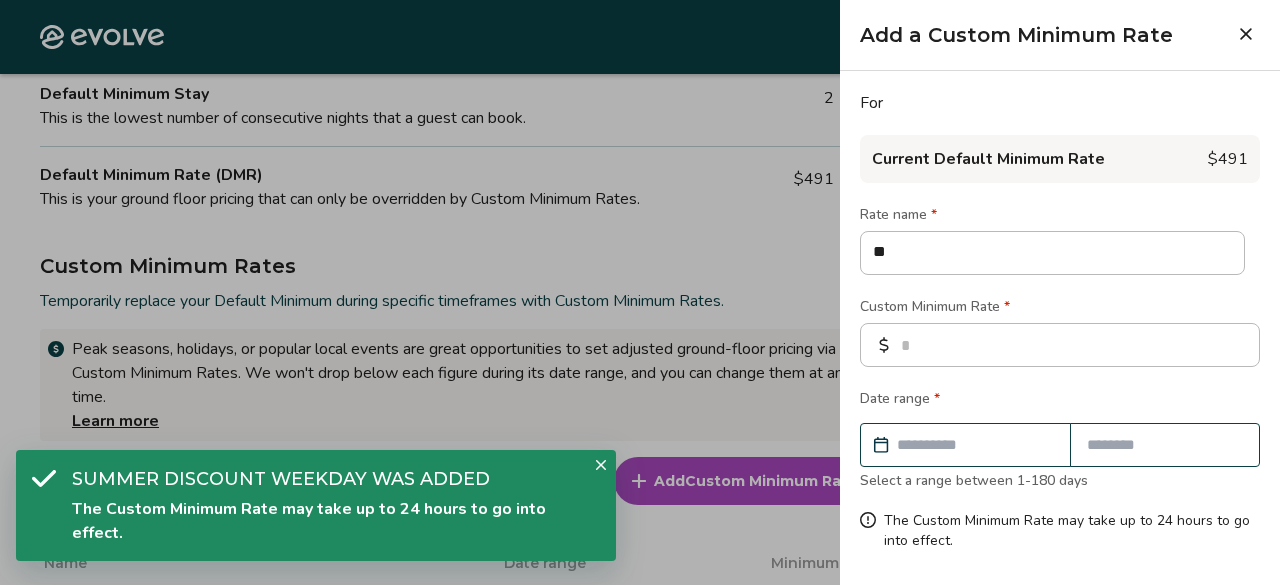 type on "*" 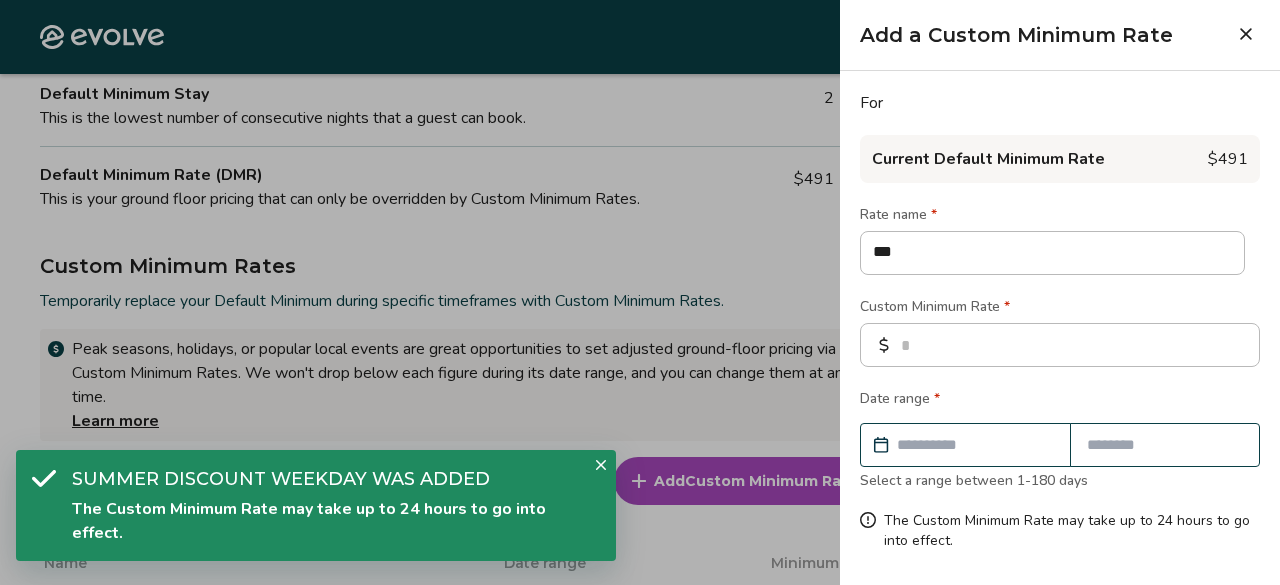 type on "*" 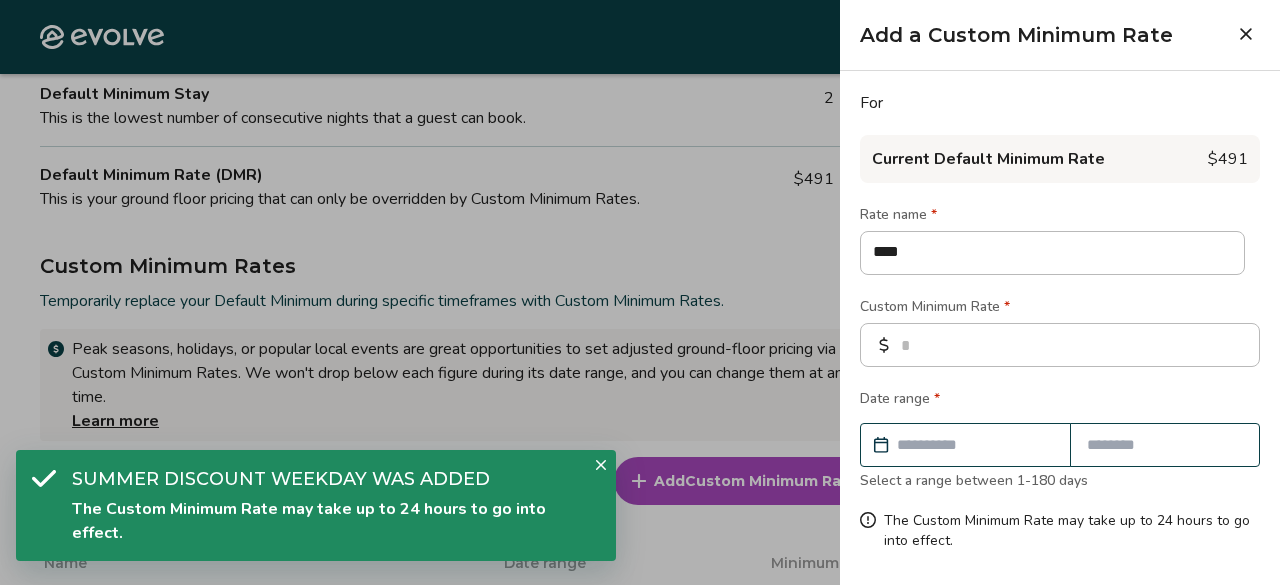 type on "*" 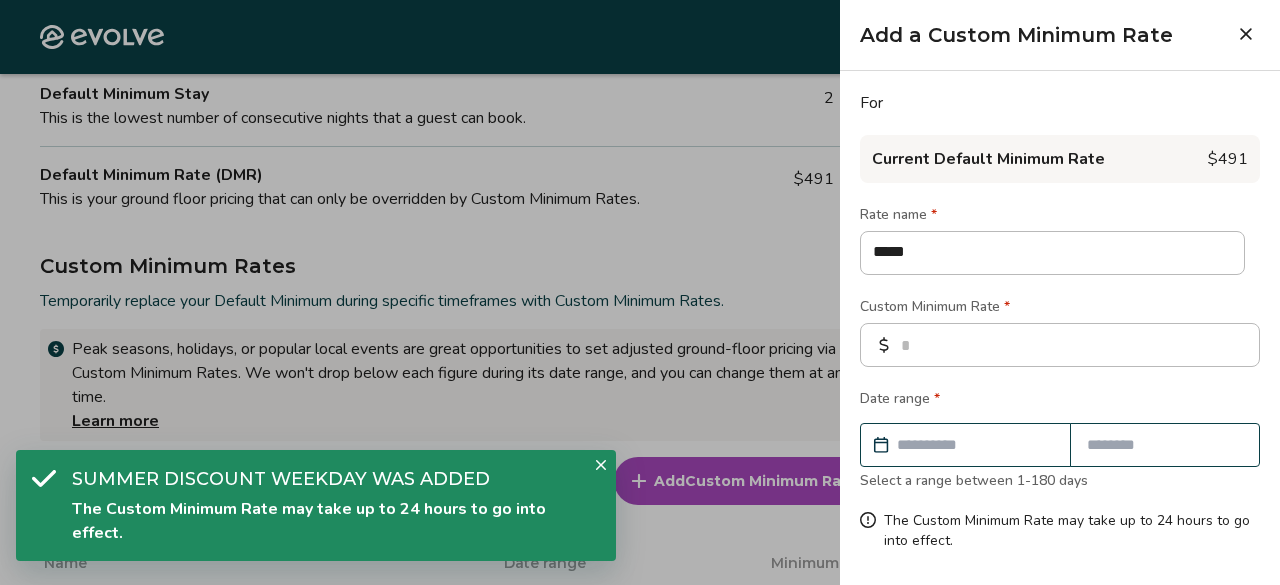 type on "*" 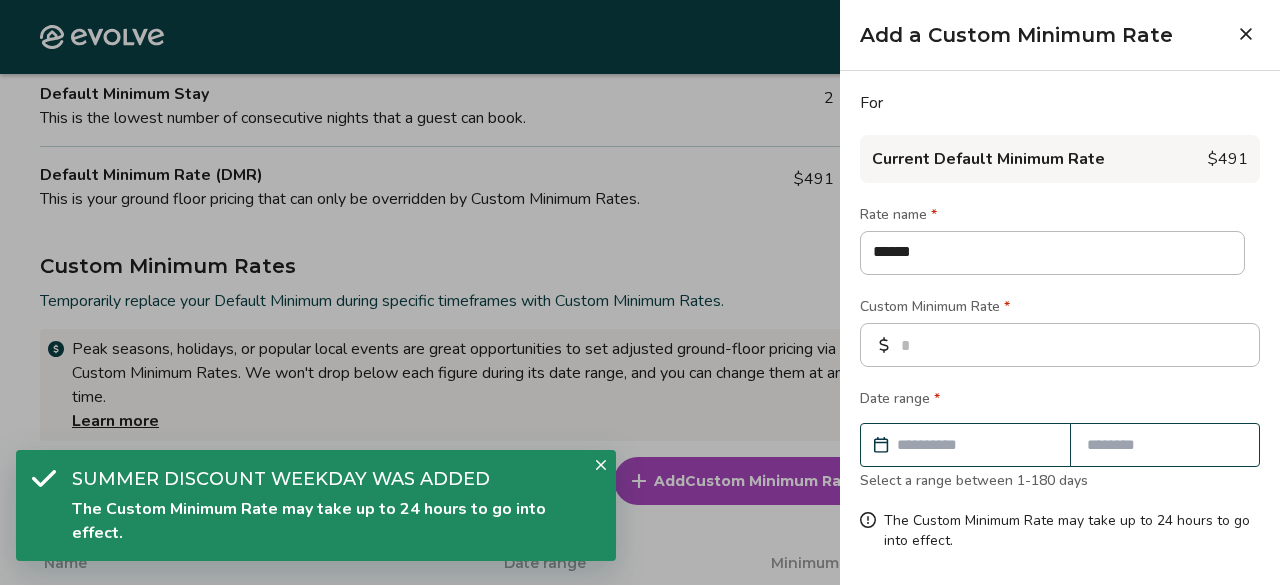 type on "*" 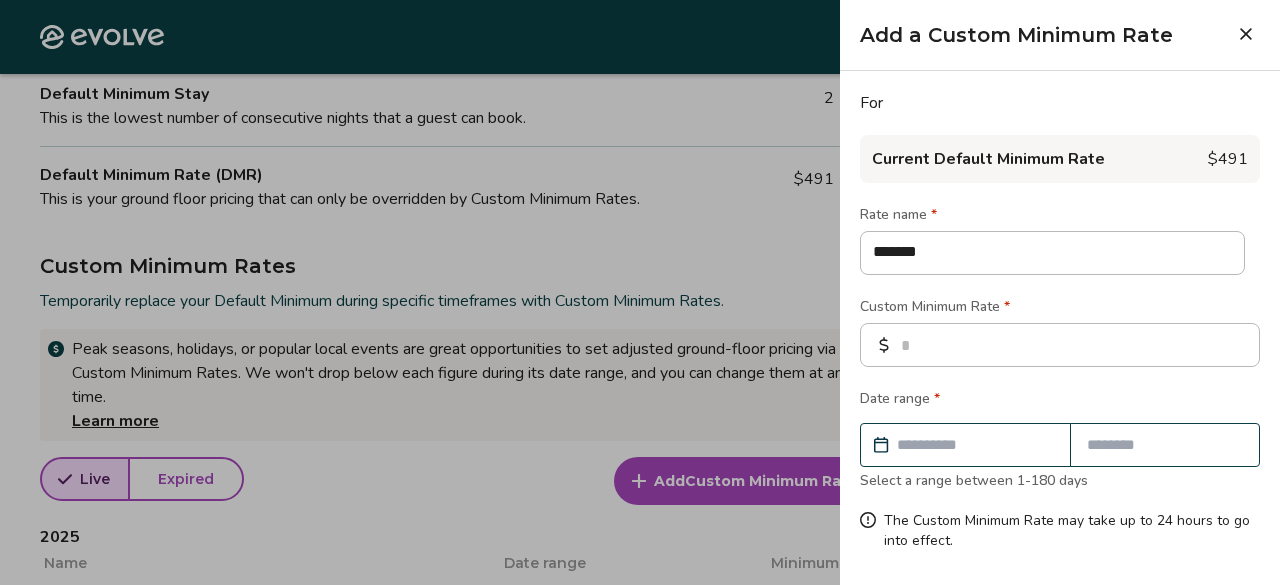 type on "*" 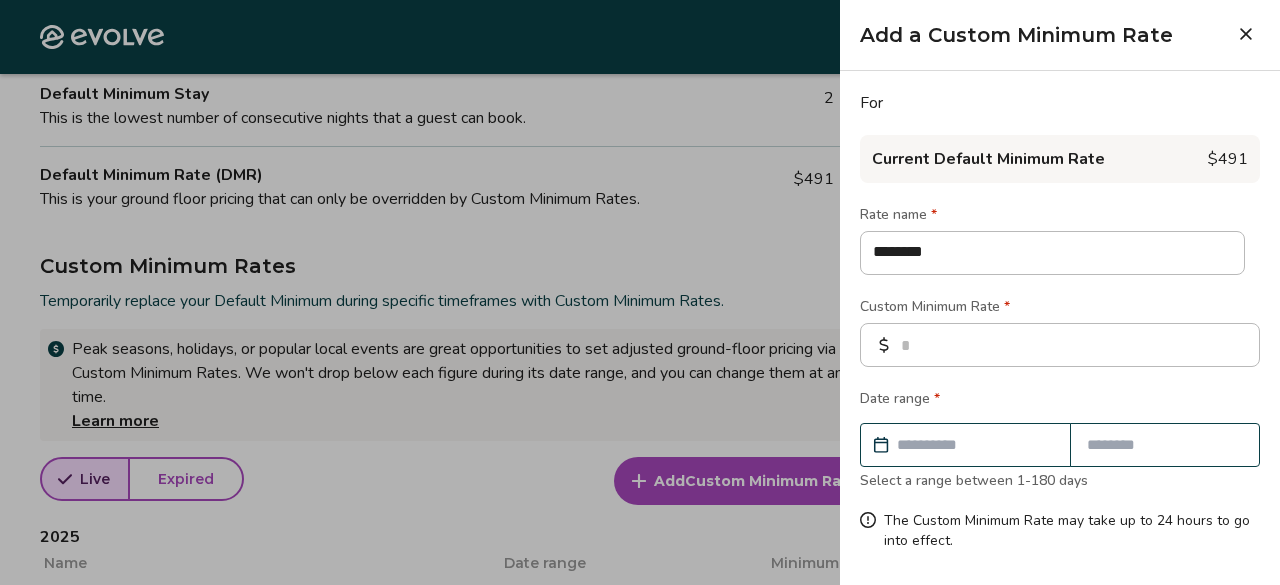 type on "*" 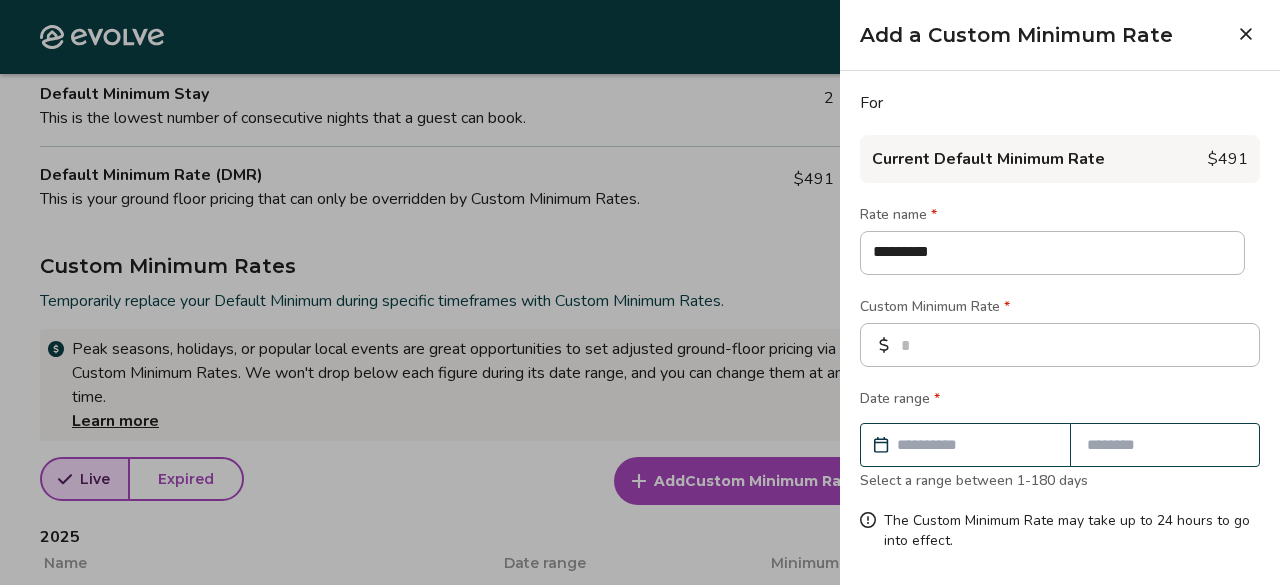type on "*" 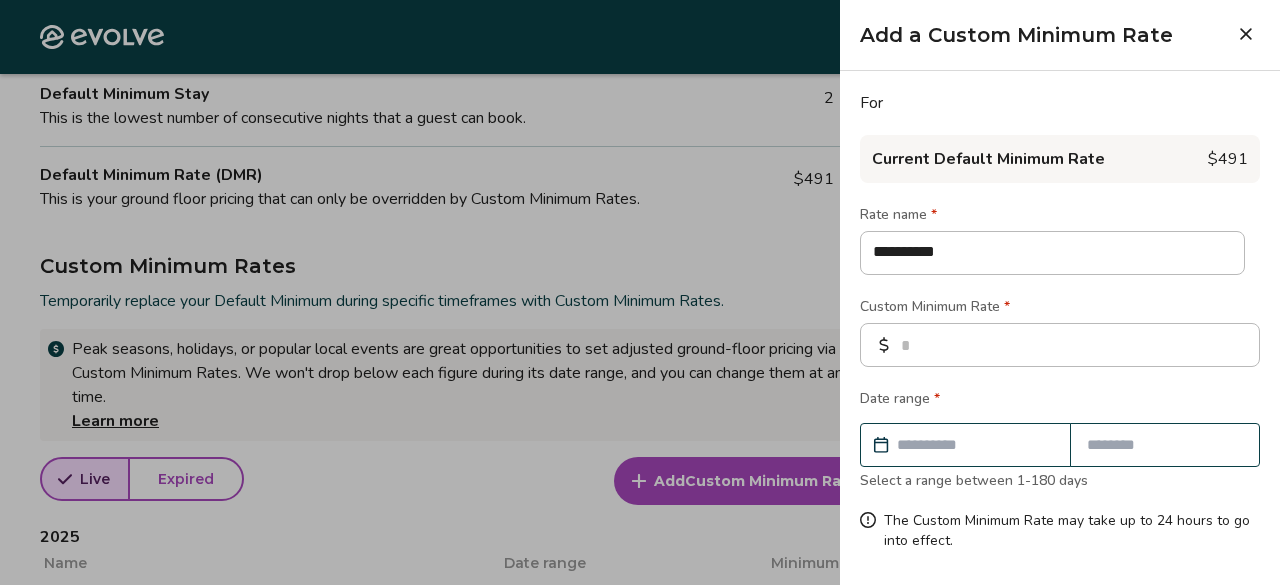 type on "*" 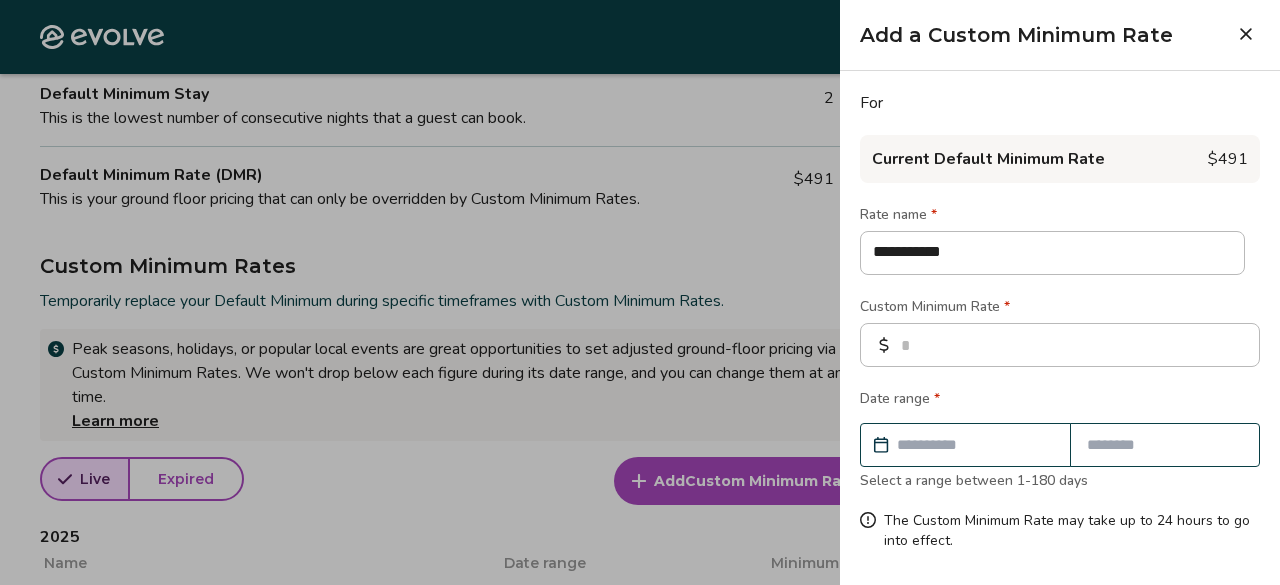 type on "*" 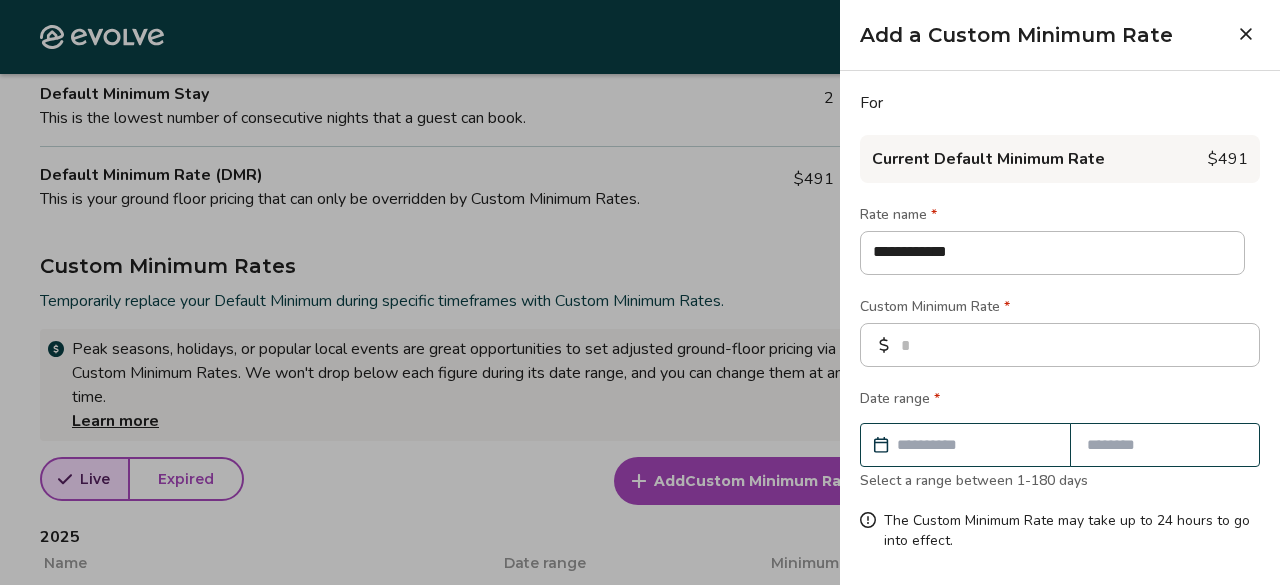 type on "*" 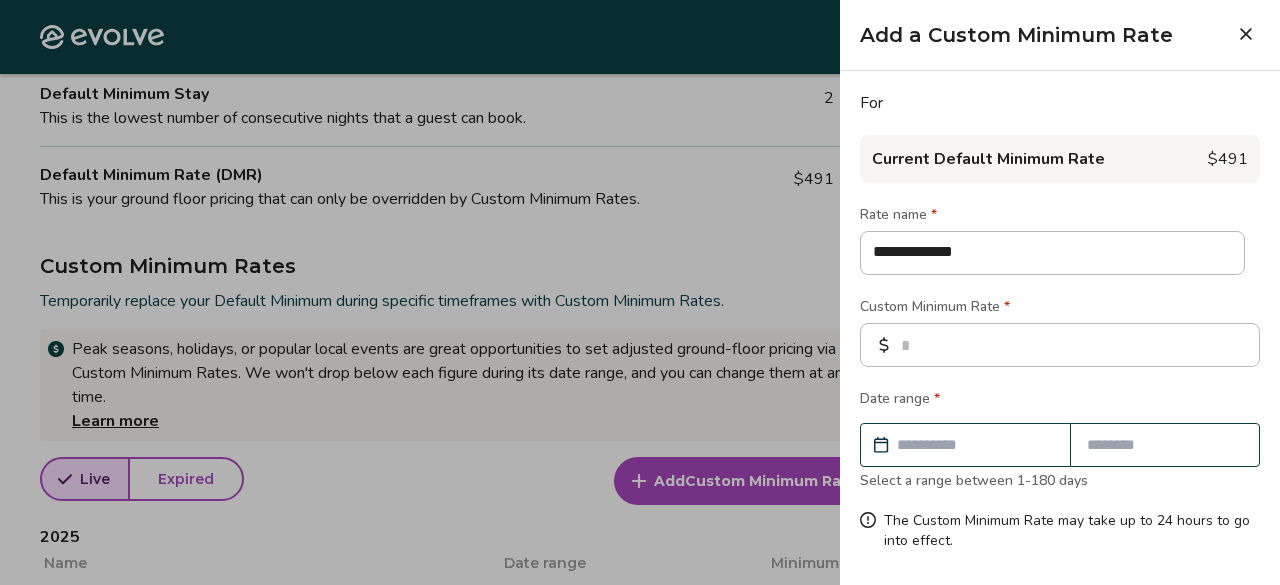 type on "*" 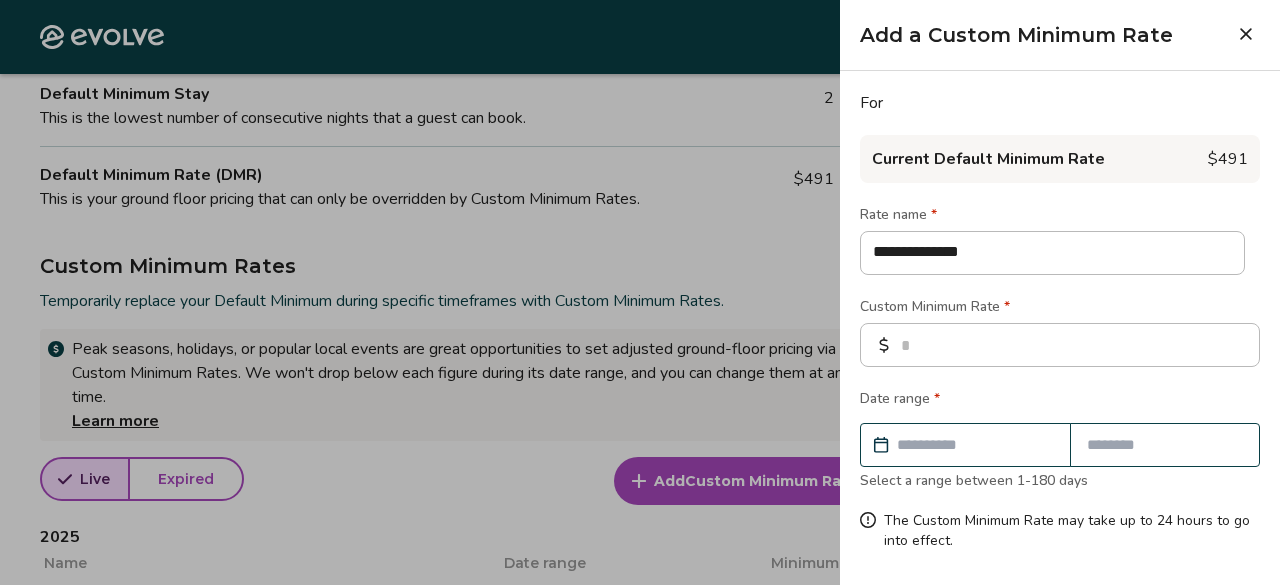 type on "*" 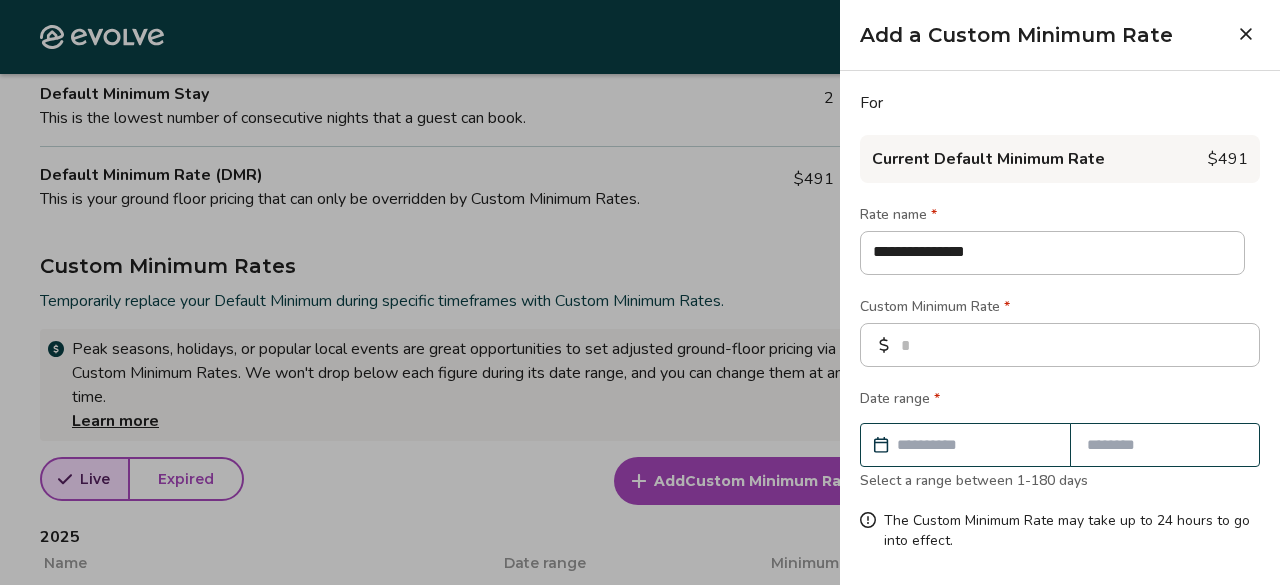 type on "*" 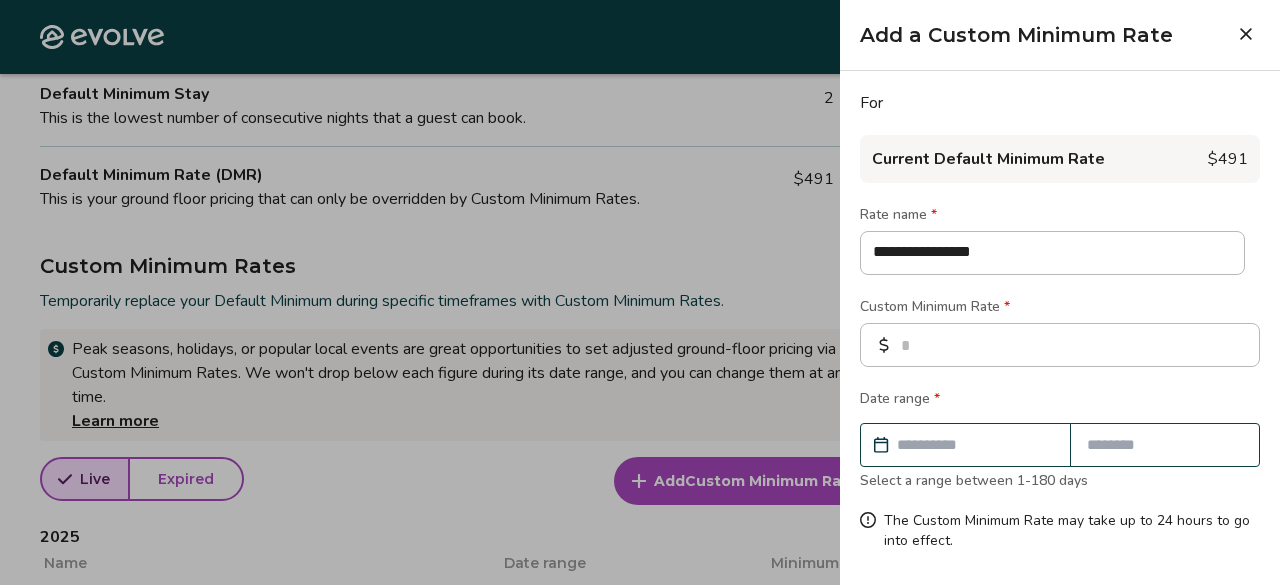 type on "*" 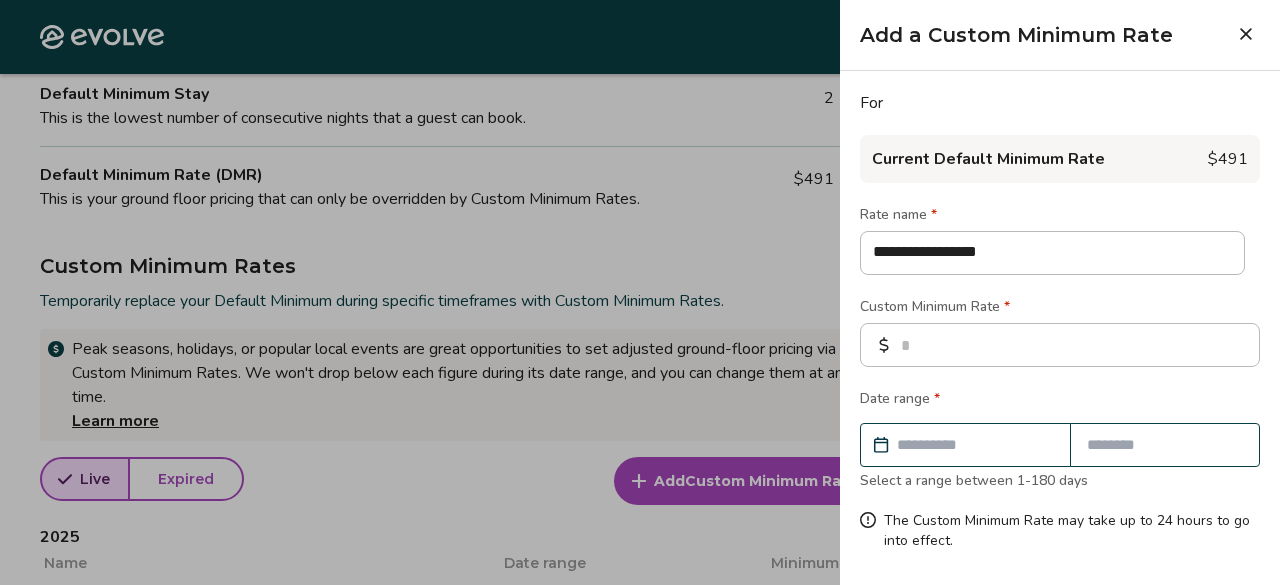 type on "*" 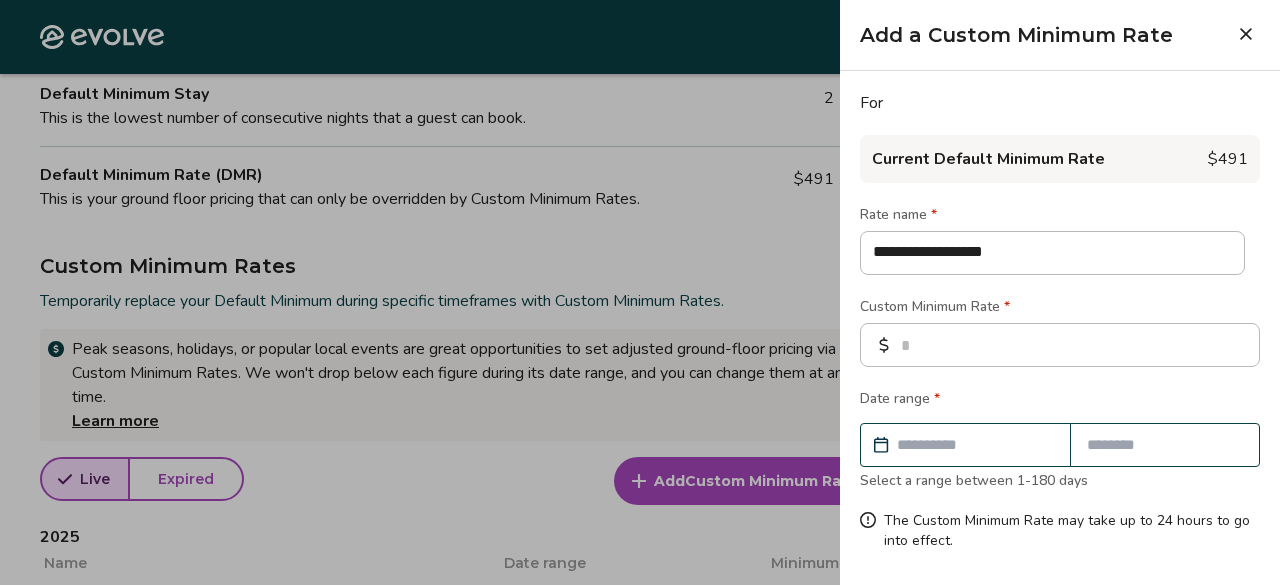 type on "*" 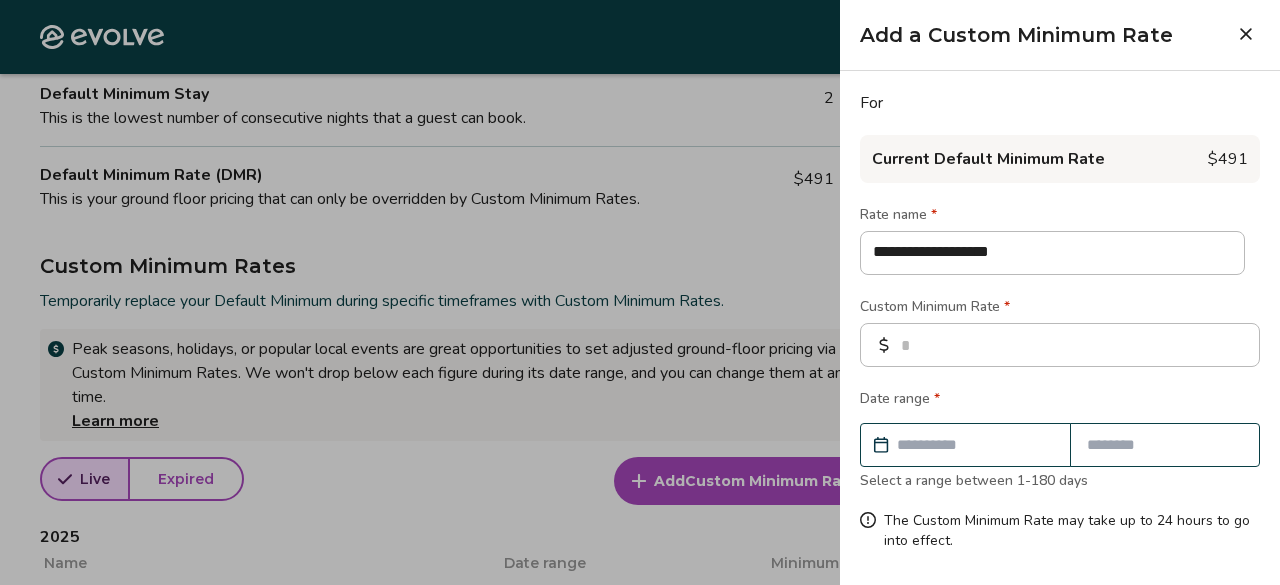 type on "*" 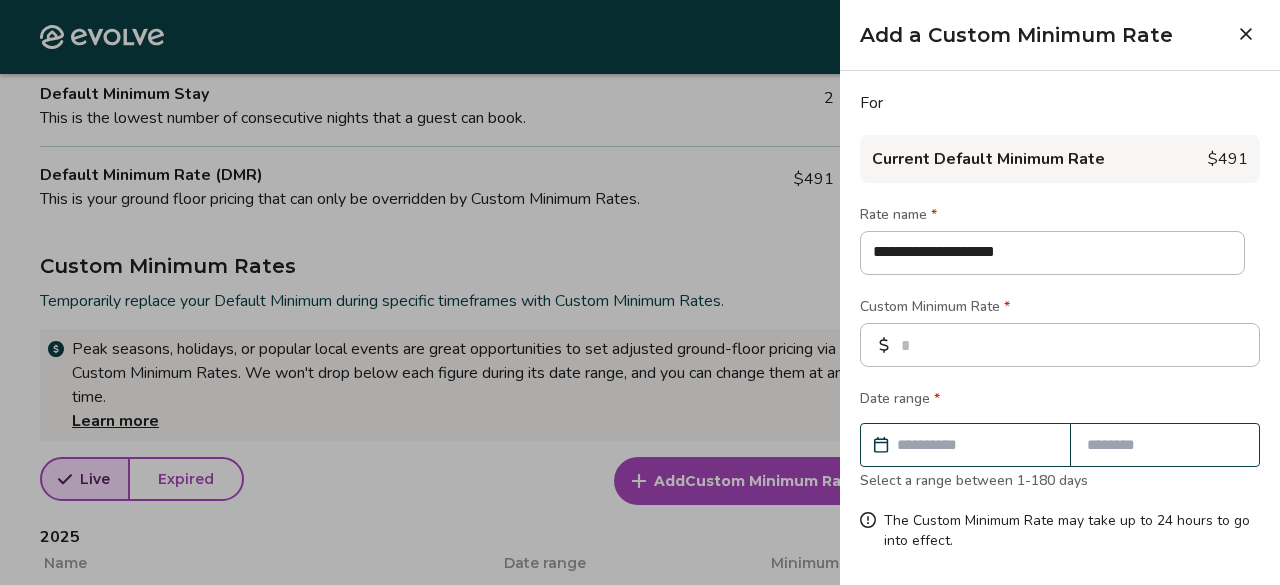 type on "*" 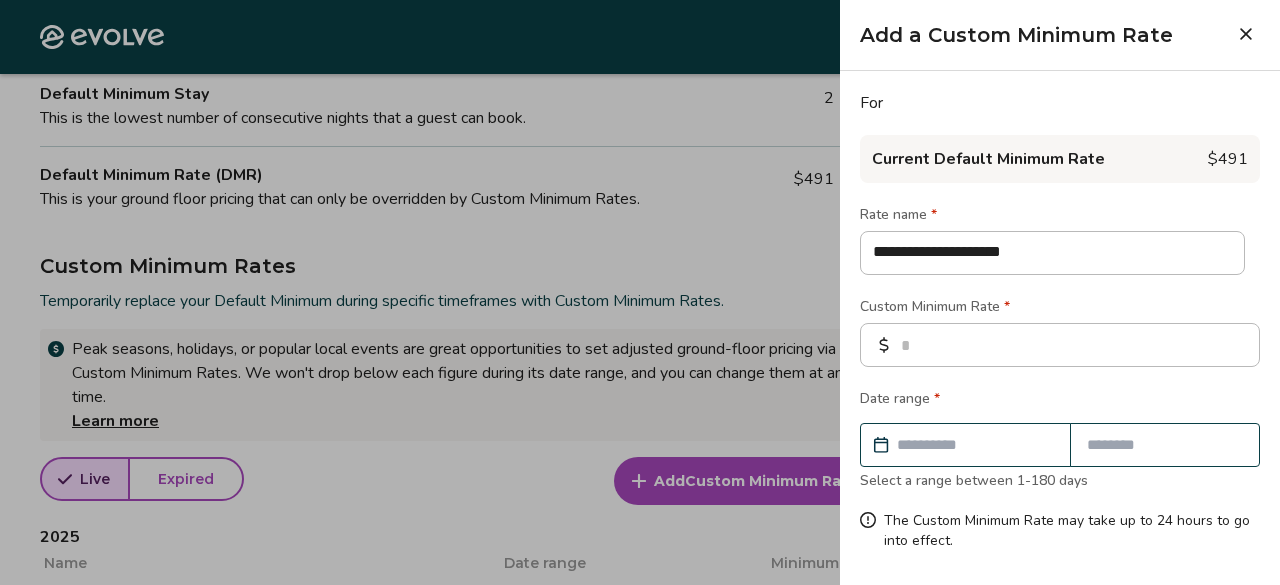 type on "*" 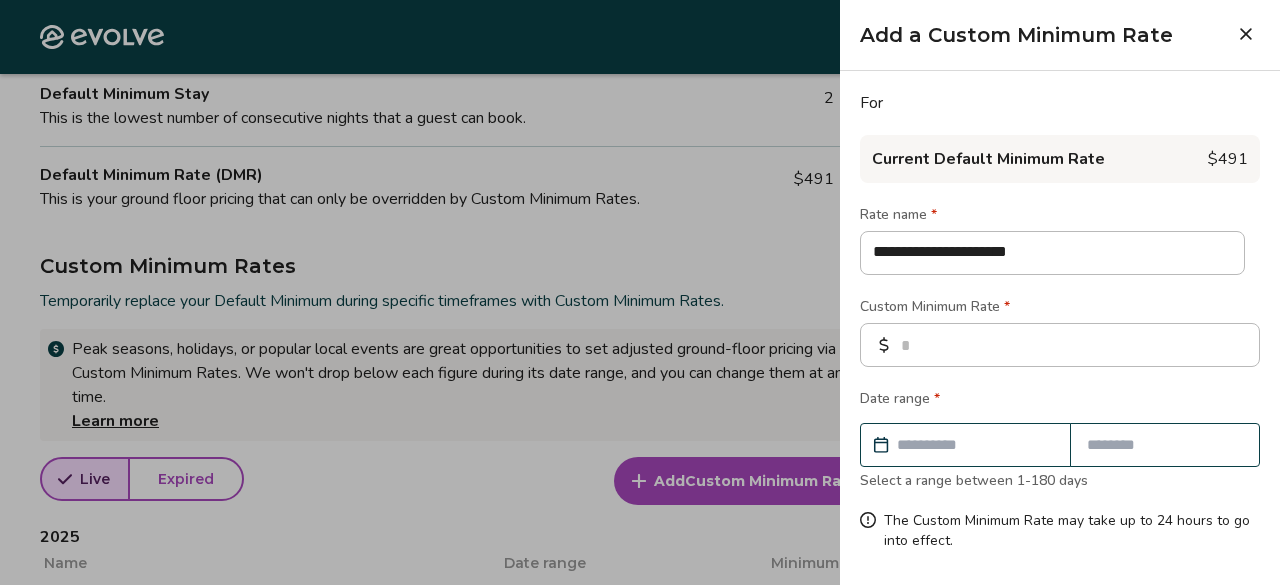 type on "*" 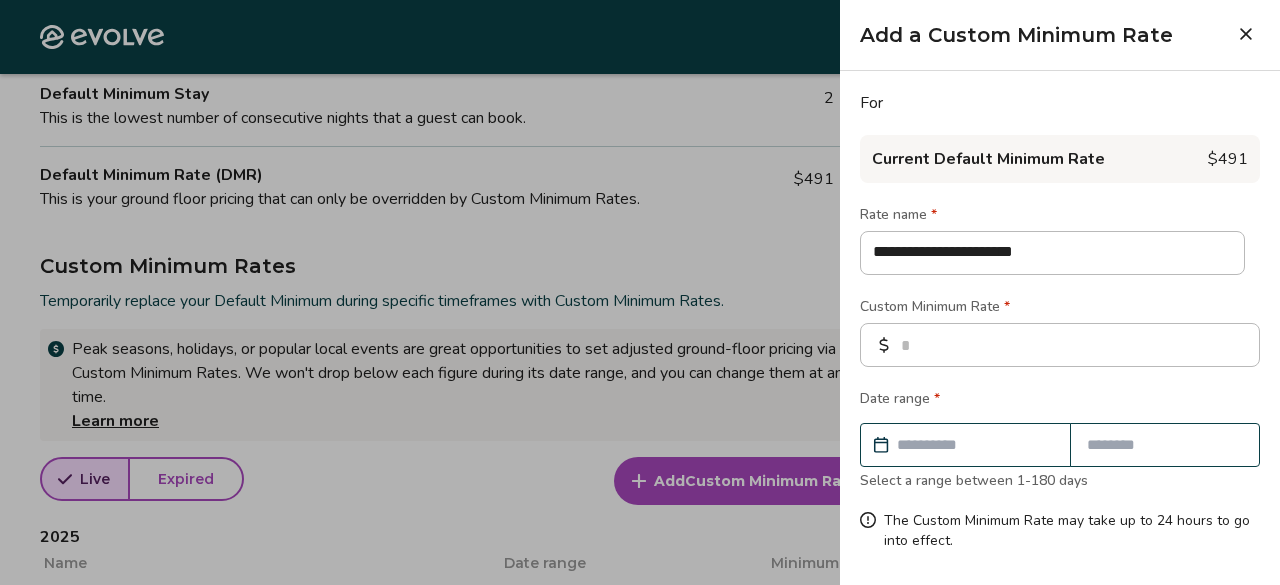type on "**********" 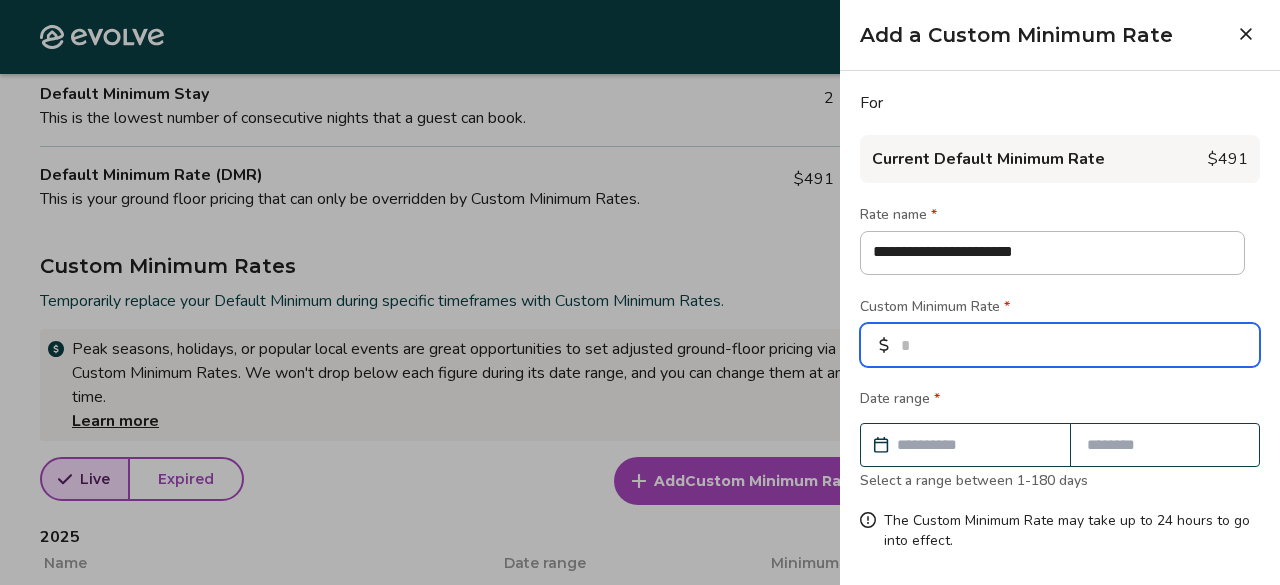 type on "*" 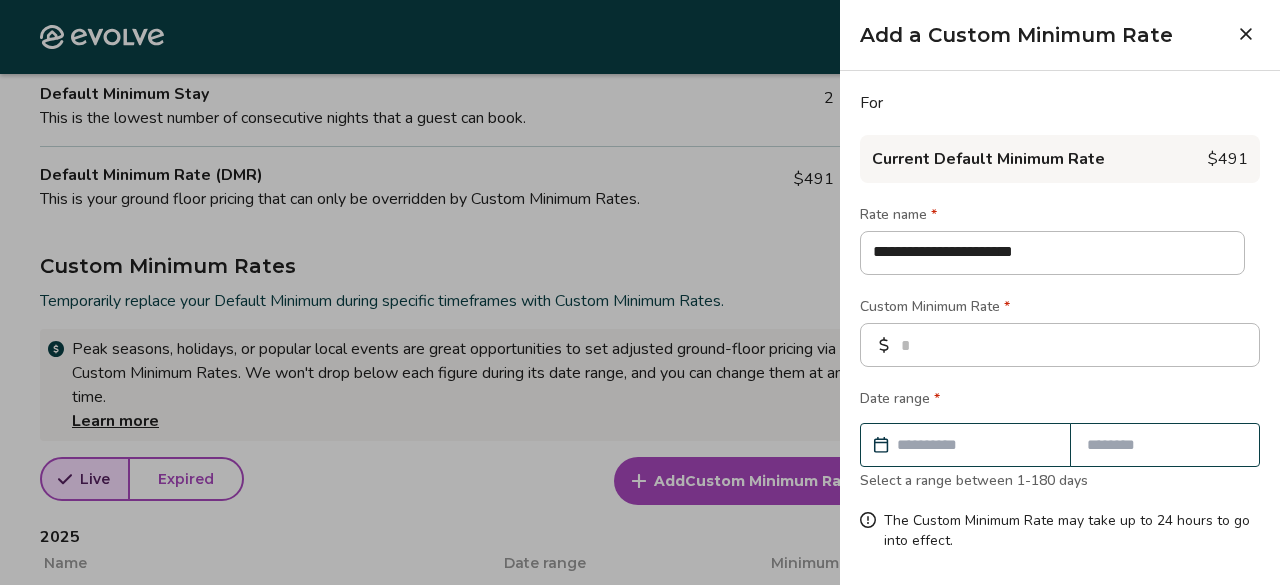 click at bounding box center [975, 445] 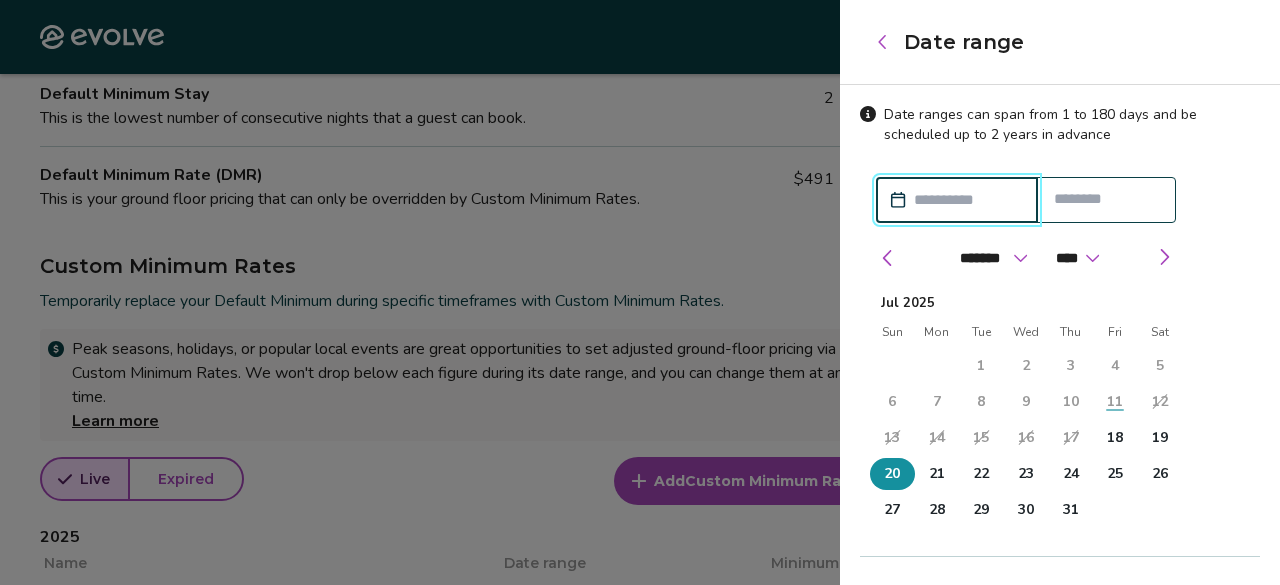 click on "20" at bounding box center [892, 474] 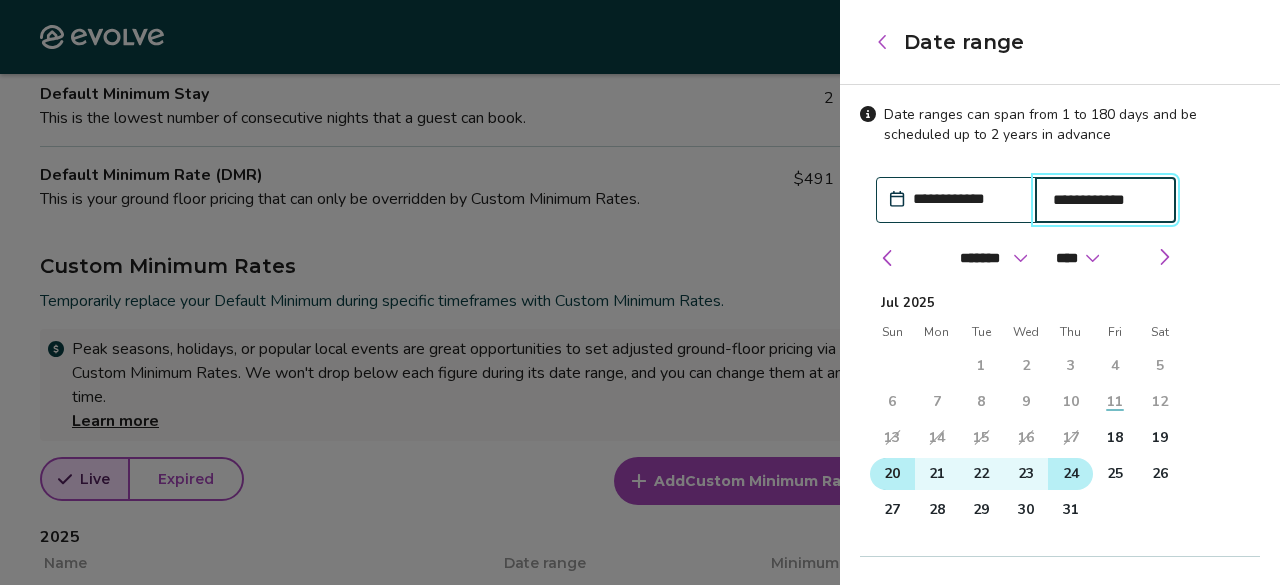 click on "24" at bounding box center [1071, 474] 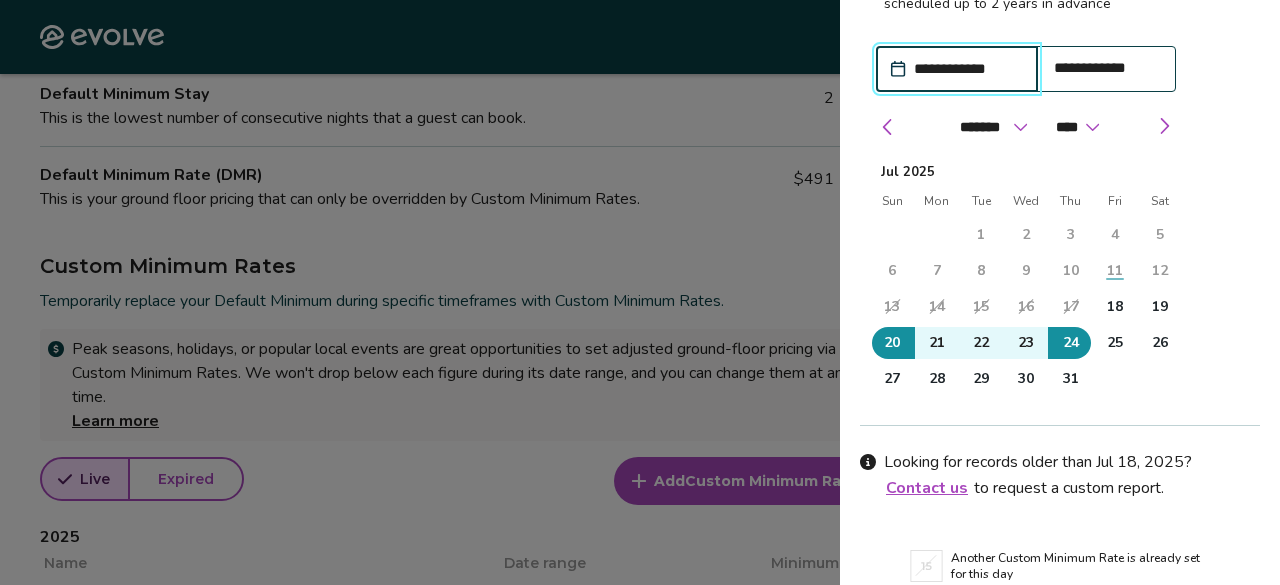 scroll, scrollTop: 218, scrollLeft: 0, axis: vertical 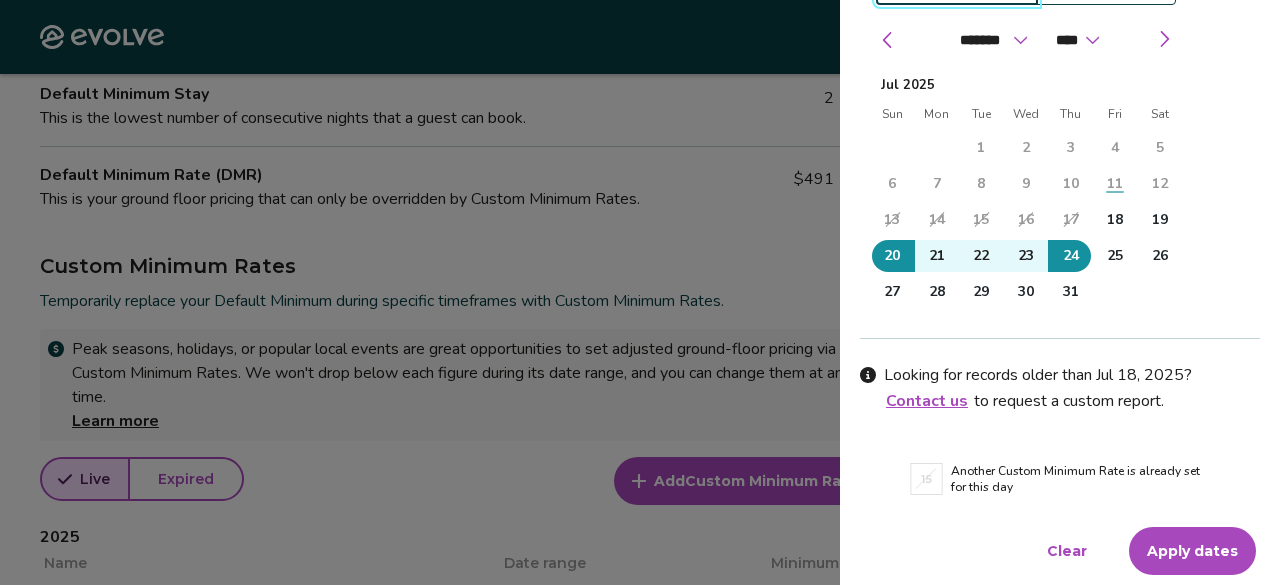 click on "Apply dates" at bounding box center [1192, 551] 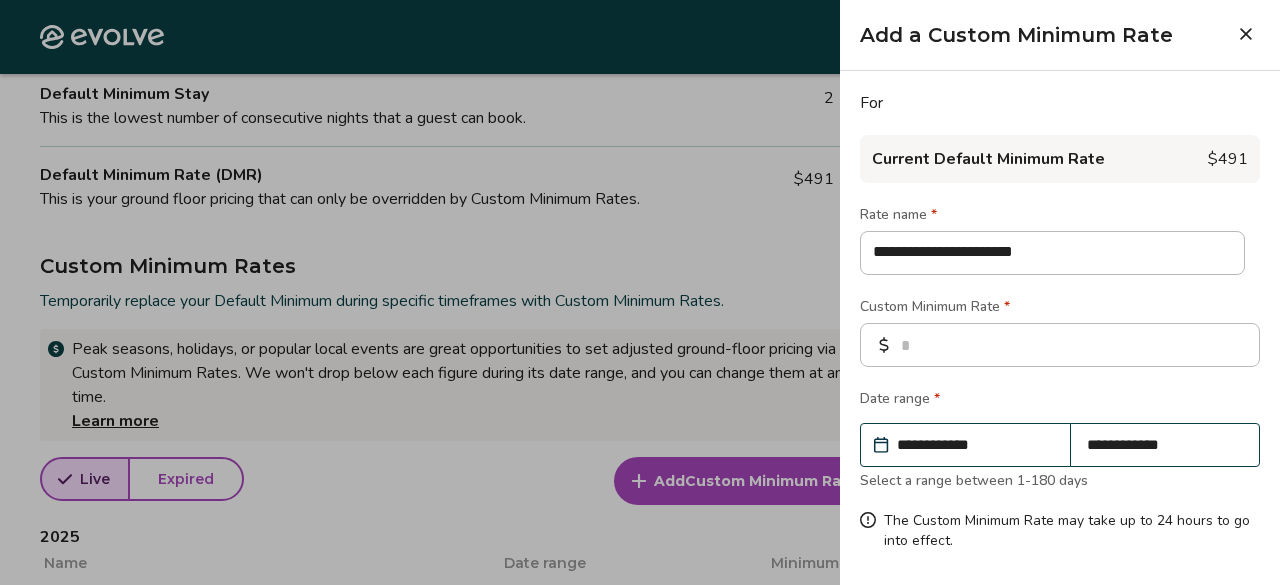 scroll, scrollTop: 74, scrollLeft: 0, axis: vertical 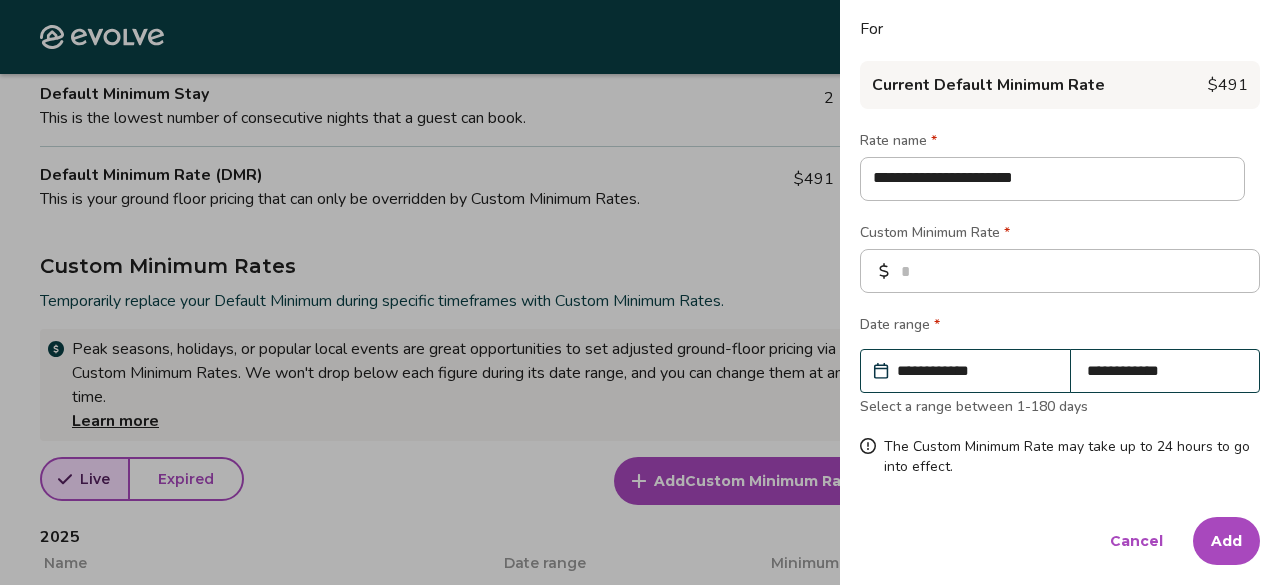 click on "Add" at bounding box center (1226, 541) 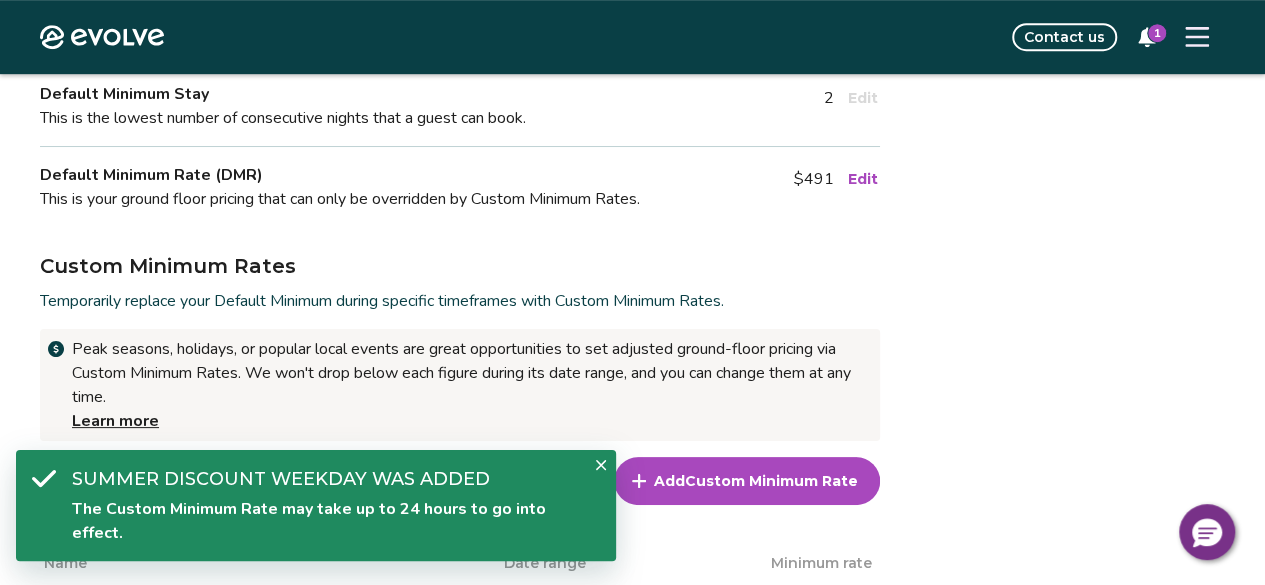 click on "Custom Minimum Rate" at bounding box center (771, 481) 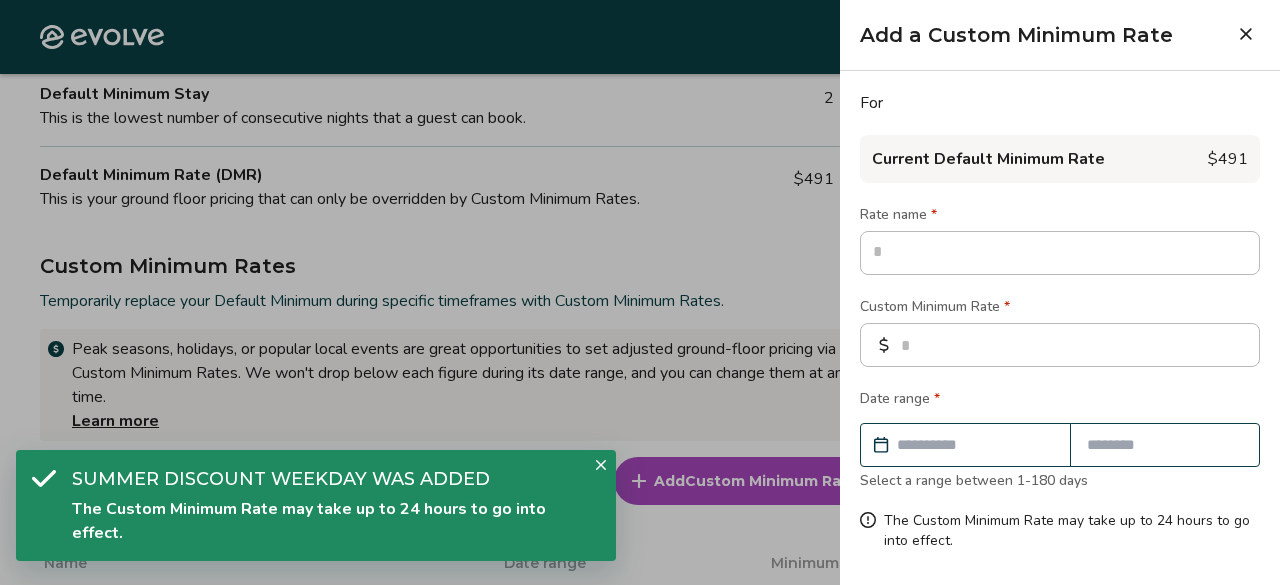 type on "*" 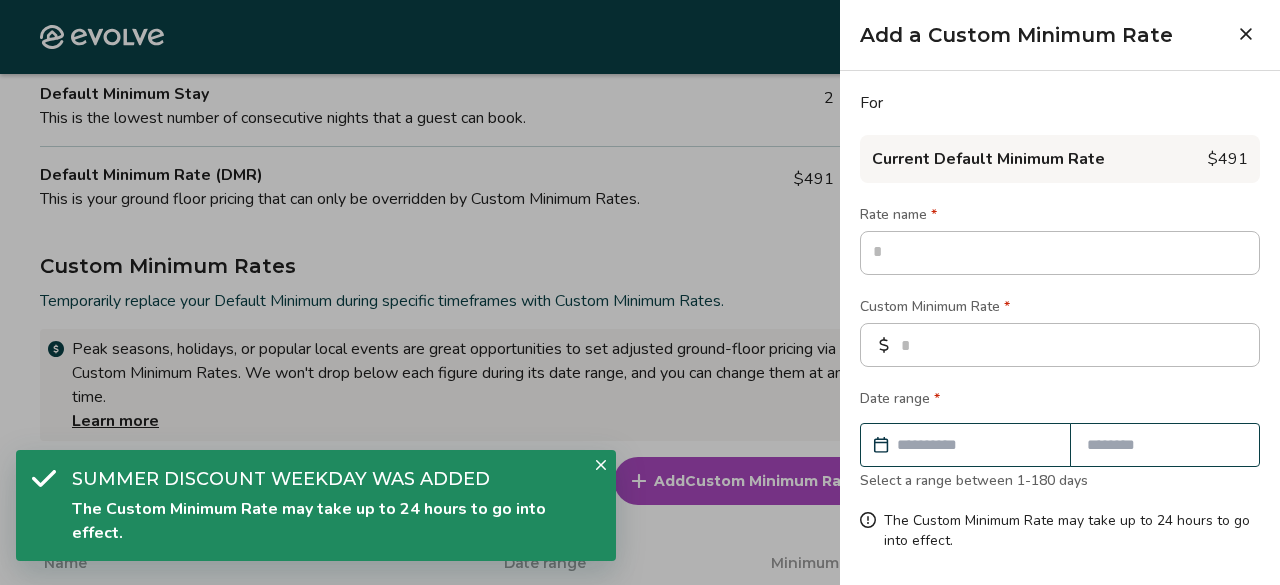 type on "*" 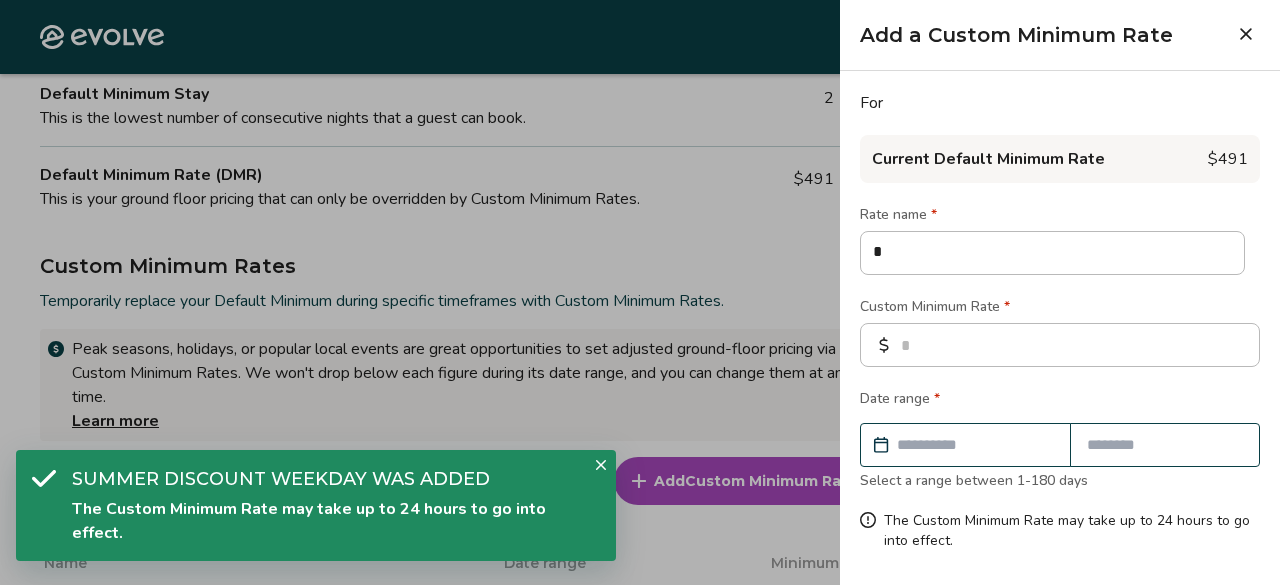 type on "*" 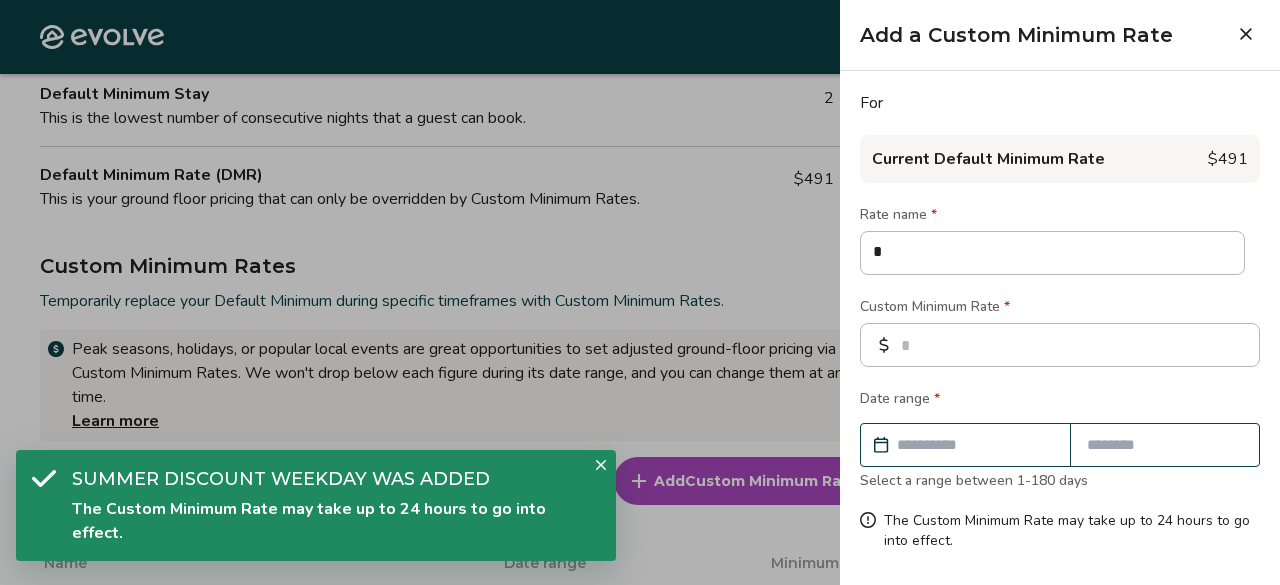 type on "**" 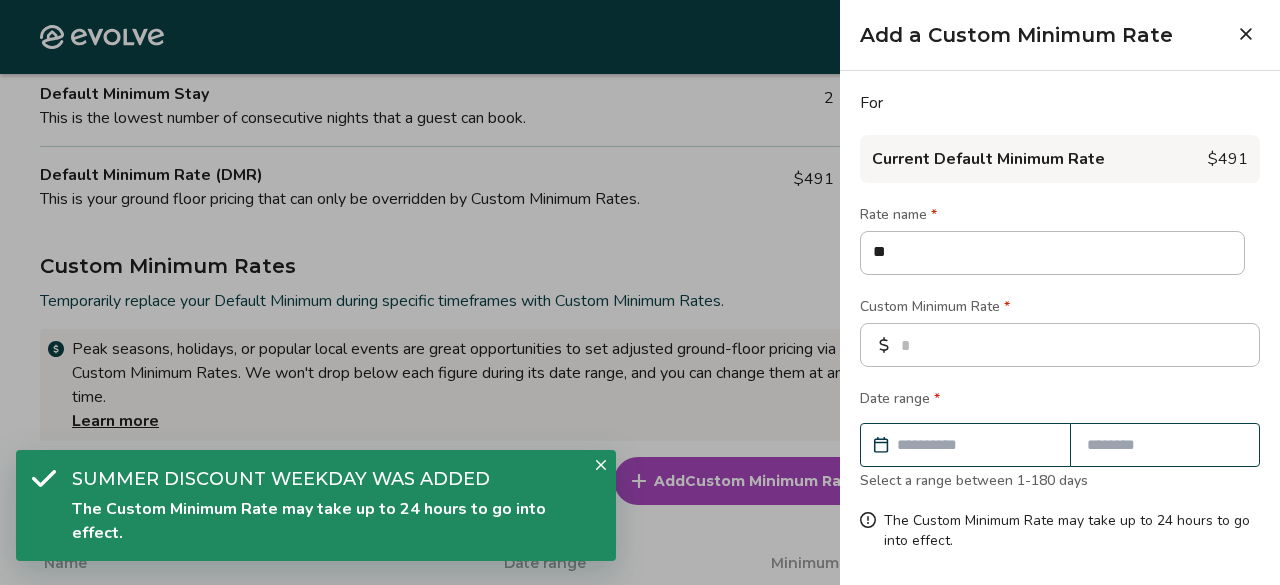 type on "*" 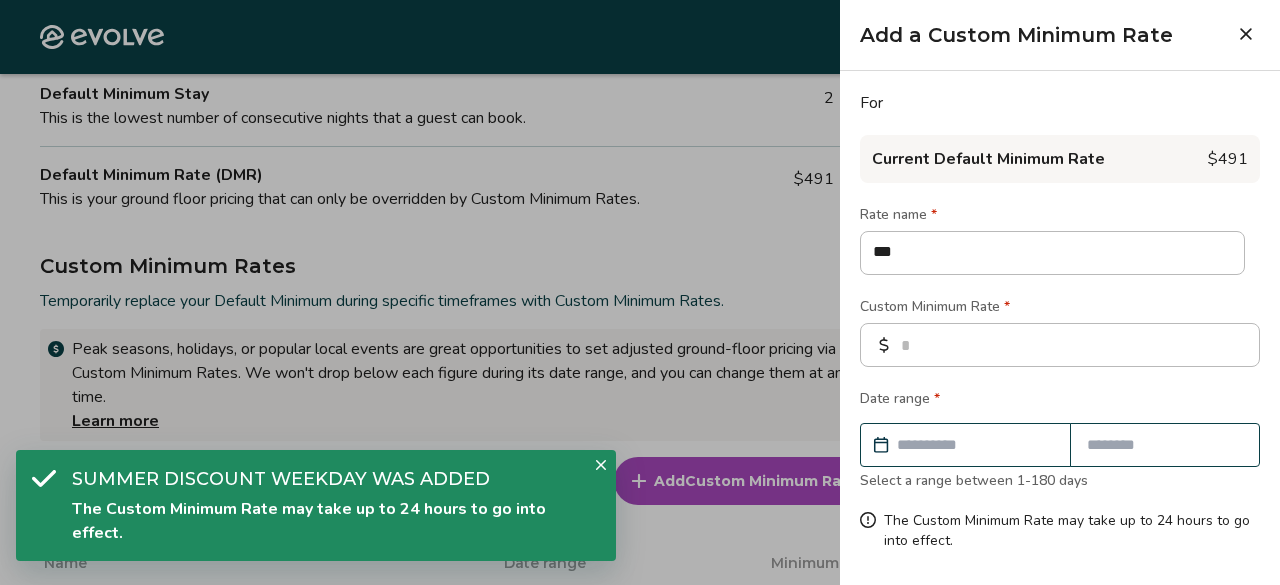 type on "*" 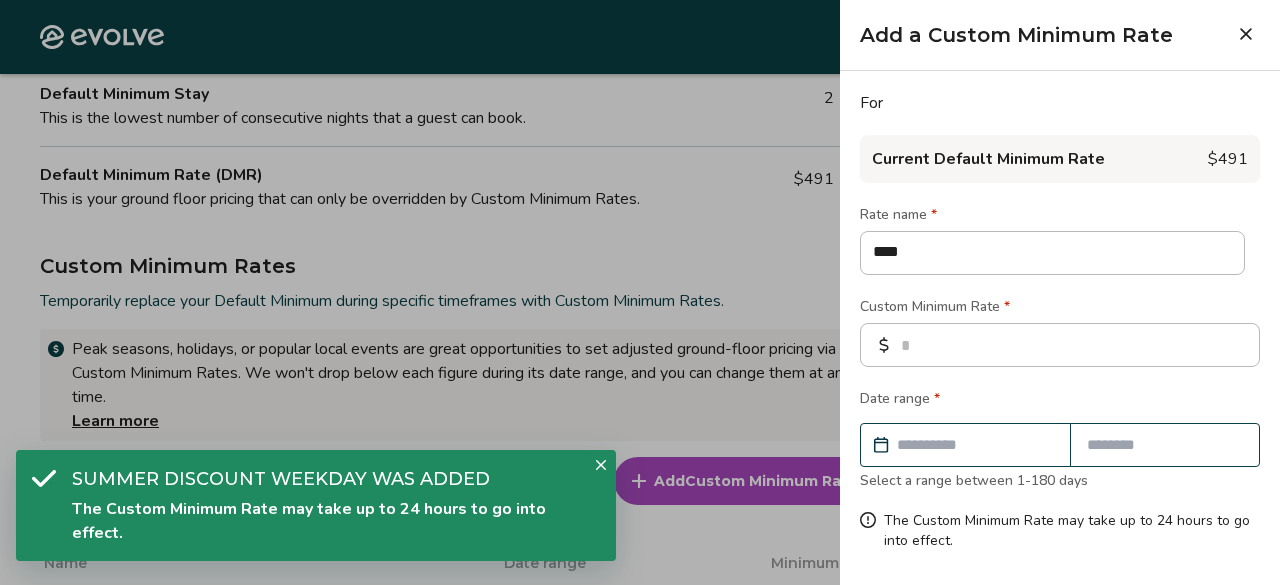 type on "*" 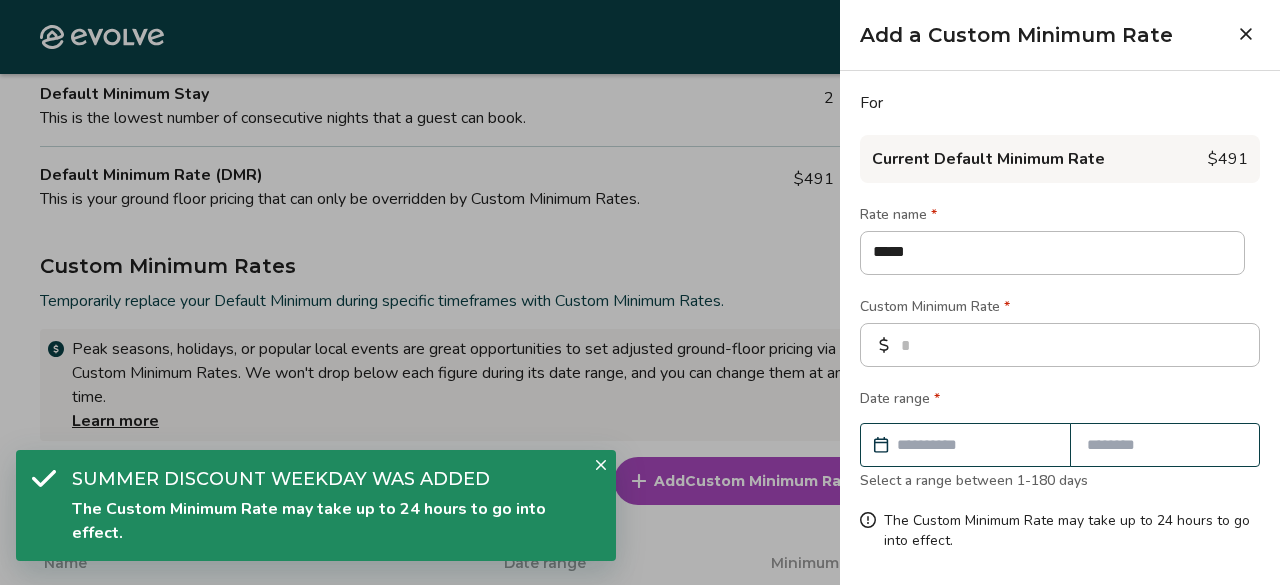 type on "*" 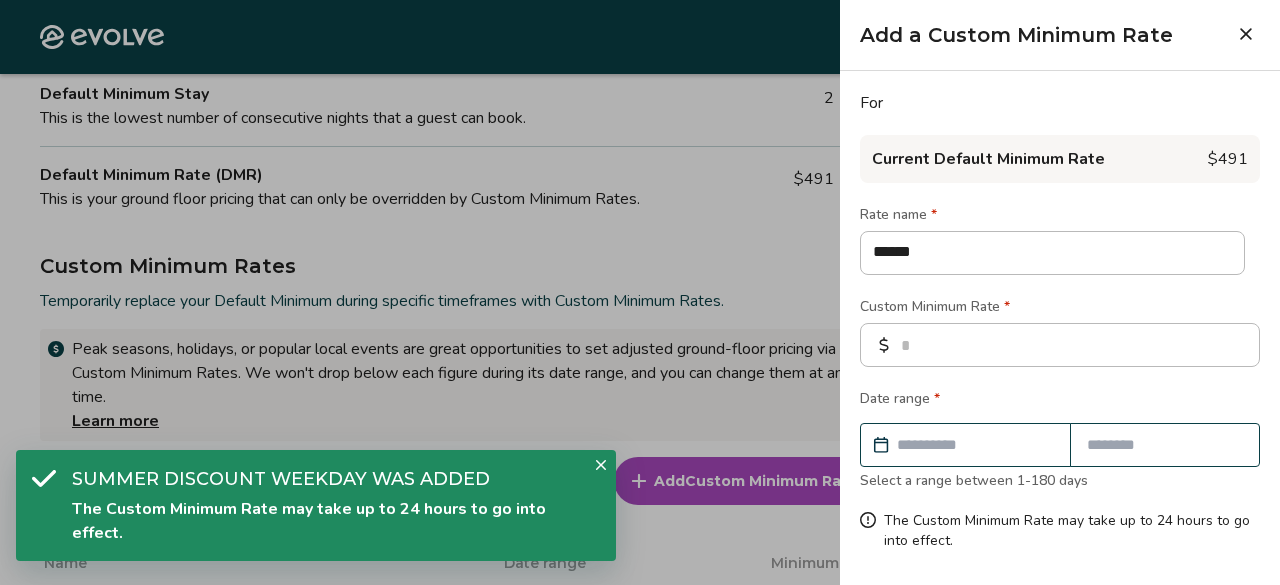 type on "*" 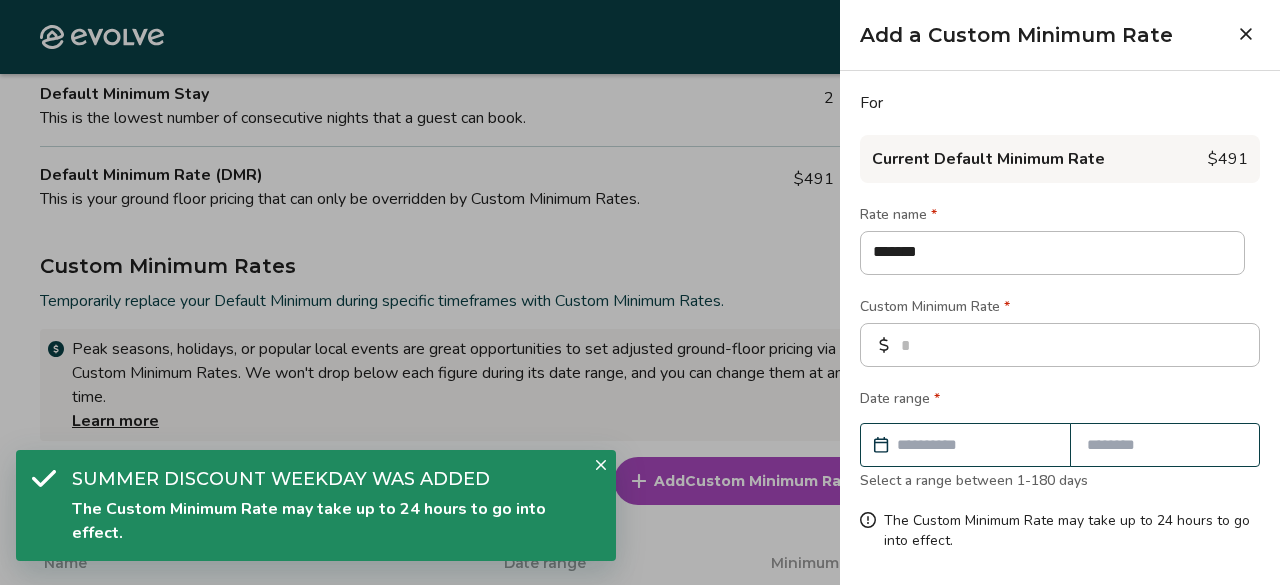 type on "*" 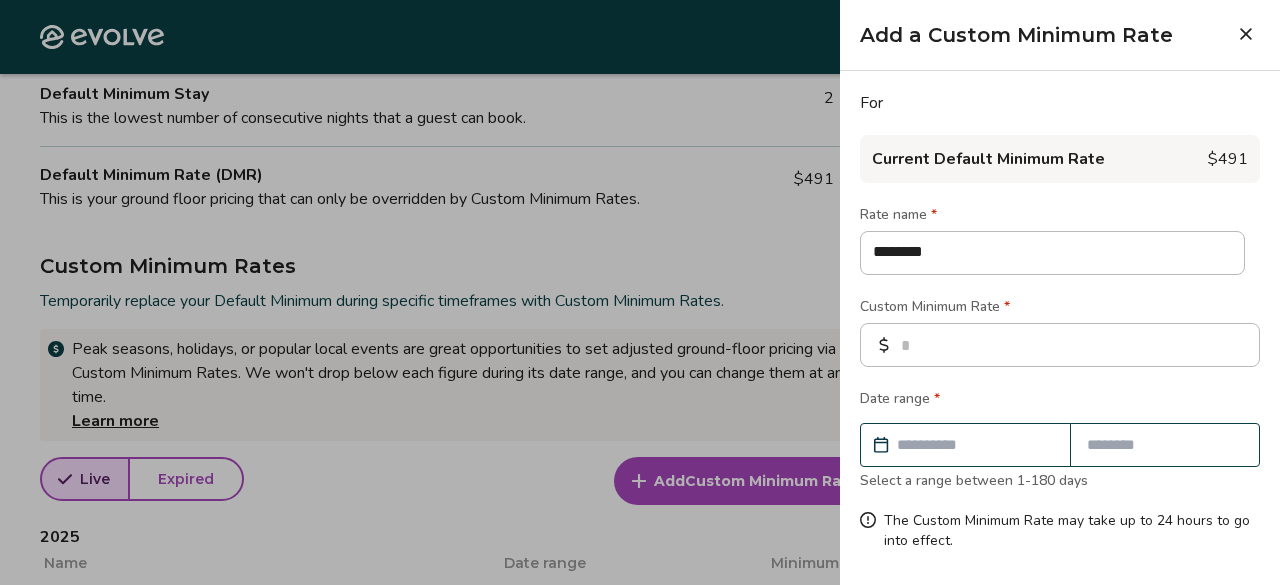 type on "*" 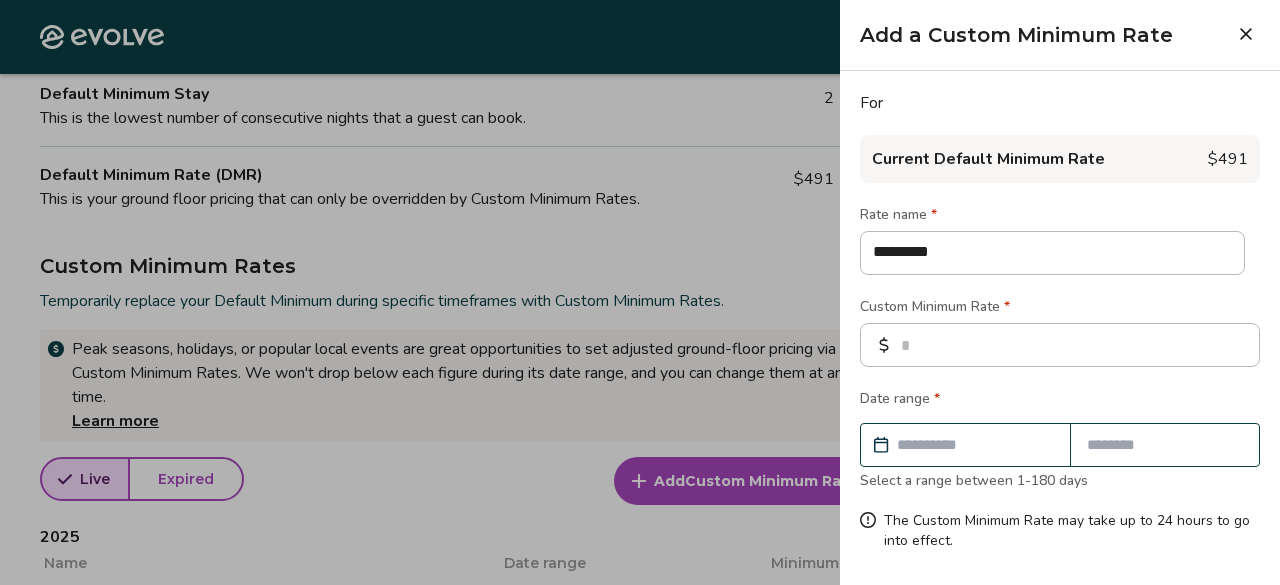 type on "*" 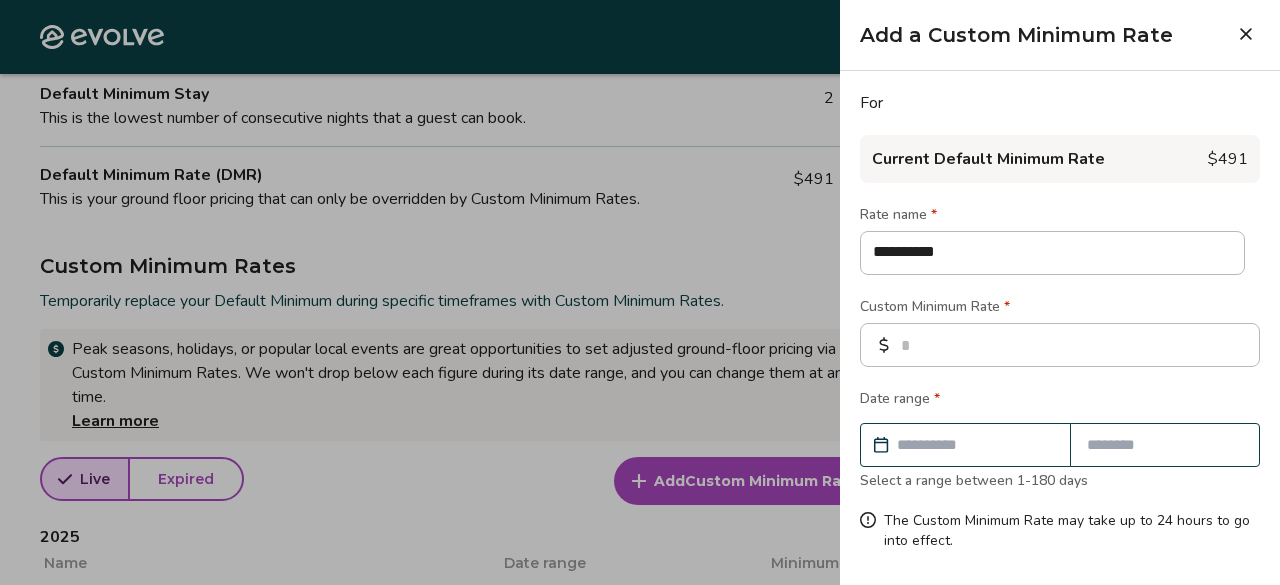 type on "*" 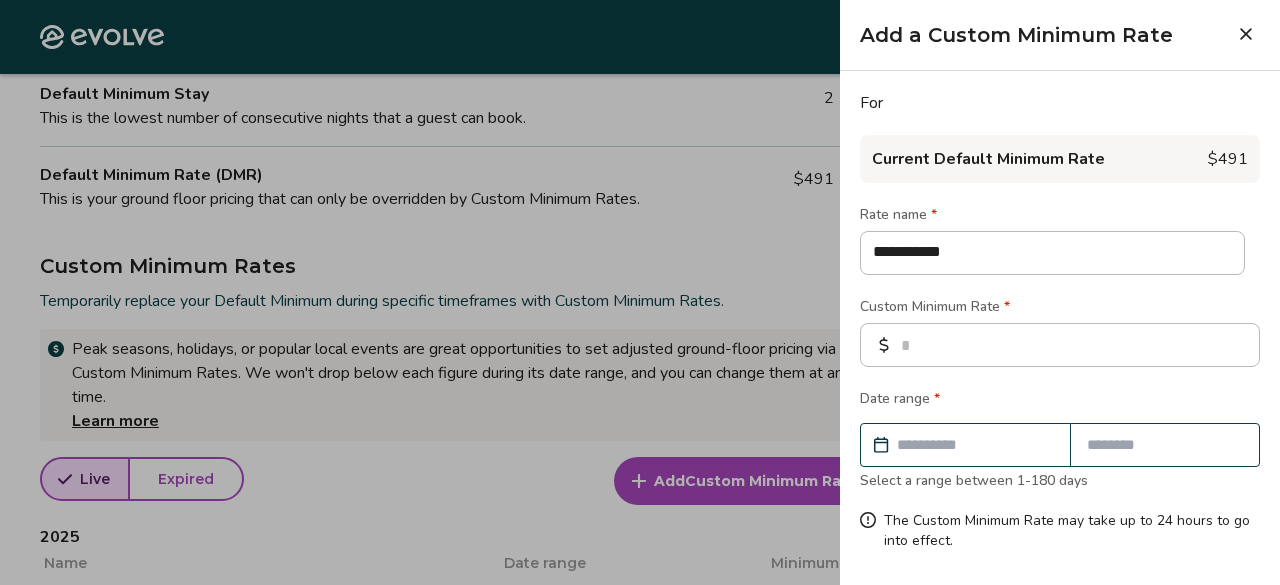 type on "*" 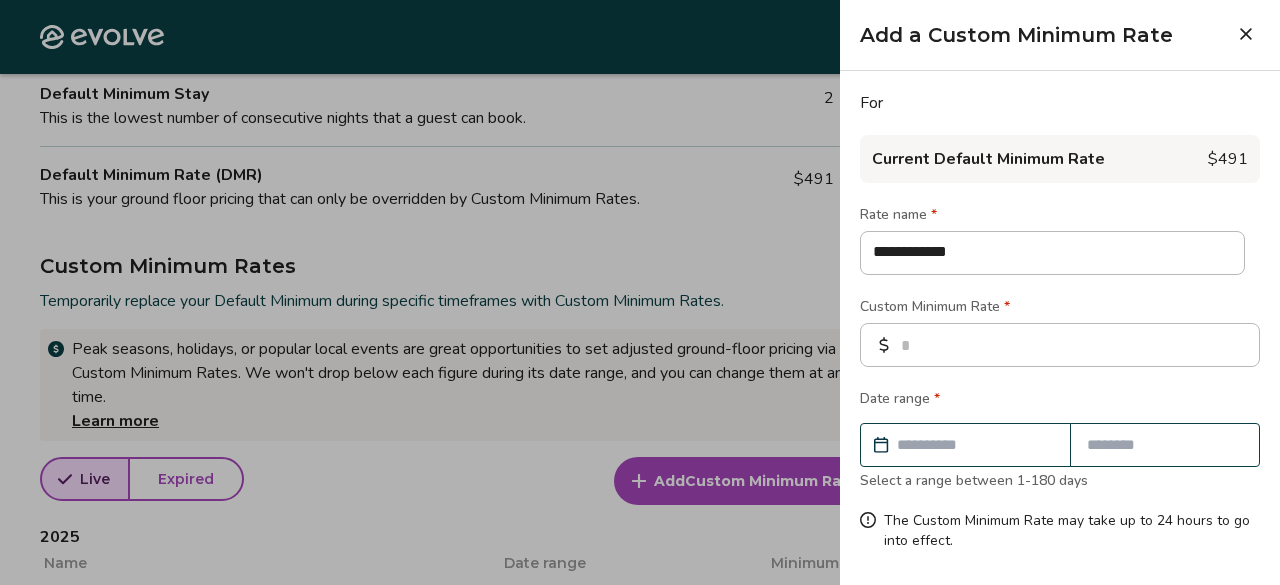 type on "*" 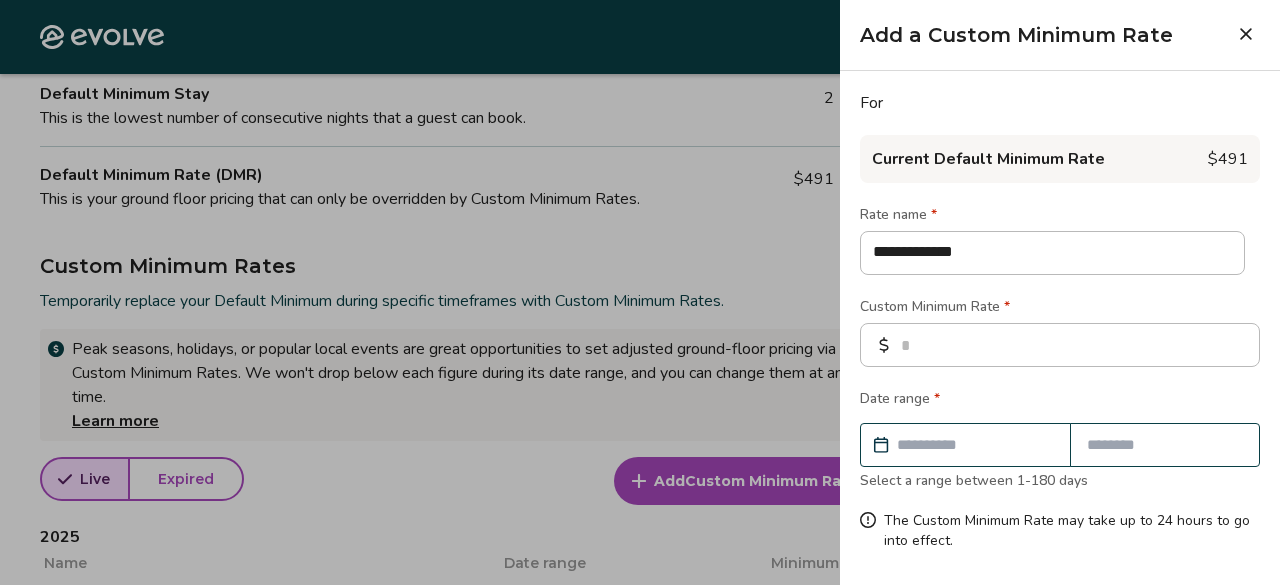 type on "*" 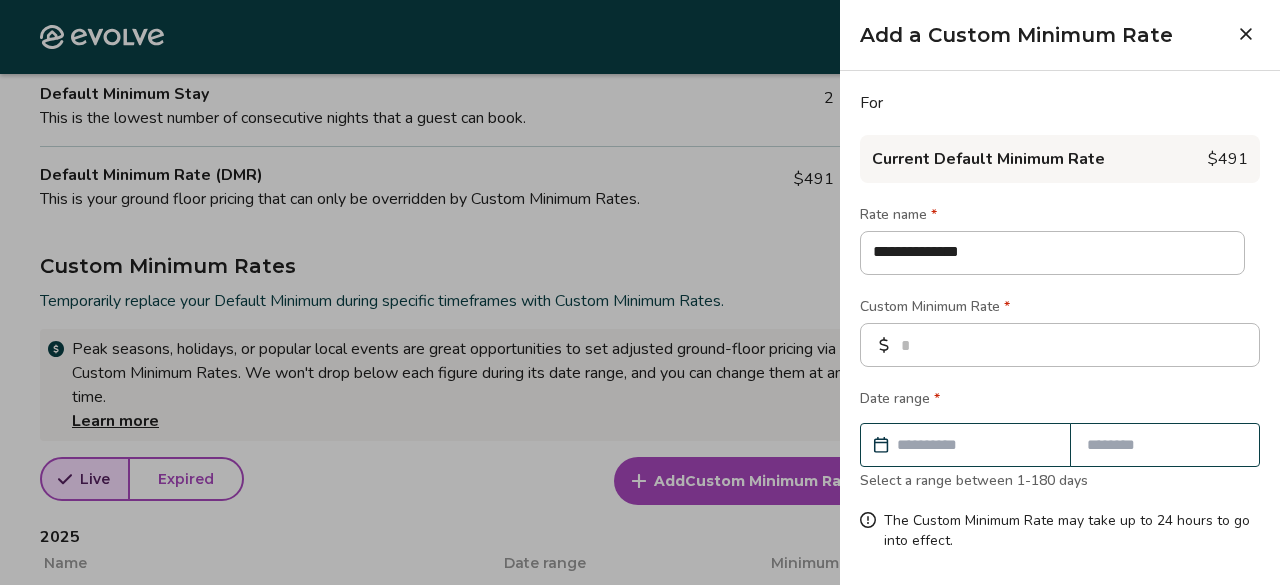 type on "*" 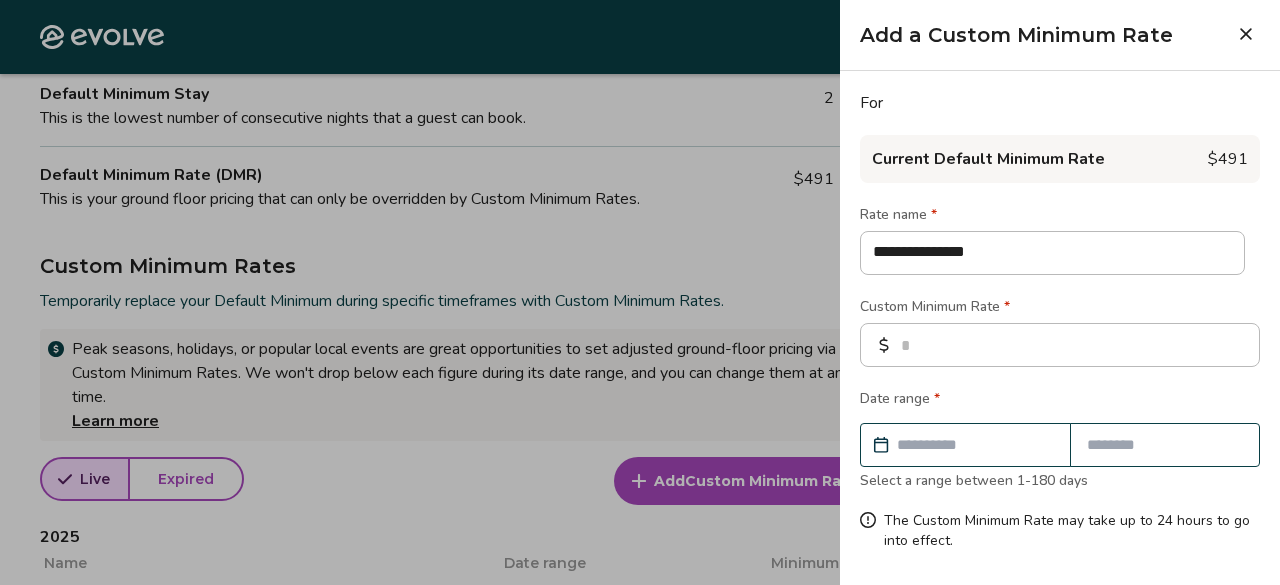 type on "*" 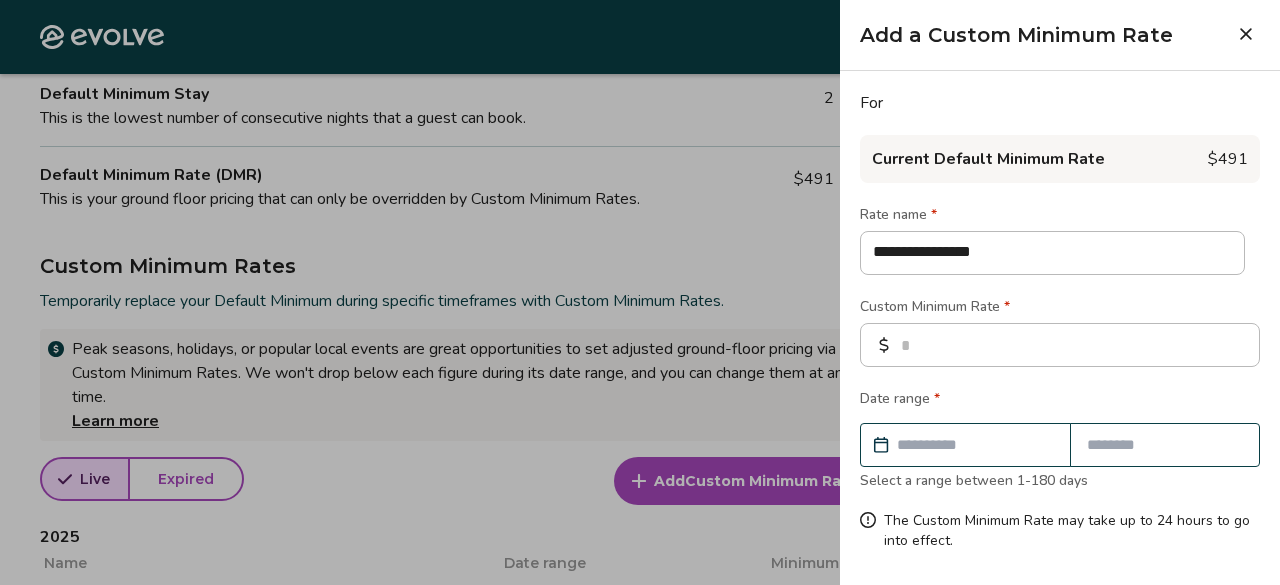 type on "*" 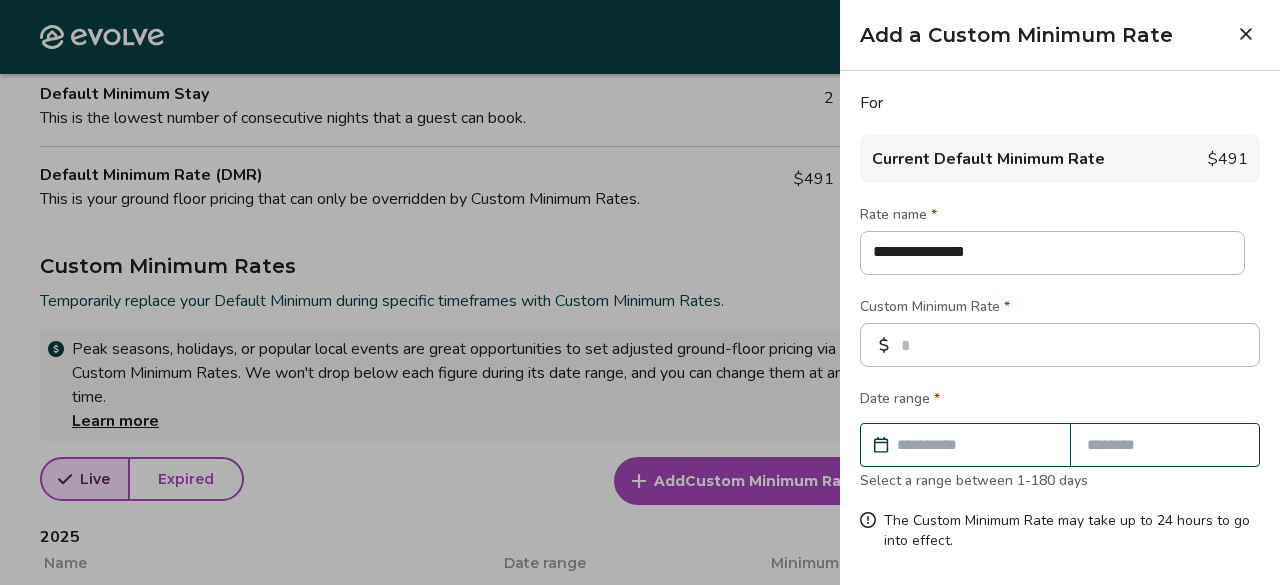 type on "*" 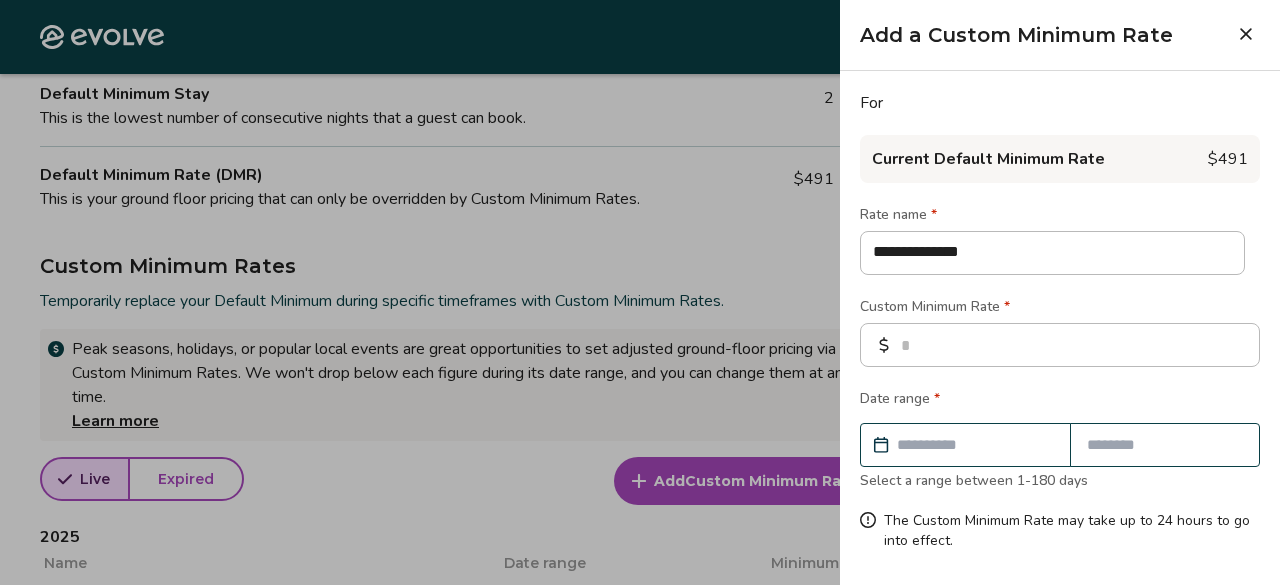type on "*" 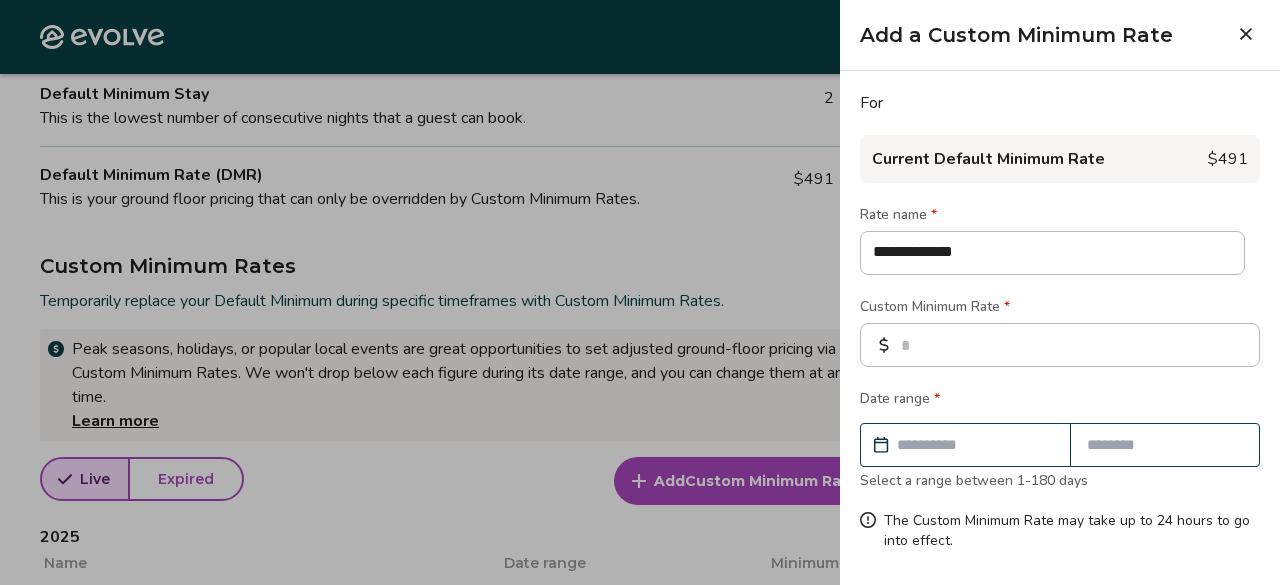 type on "*" 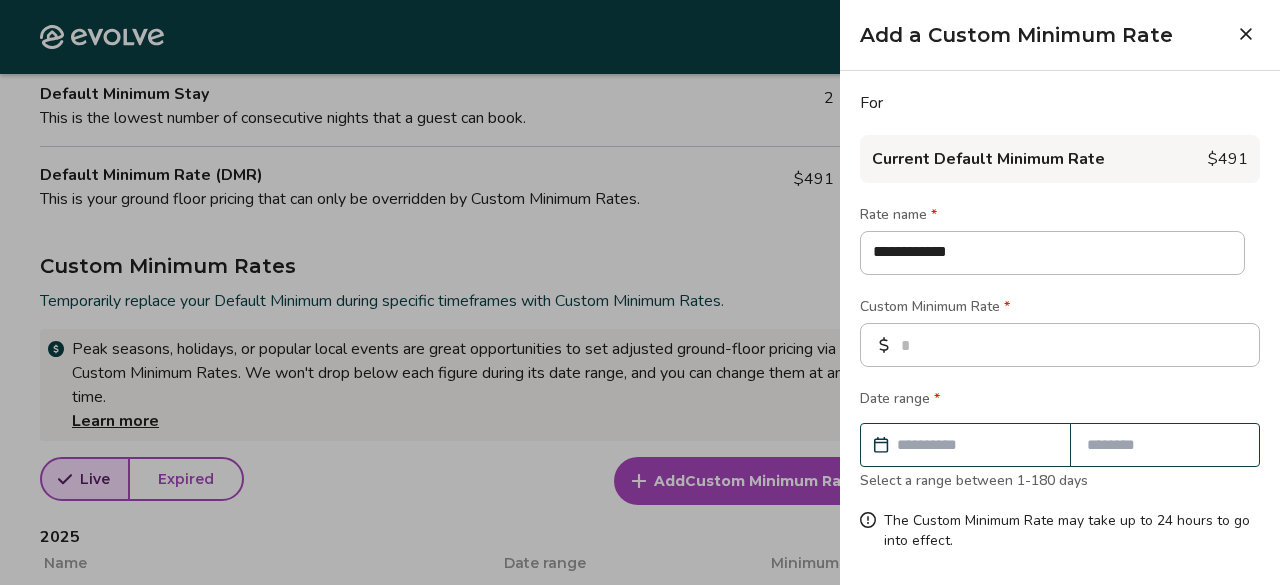 type on "*" 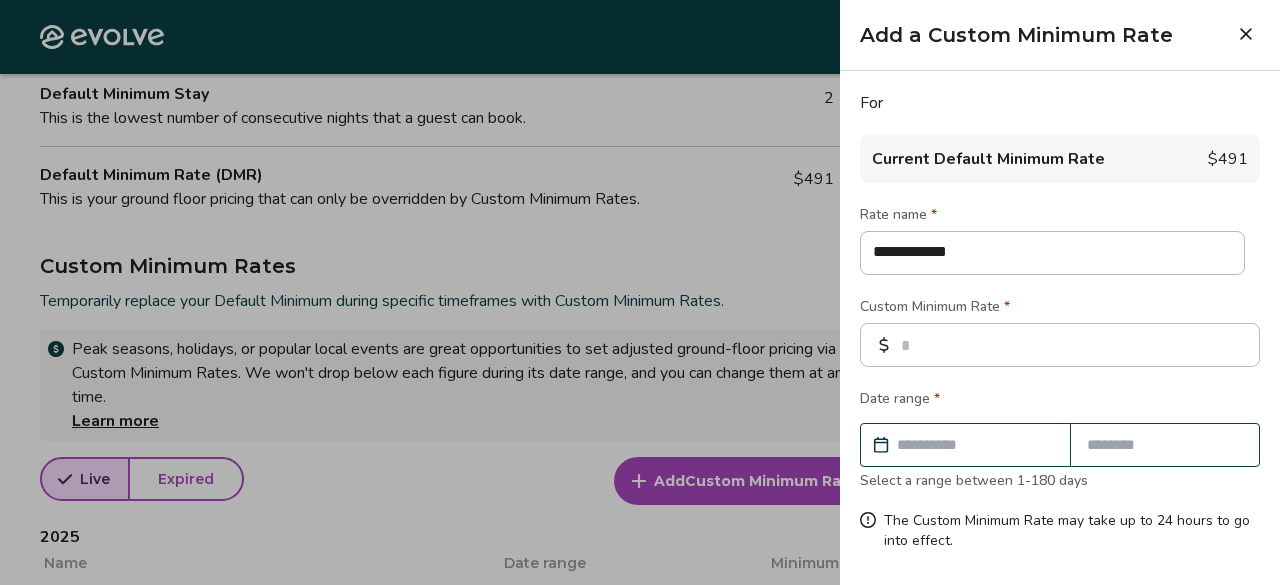 type on "**********" 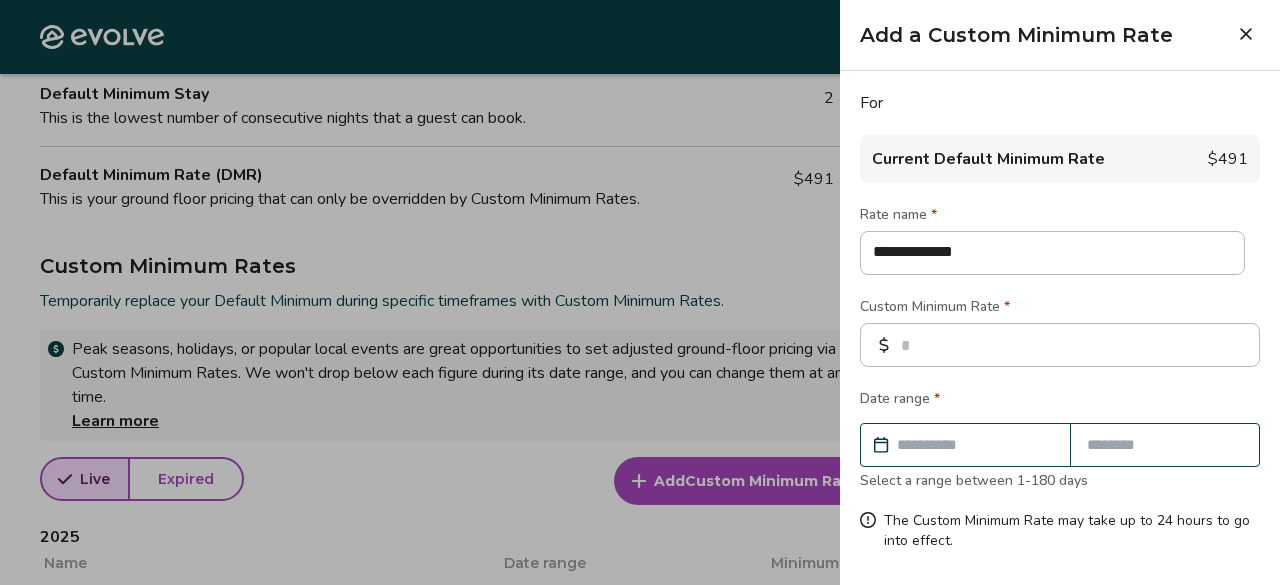 type on "*" 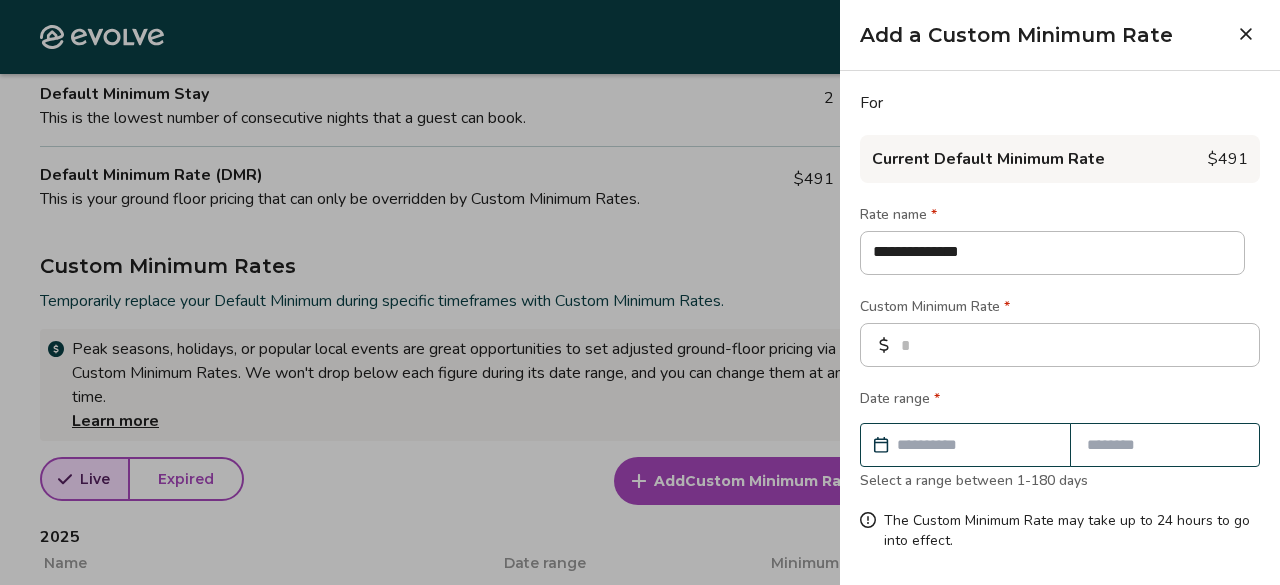 type on "*" 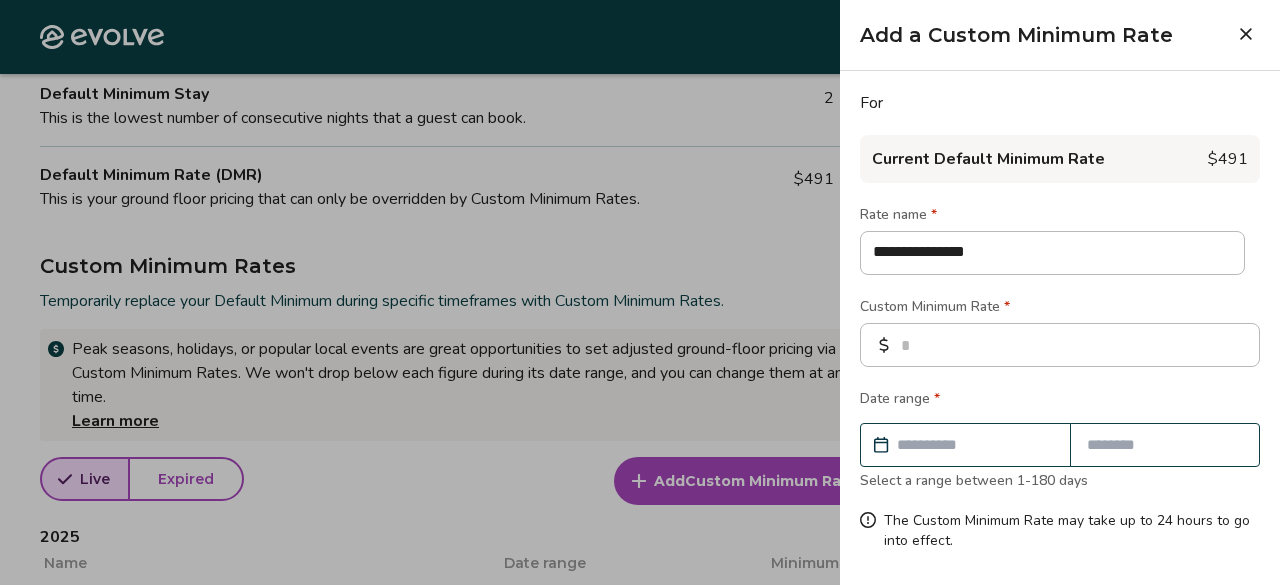 type on "*" 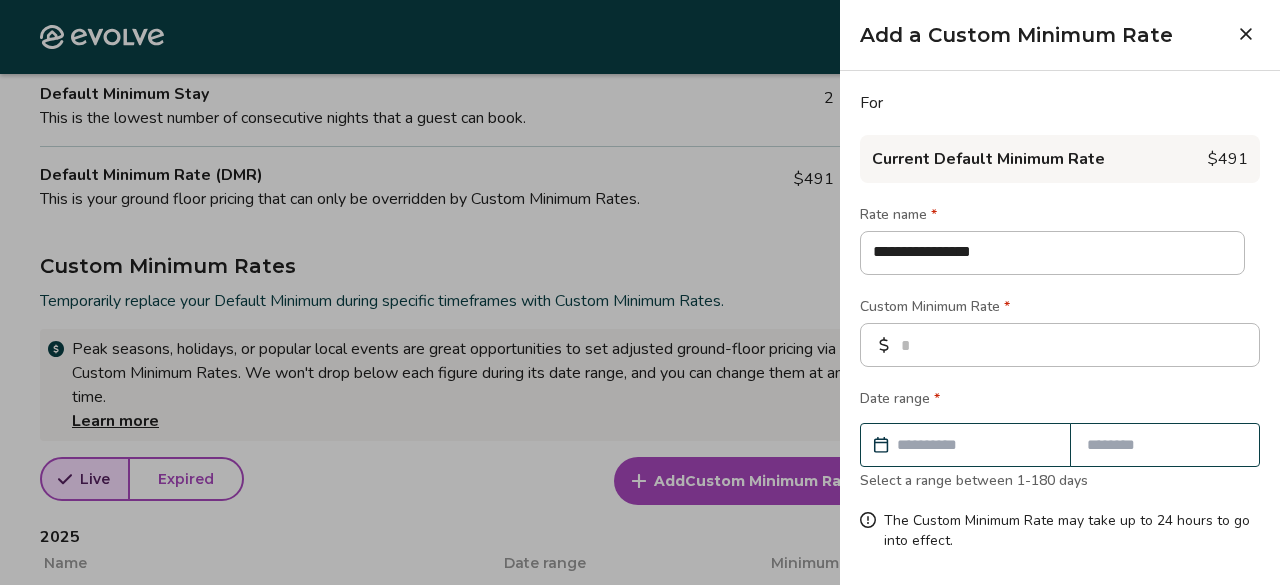 type on "*" 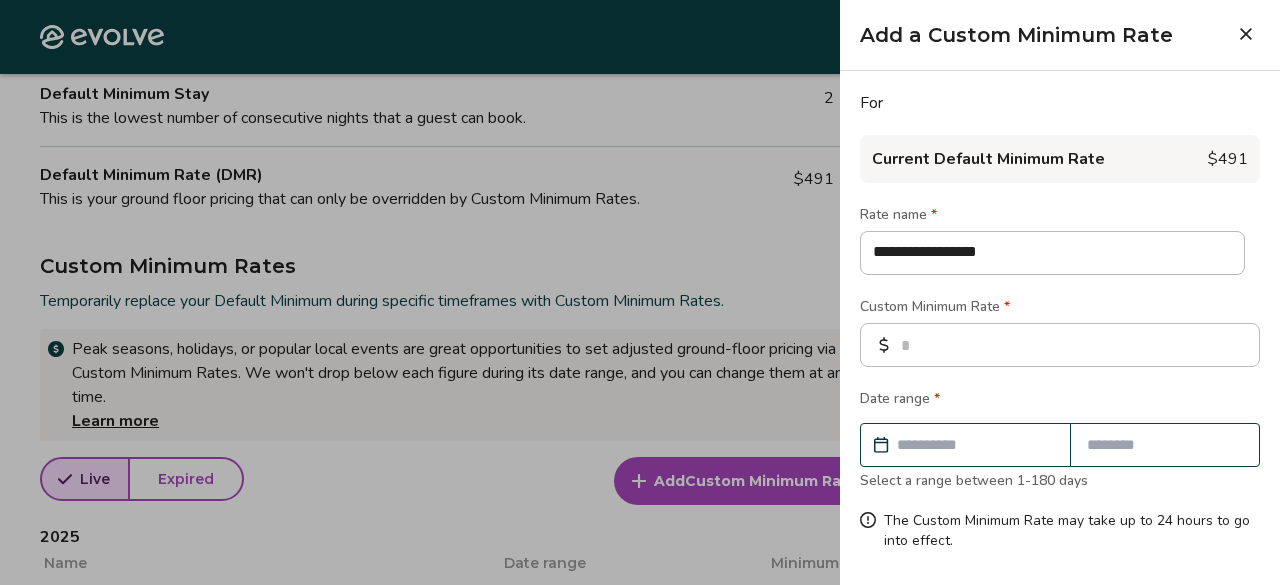 type on "*" 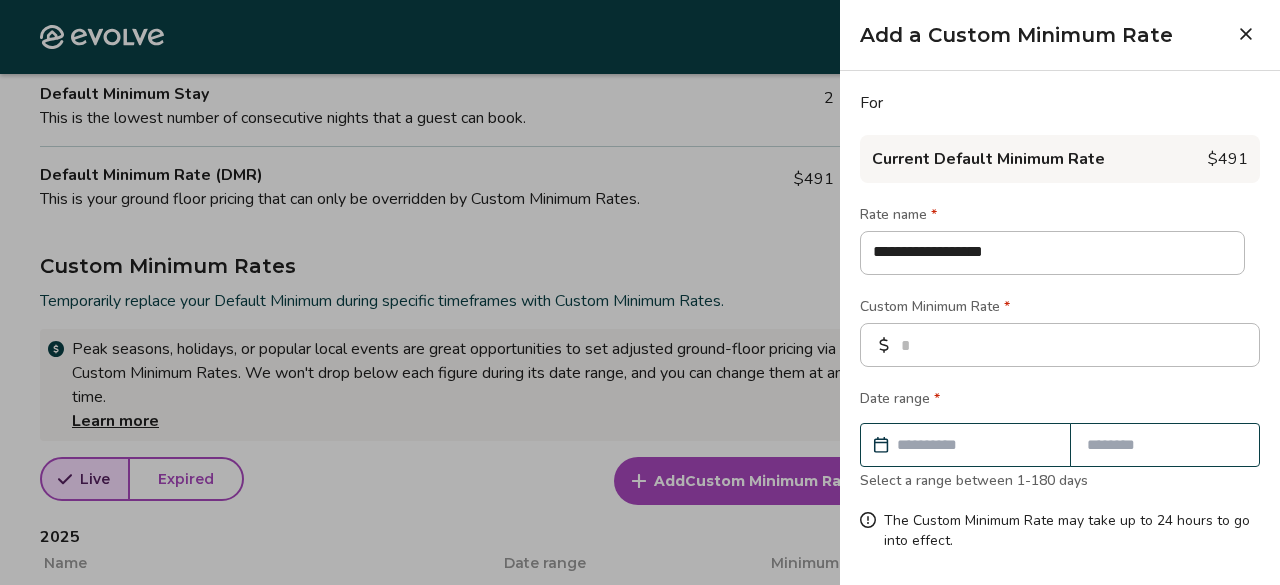 type on "*" 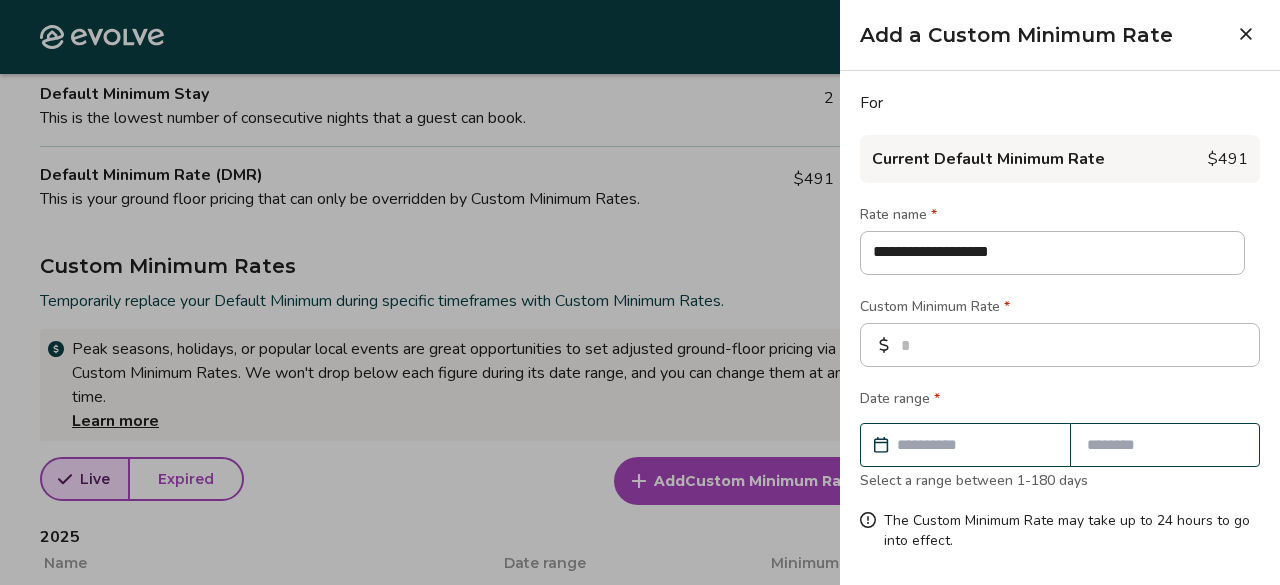 type on "*" 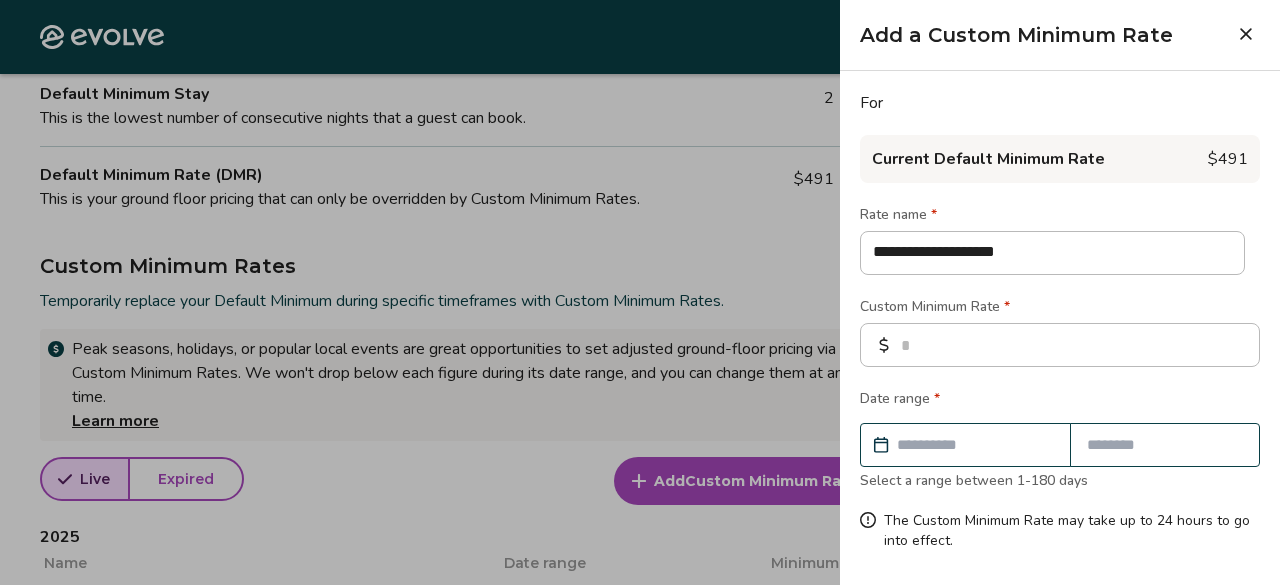 type on "*" 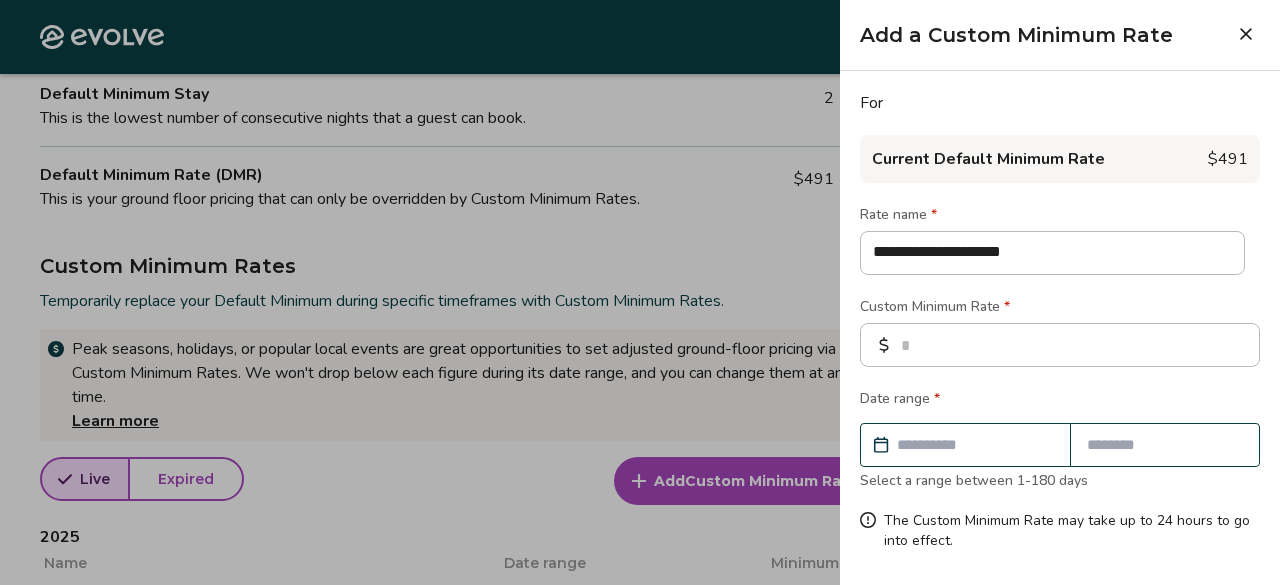 type on "*" 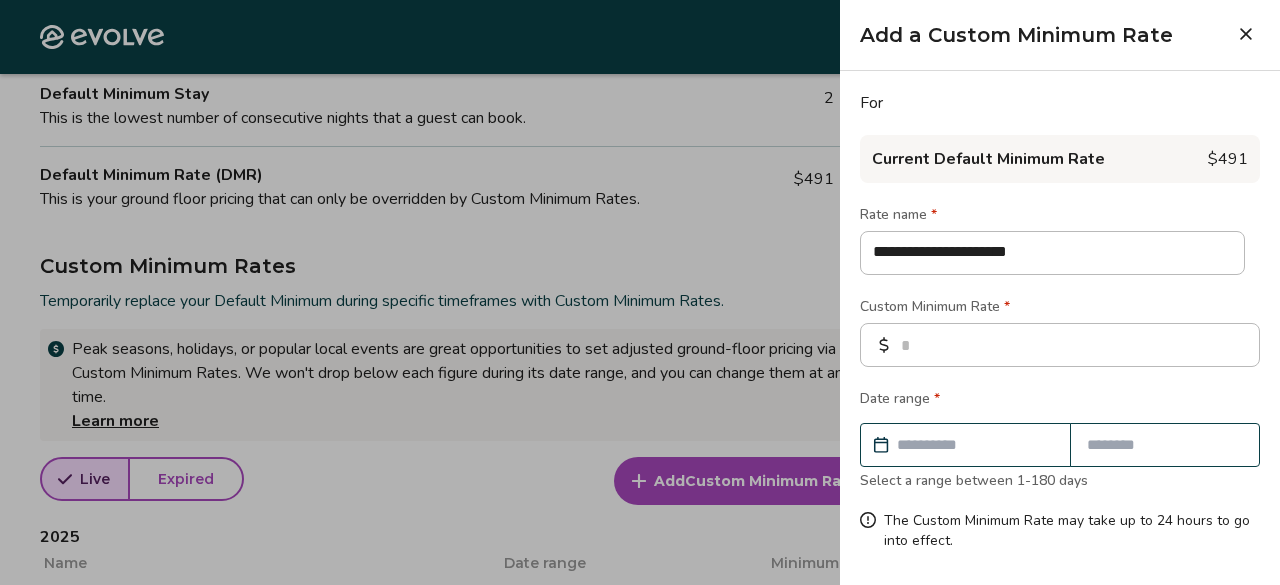 type on "*" 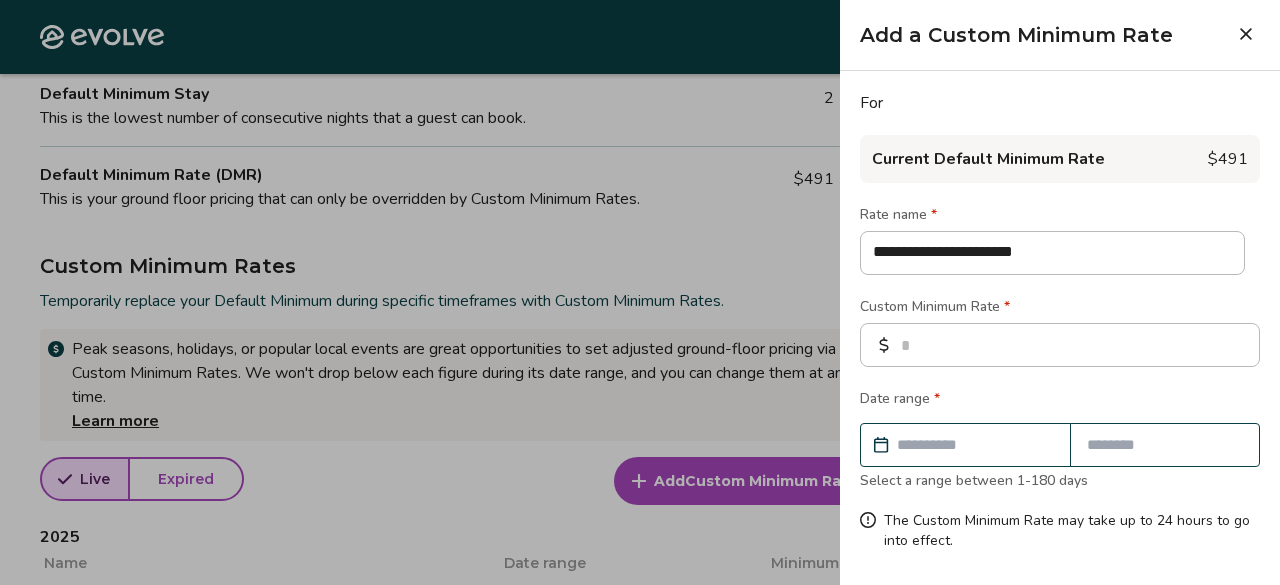 type on "**********" 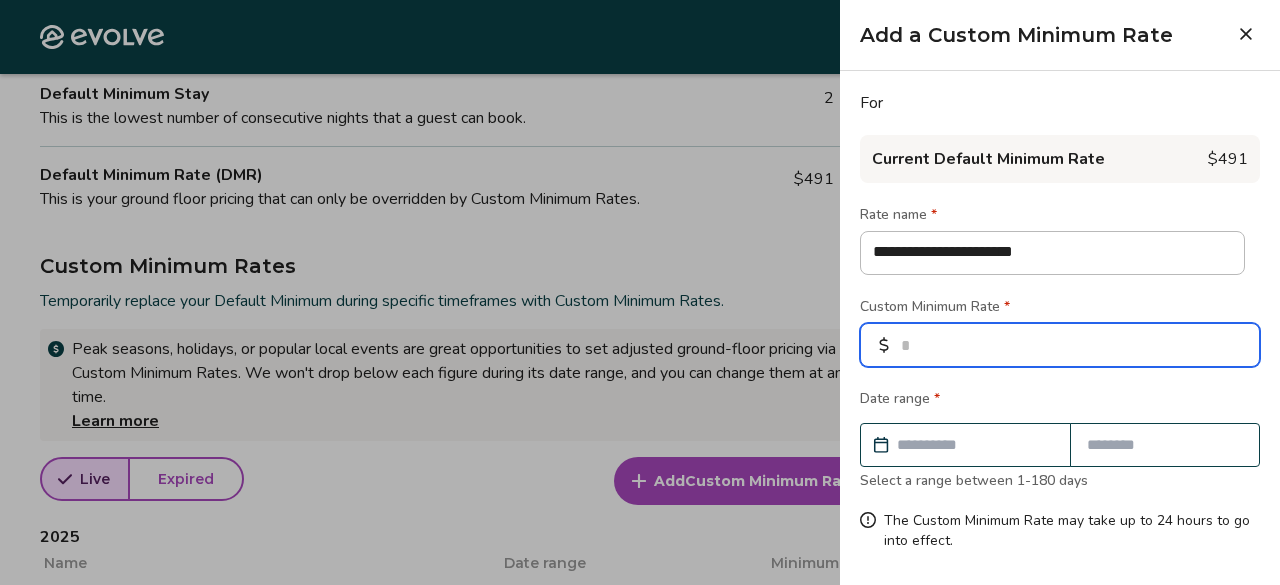 click at bounding box center (1060, 345) 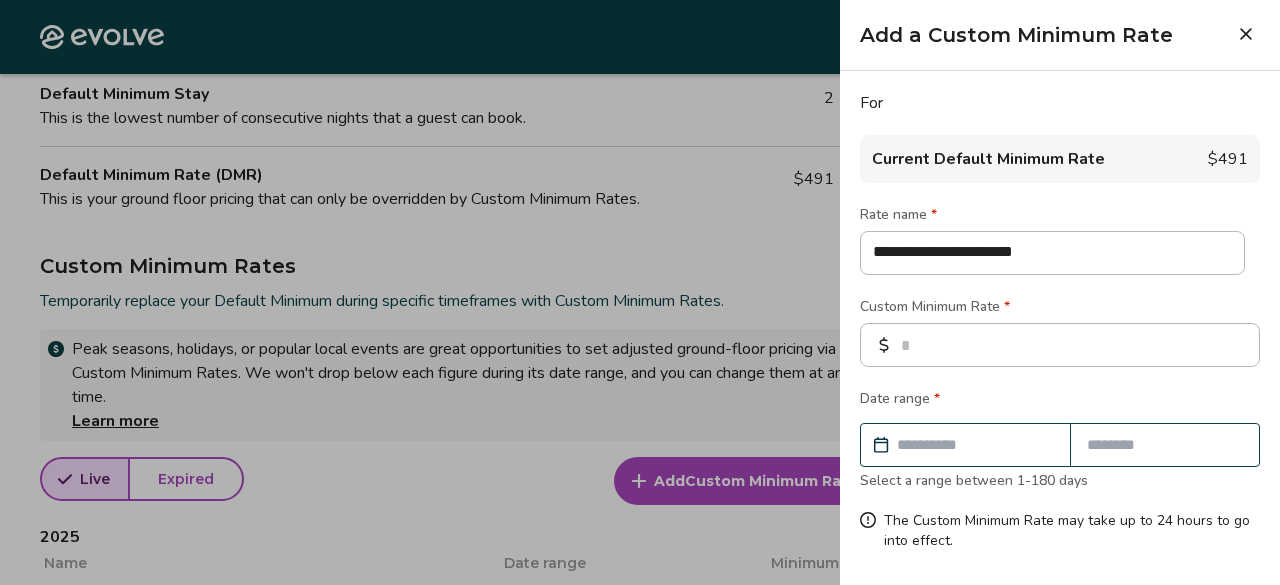 click at bounding box center (975, 445) 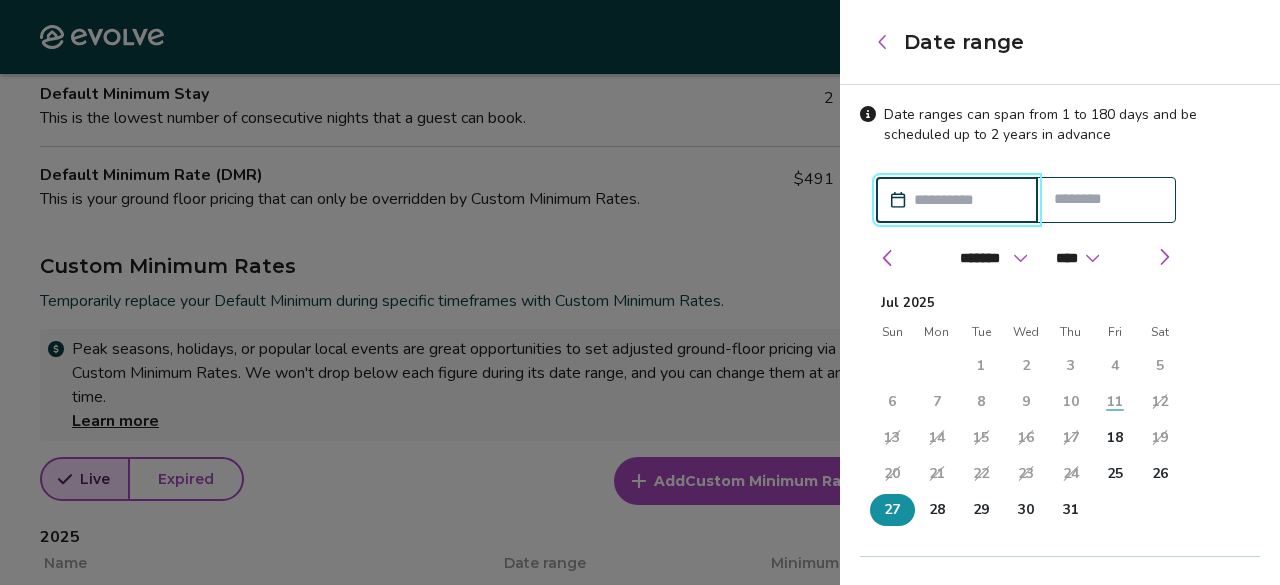 click on "27" at bounding box center [892, 510] 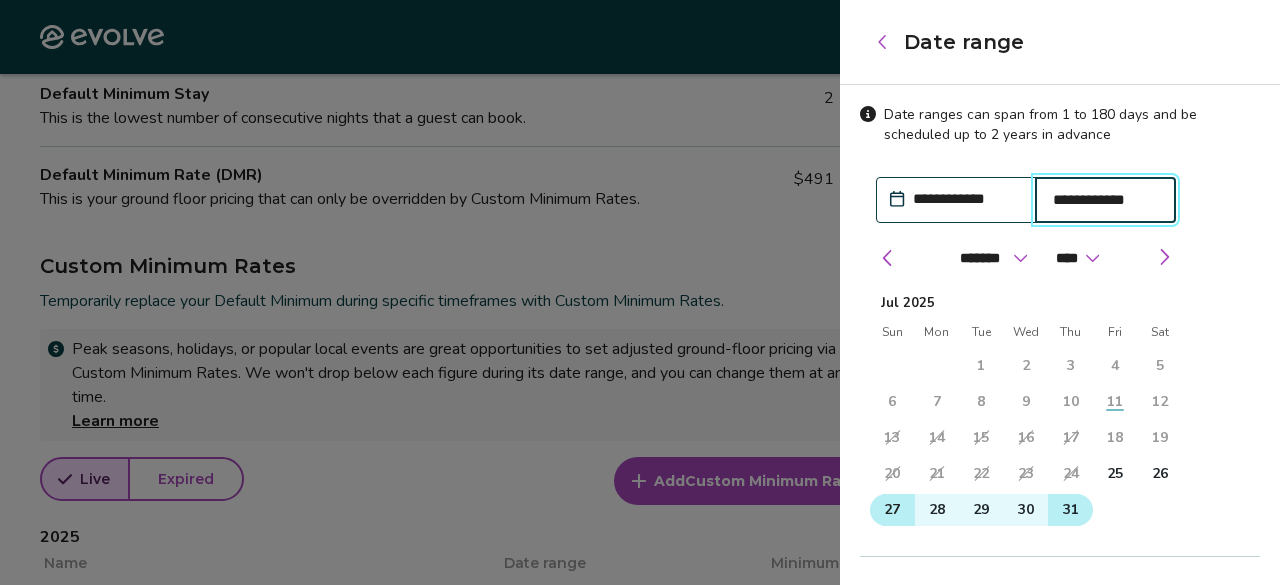 click on "31" at bounding box center (1071, 510) 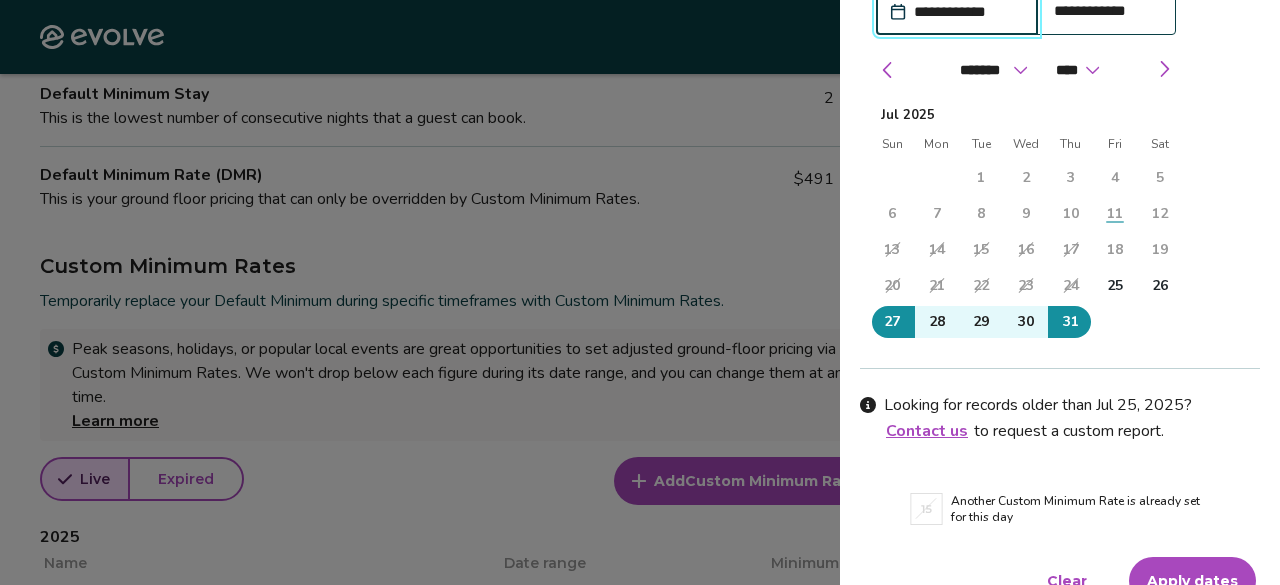 scroll, scrollTop: 192, scrollLeft: 0, axis: vertical 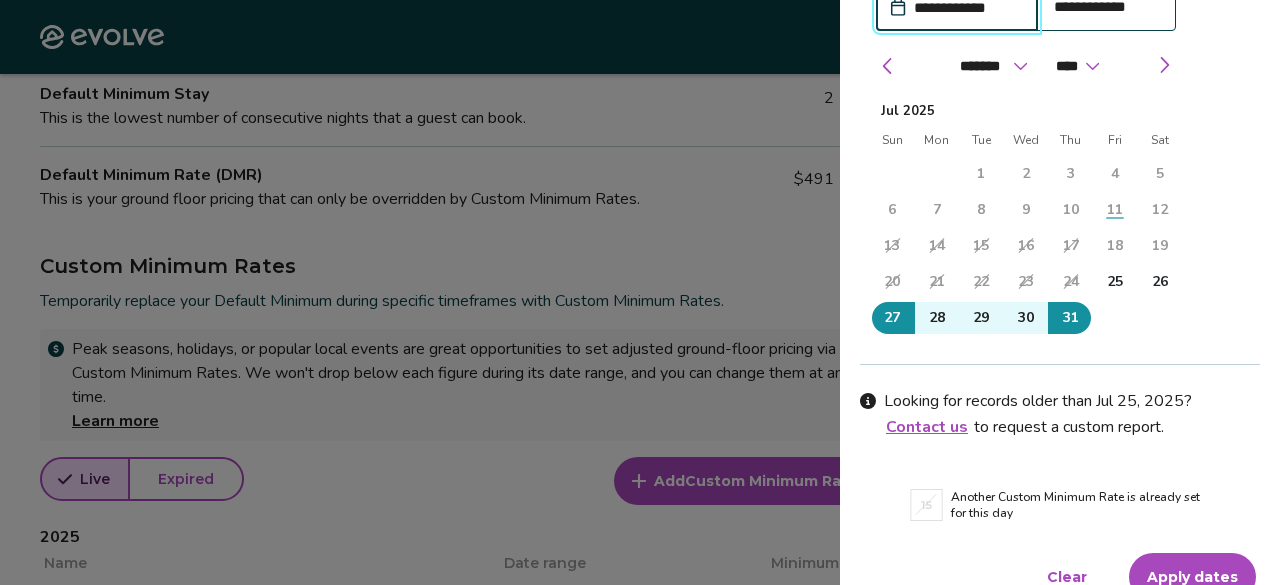 click on "Apply dates" at bounding box center [1192, 577] 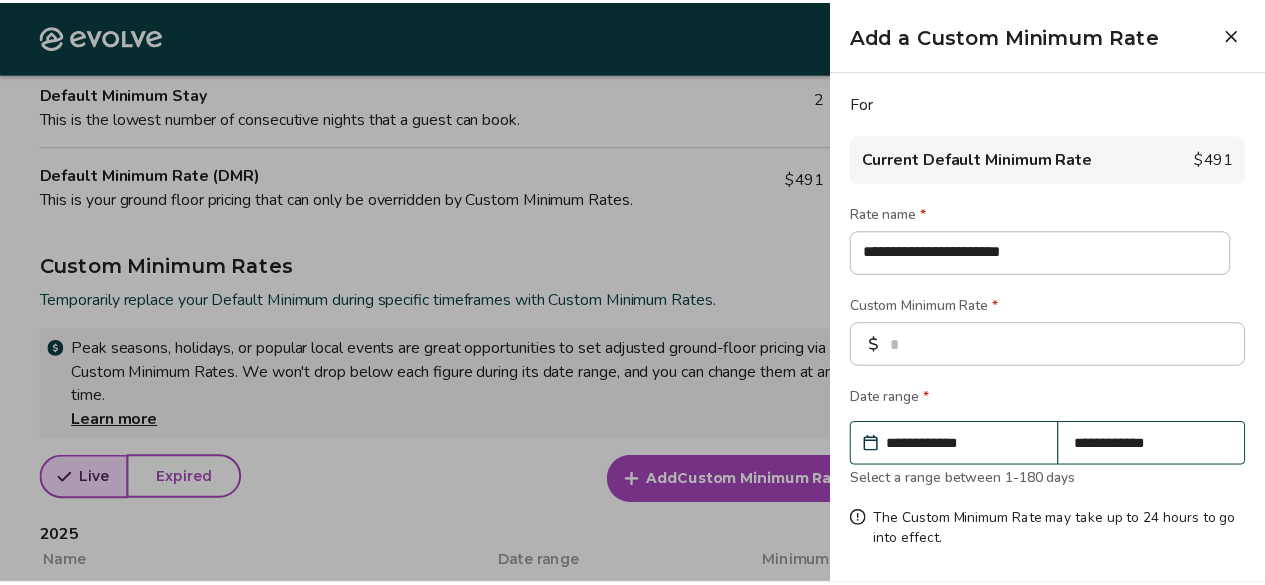 scroll, scrollTop: 74, scrollLeft: 0, axis: vertical 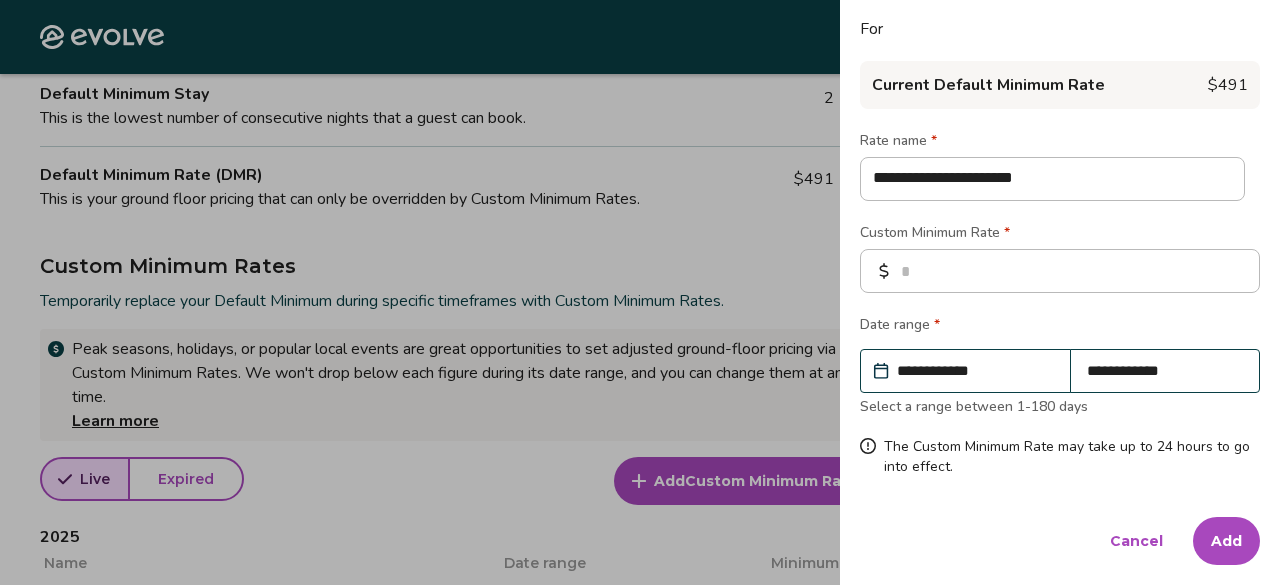 click on "Add" at bounding box center [1226, 541] 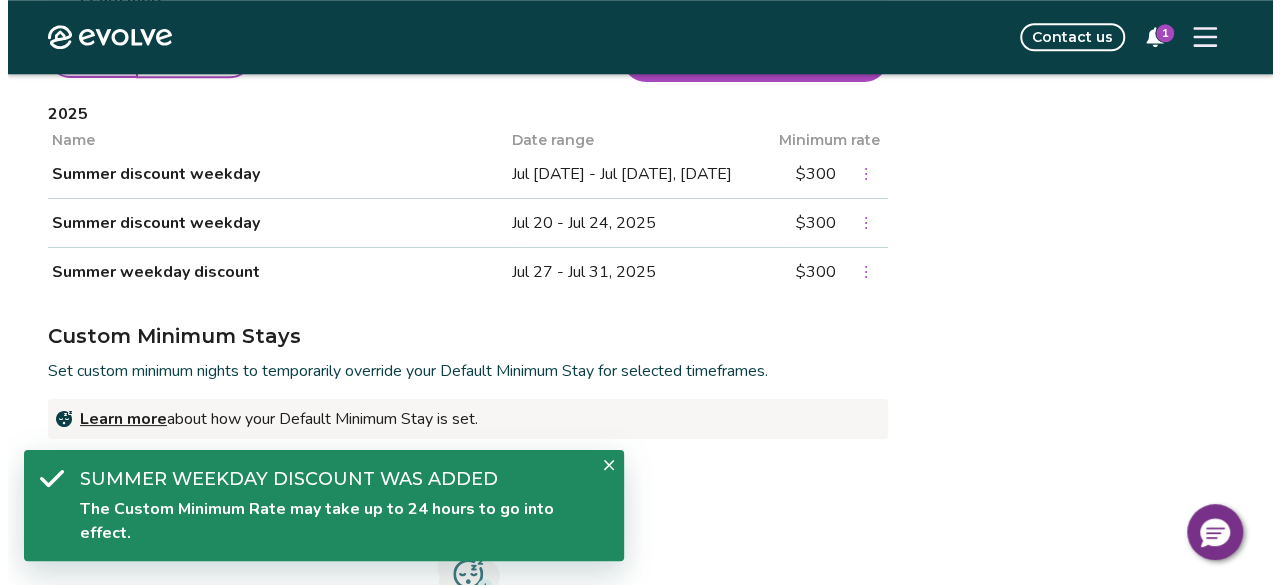 scroll, scrollTop: 969, scrollLeft: 0, axis: vertical 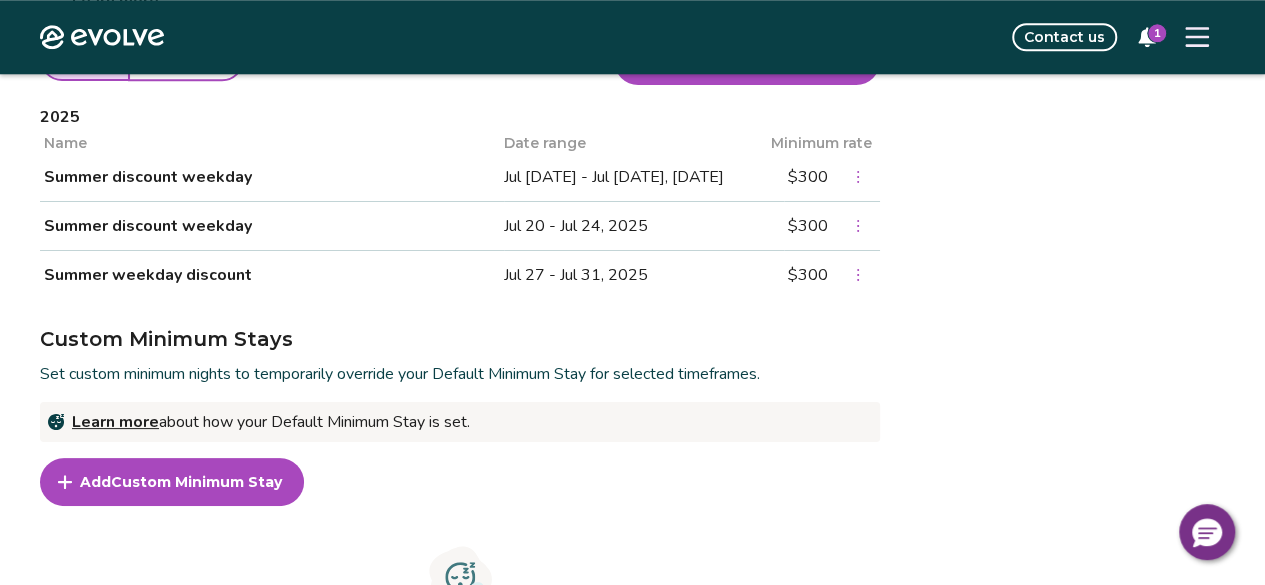 click 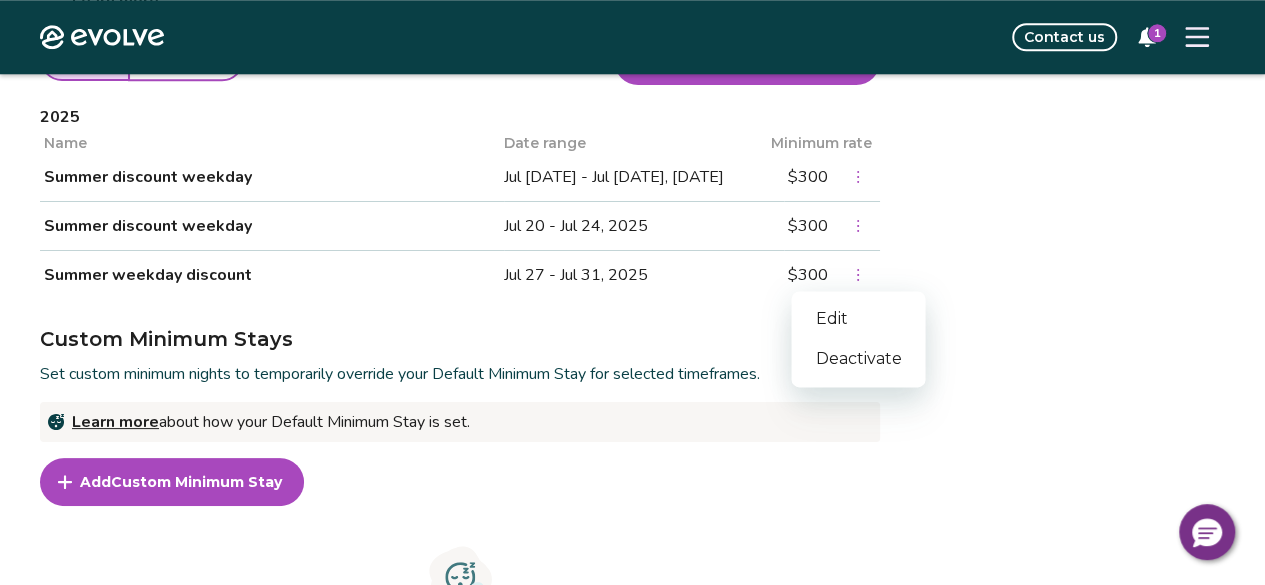 click on "Edit" at bounding box center (858, 319) 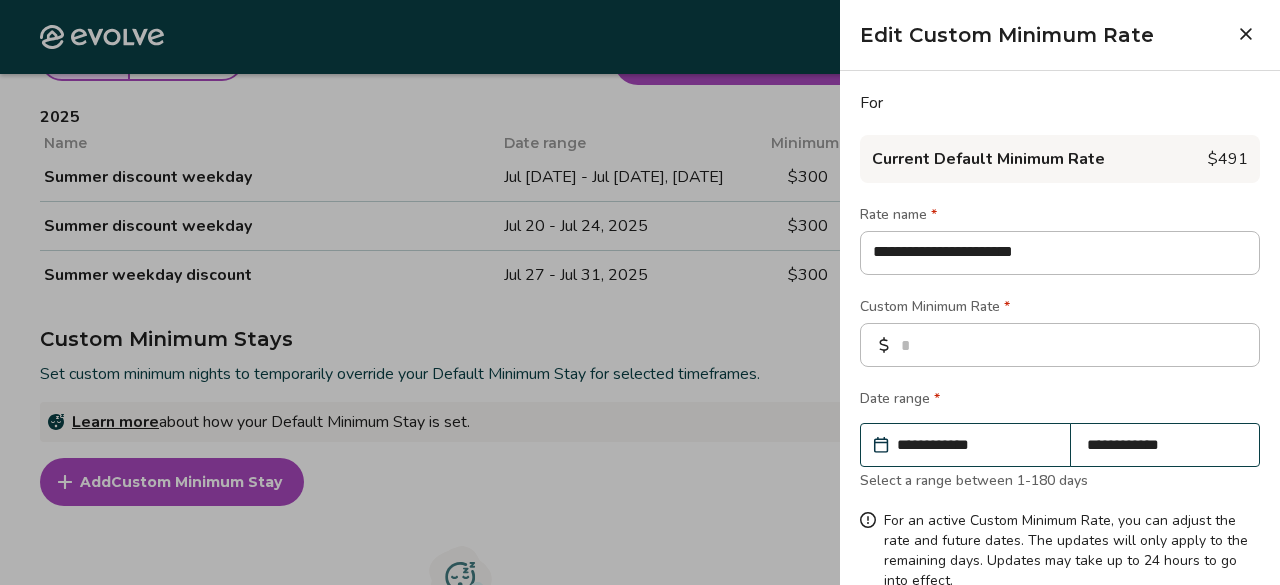click on "**********" at bounding box center [1060, 253] 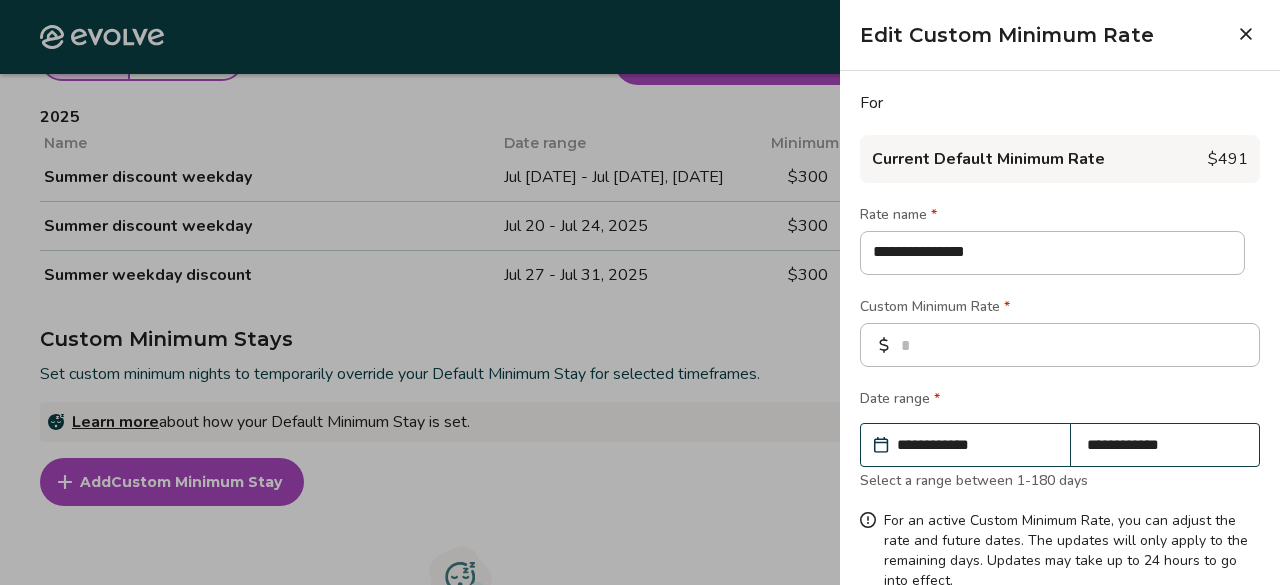 click on "**********" at bounding box center [1052, 253] 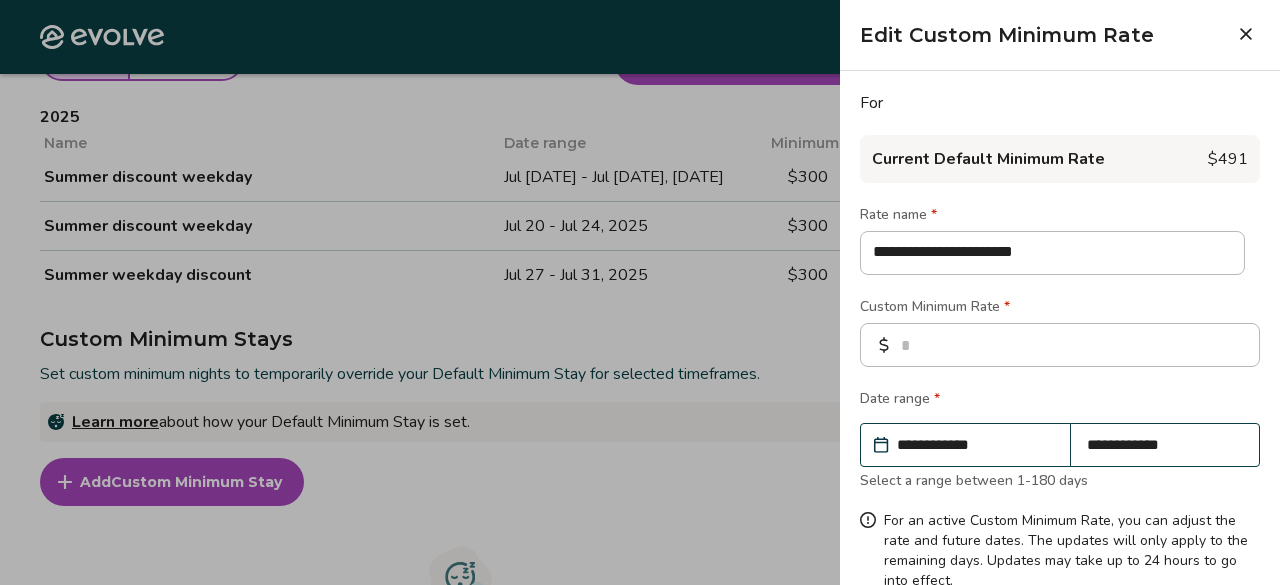scroll, scrollTop: 114, scrollLeft: 0, axis: vertical 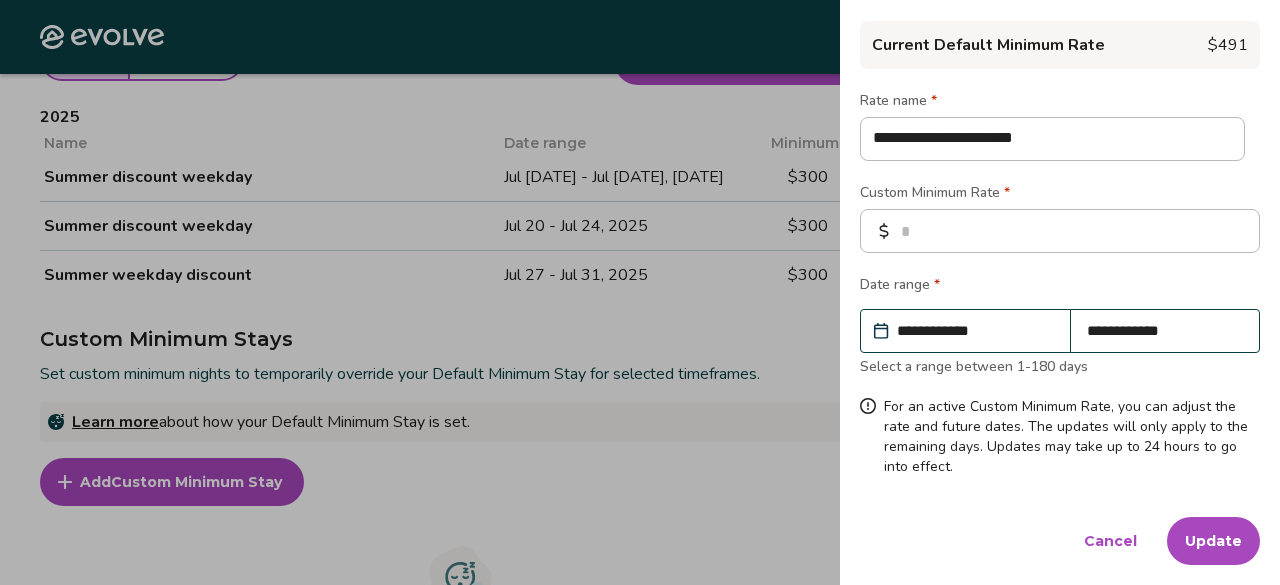 click on "Update" at bounding box center [1213, 541] 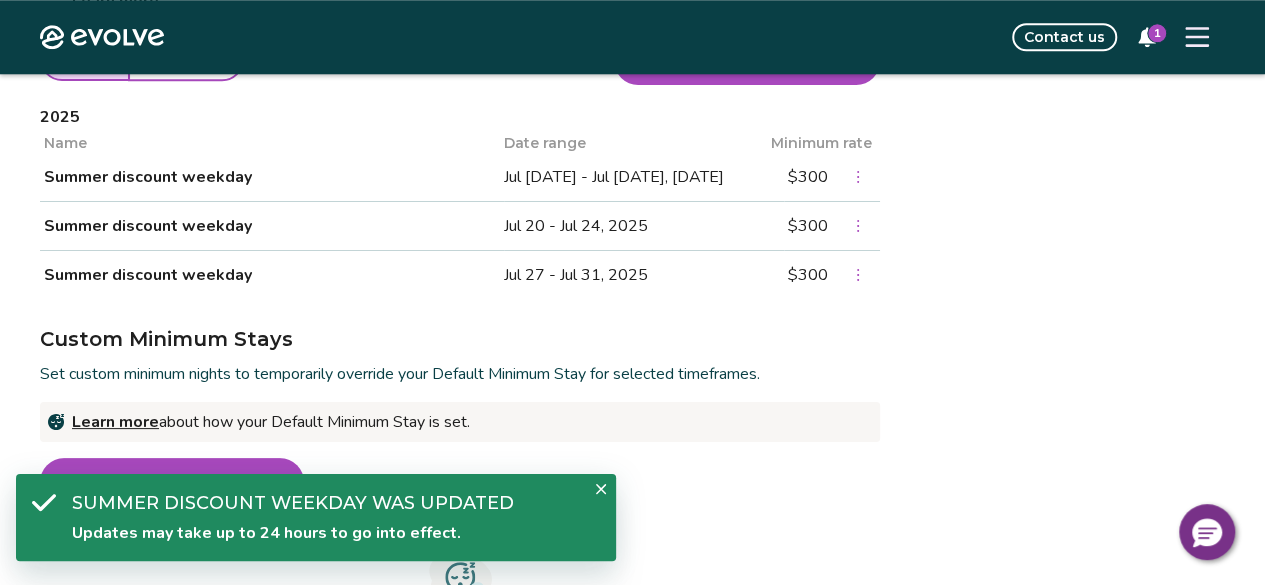 click on "Add  Custom Minimum Rate" at bounding box center [747, 61] 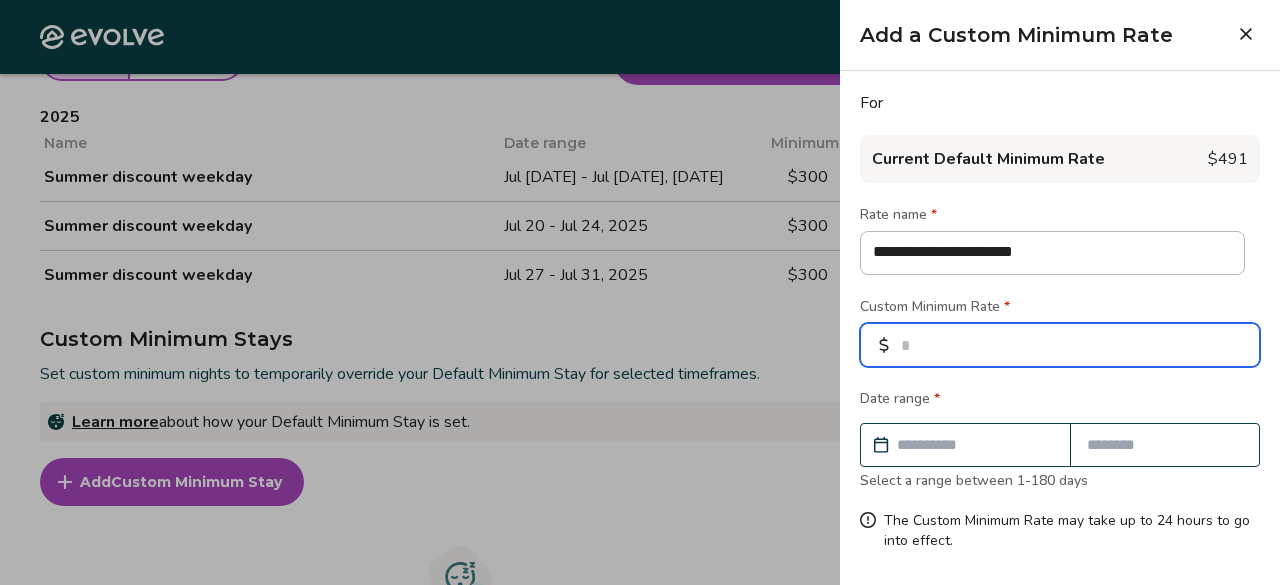 click at bounding box center [1060, 345] 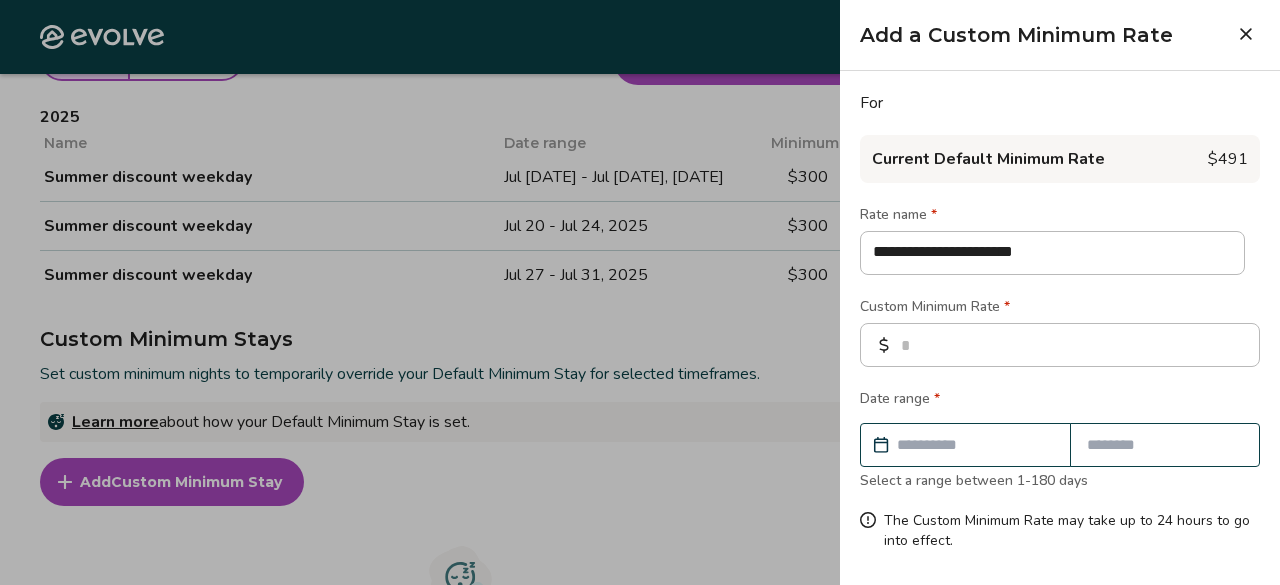 click at bounding box center (975, 445) 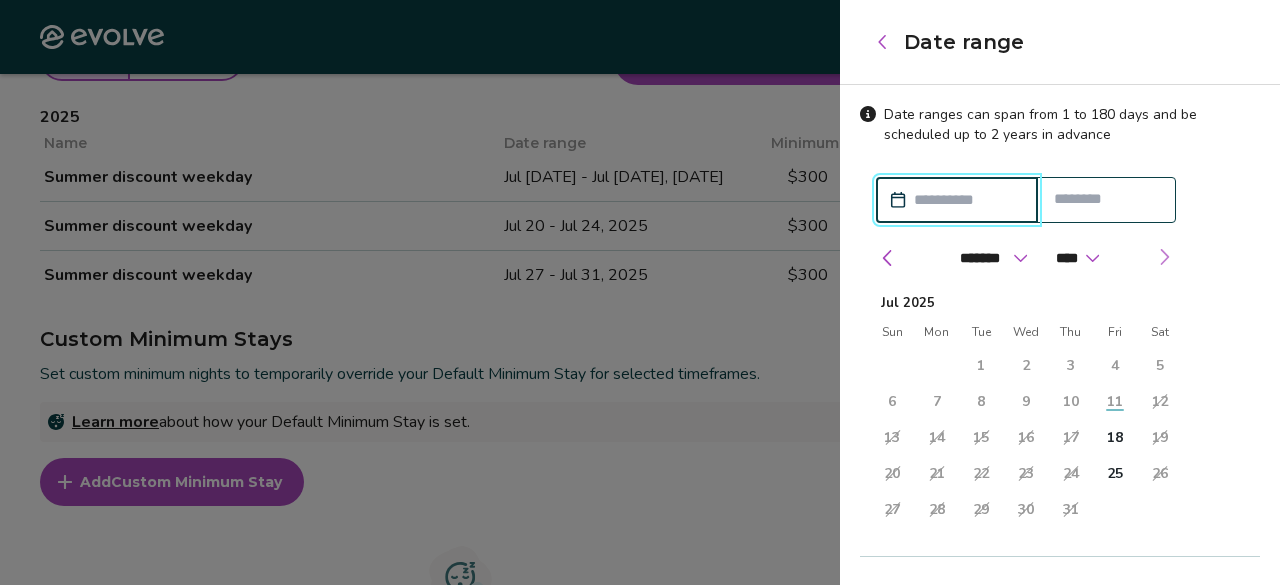 click at bounding box center (1164, 257) 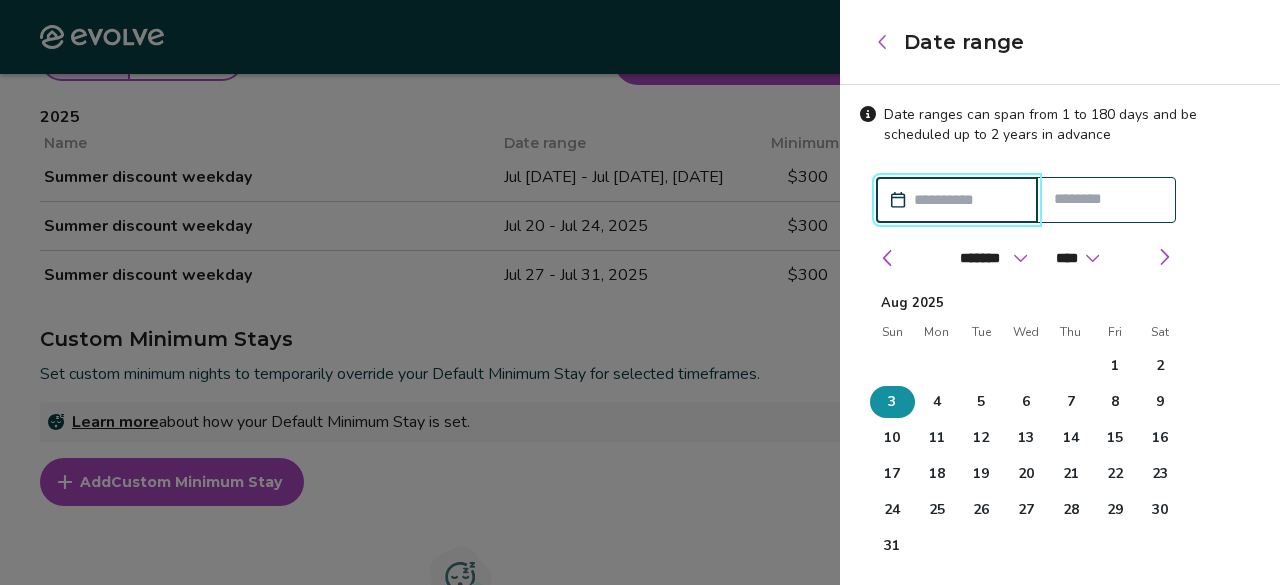 click on "3" at bounding box center [892, 402] 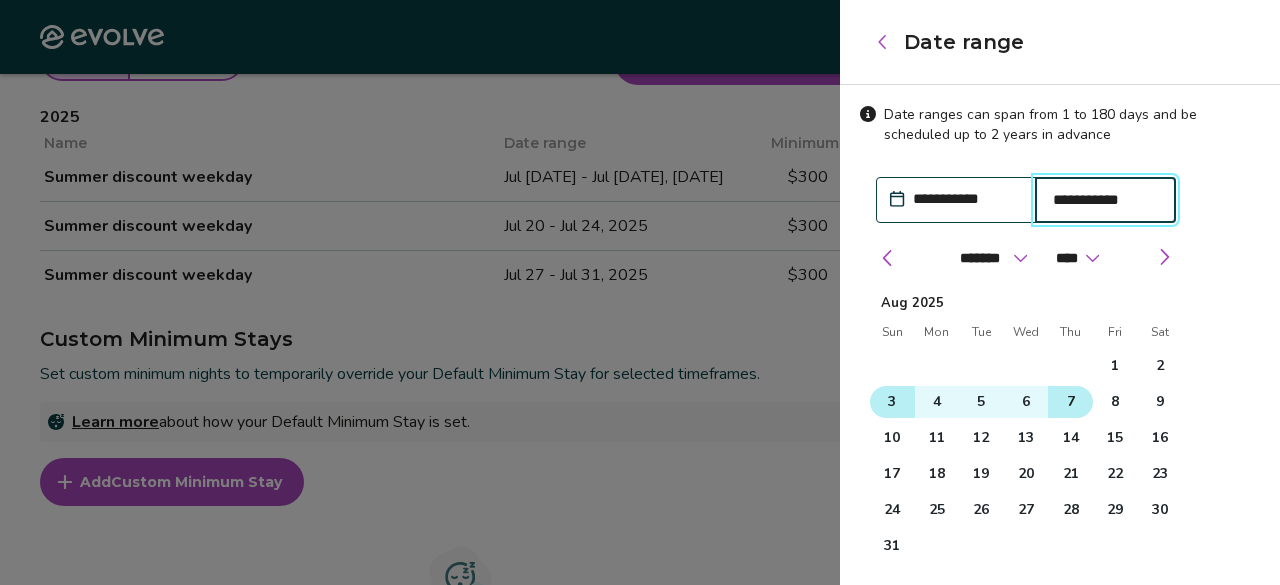 click on "7" at bounding box center [1071, 402] 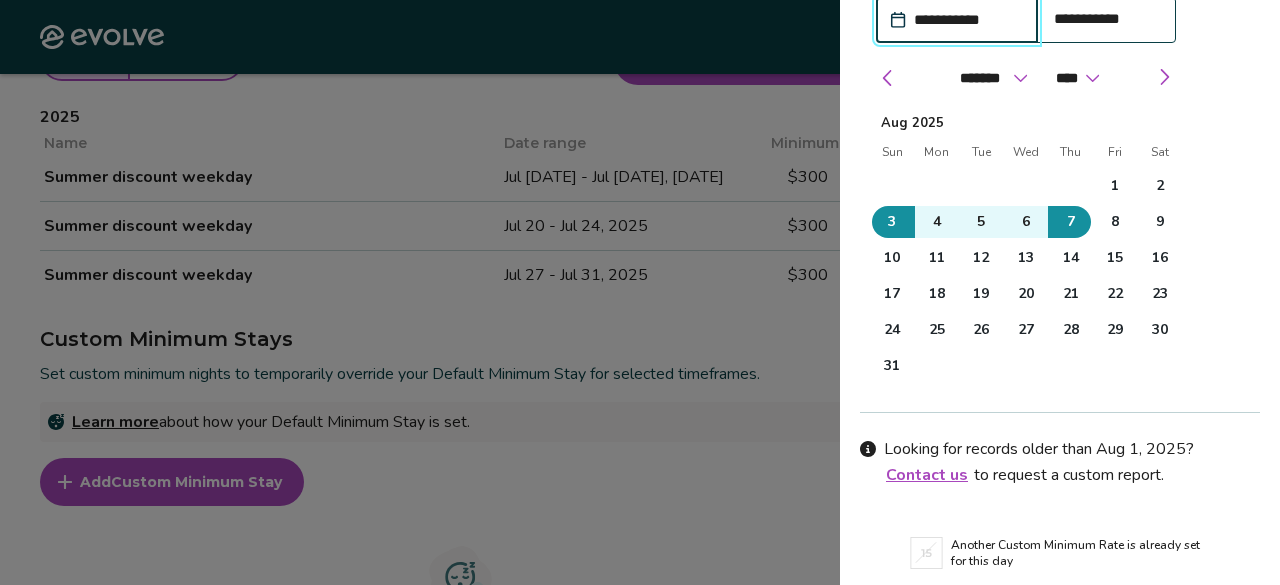 scroll, scrollTop: 254, scrollLeft: 0, axis: vertical 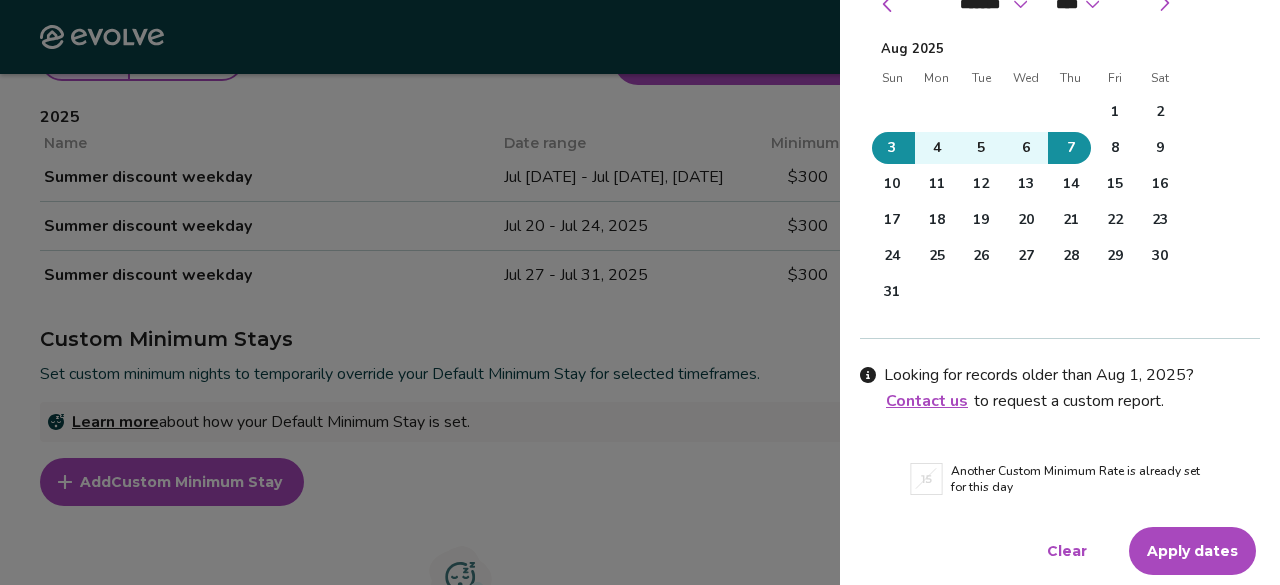 click on "Apply dates" at bounding box center (1192, 551) 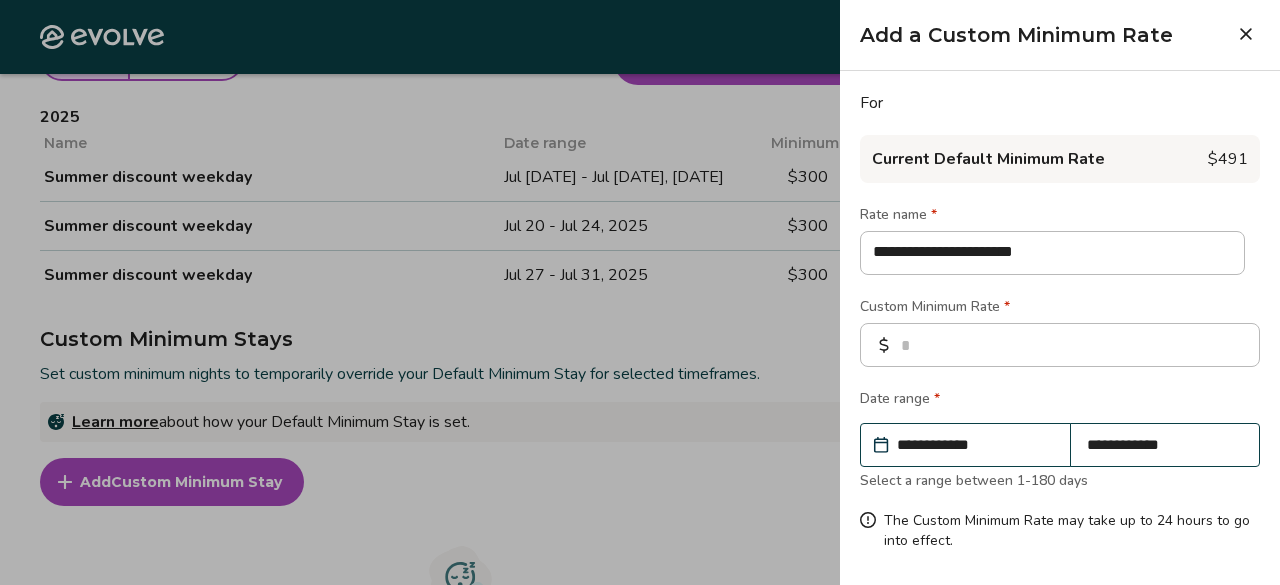 scroll, scrollTop: 74, scrollLeft: 0, axis: vertical 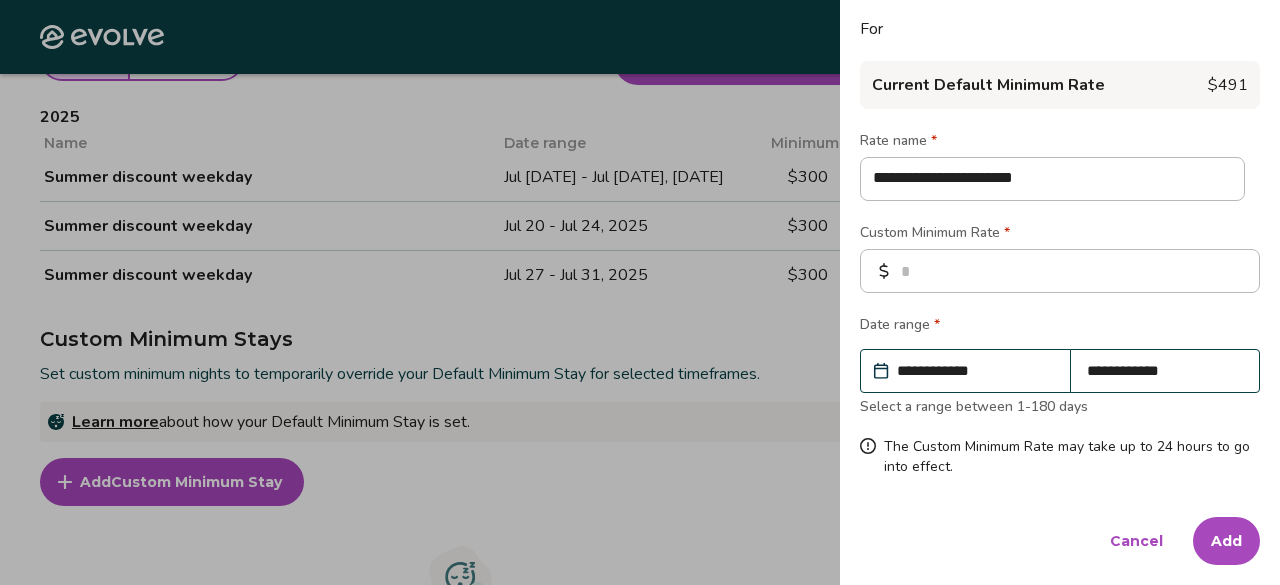click on "Add" at bounding box center [1226, 541] 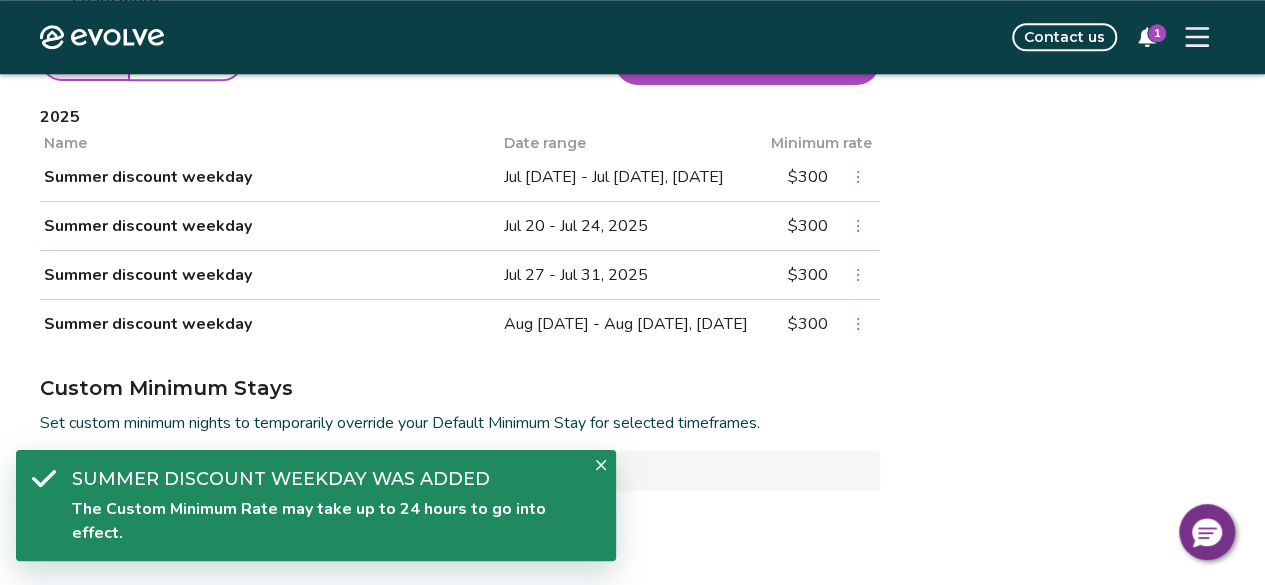 click on "Add  Custom Minimum Rate" at bounding box center [747, 61] 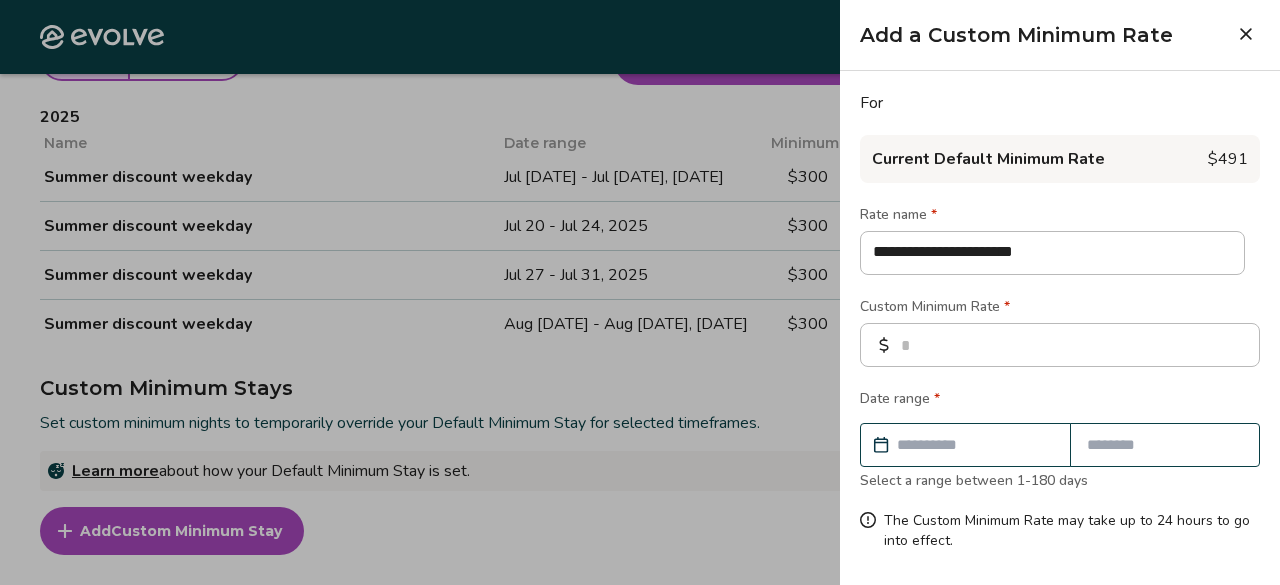 click at bounding box center (975, 445) 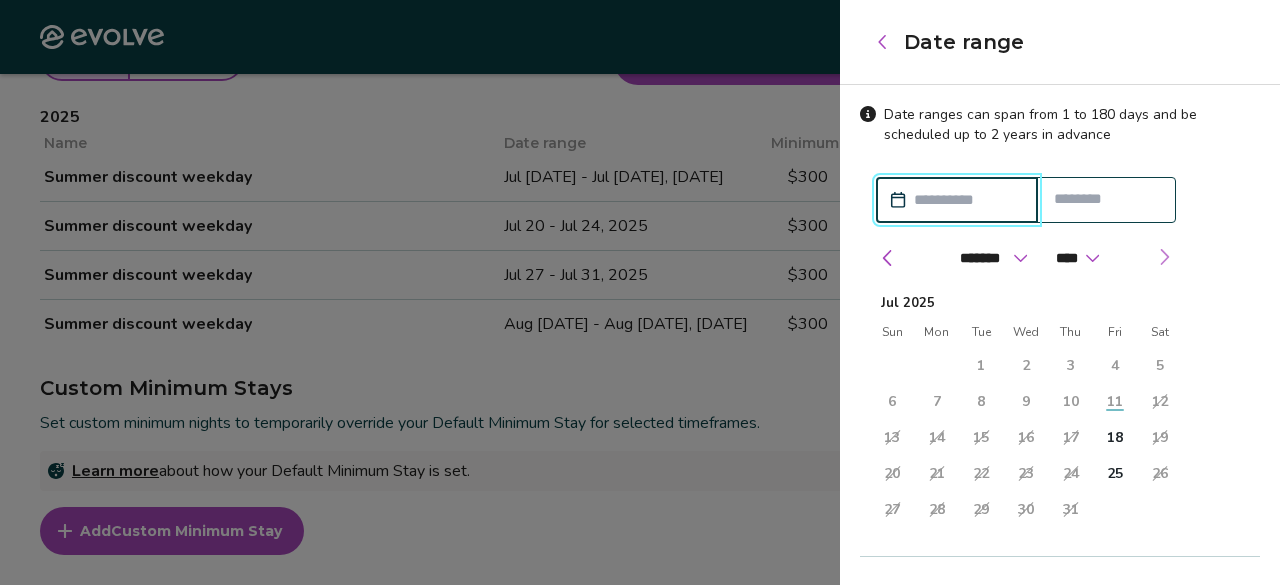 click at bounding box center (1164, 257) 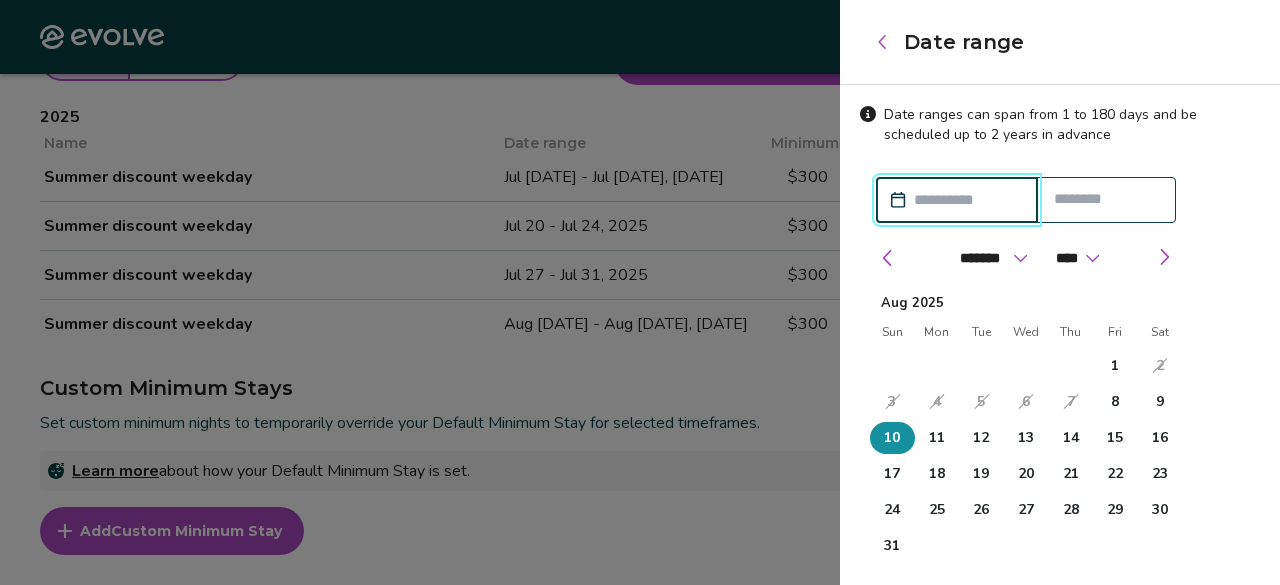 click on "10" at bounding box center [892, 438] 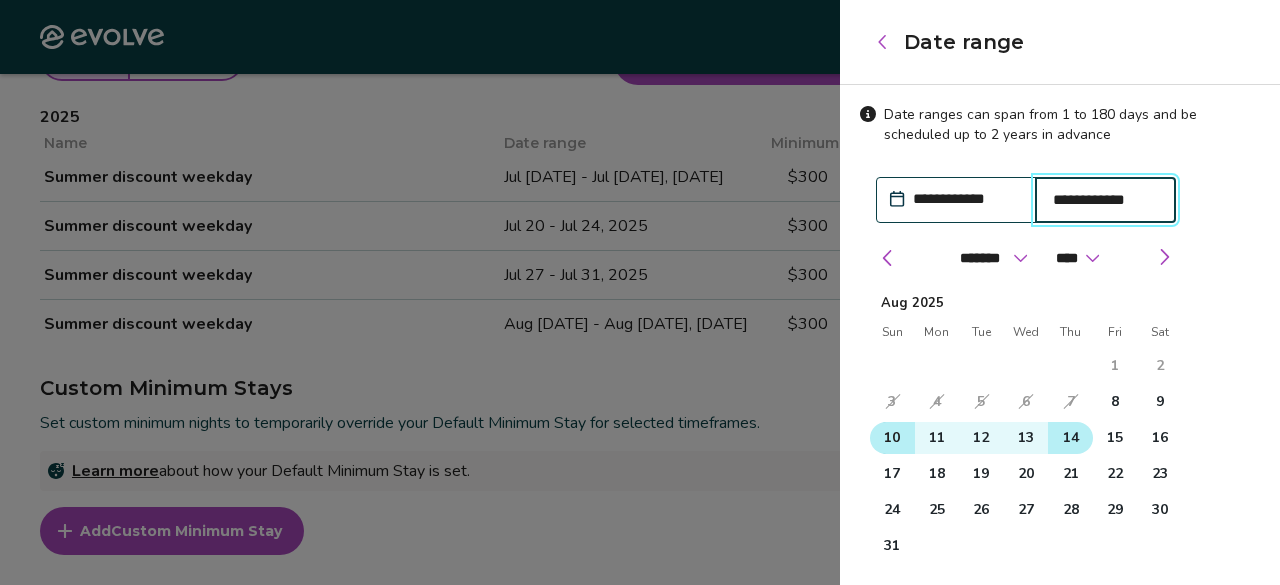 click on "14" at bounding box center (1070, 438) 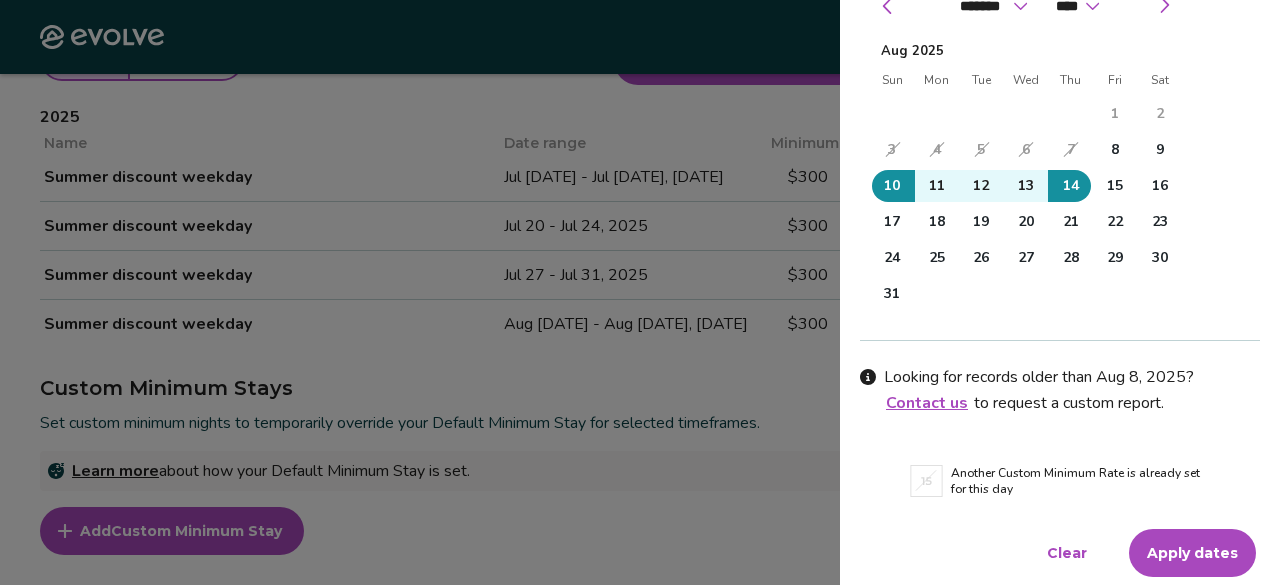 scroll, scrollTop: 254, scrollLeft: 0, axis: vertical 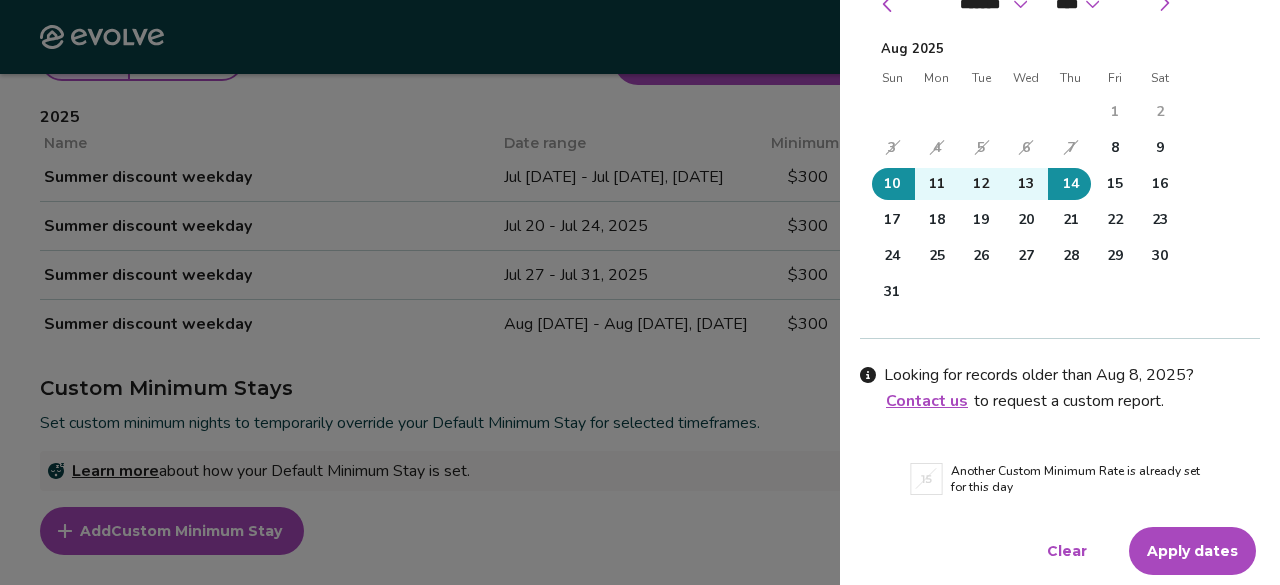 click on "Apply dates" at bounding box center [1192, 551] 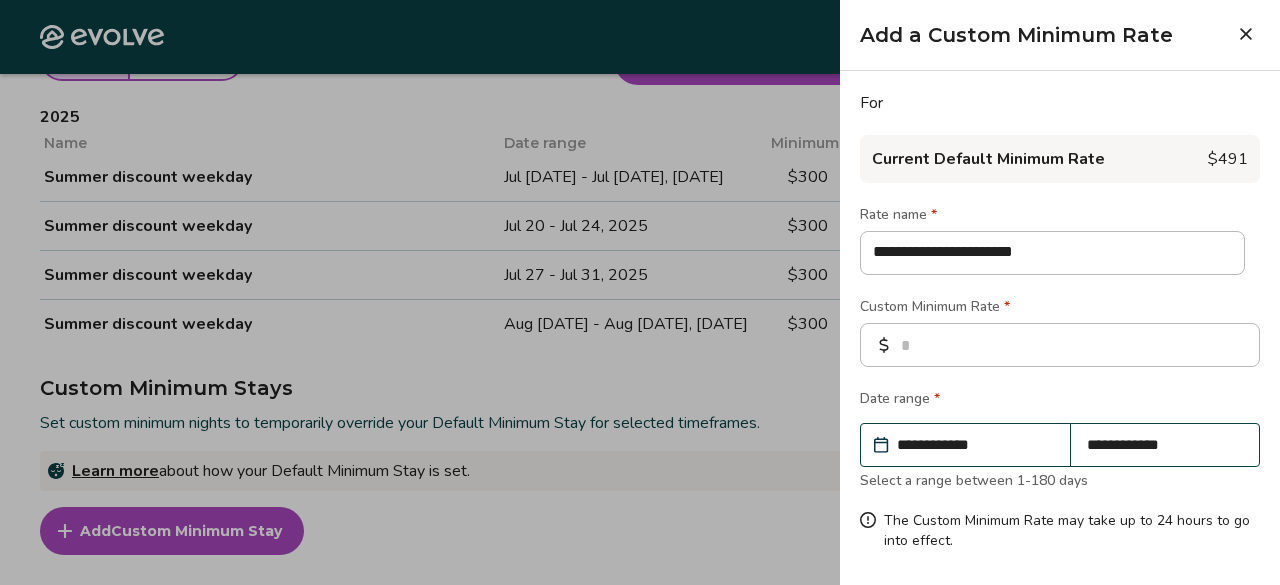 scroll, scrollTop: 74, scrollLeft: 0, axis: vertical 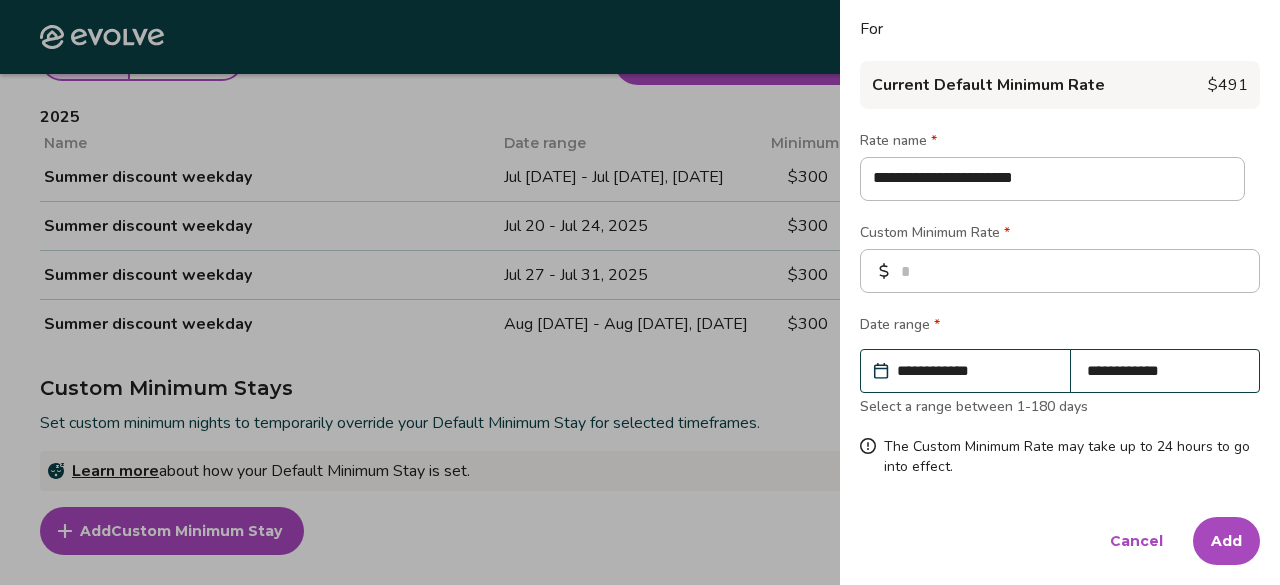 click on "Add" at bounding box center (1226, 541) 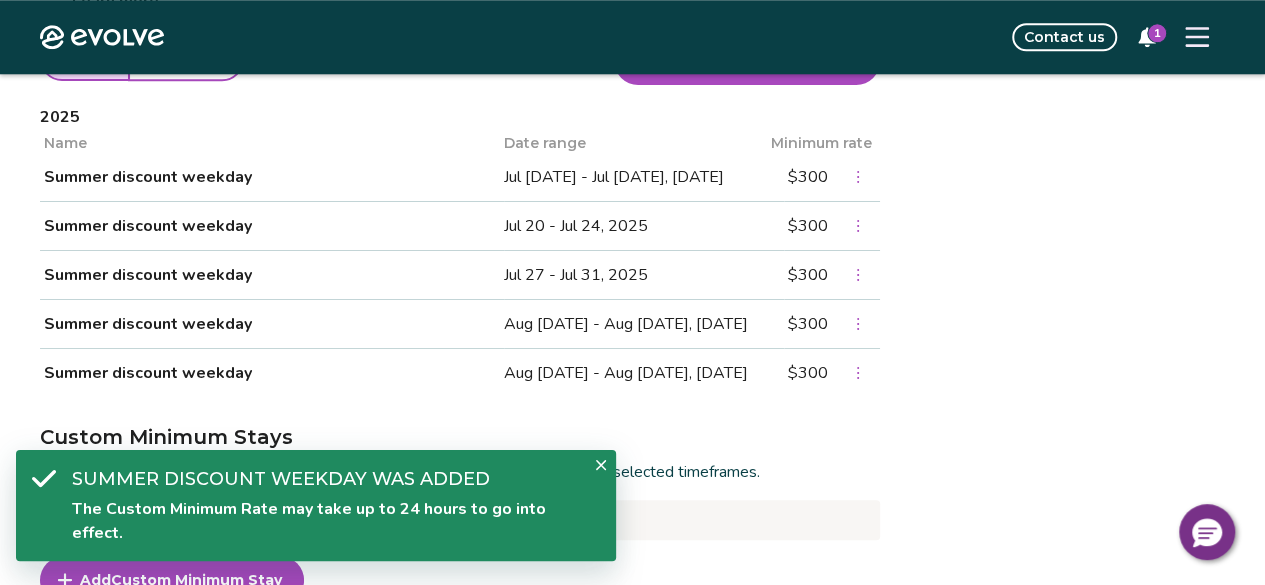 click on "Add  Custom Minimum Rate" at bounding box center (747, 61) 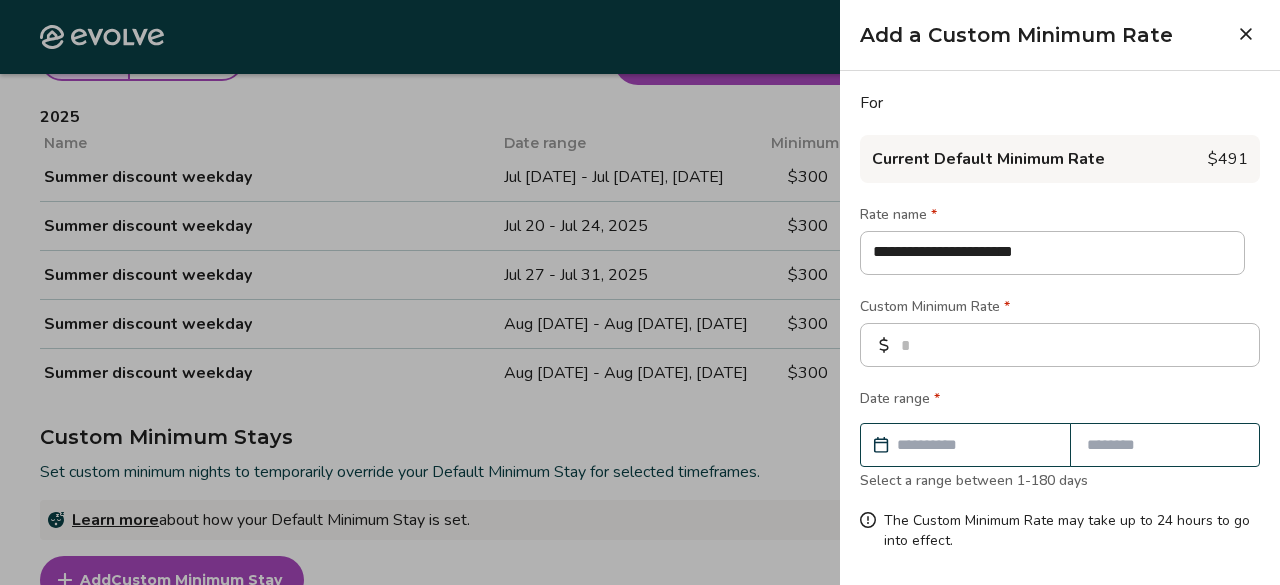click at bounding box center (975, 445) 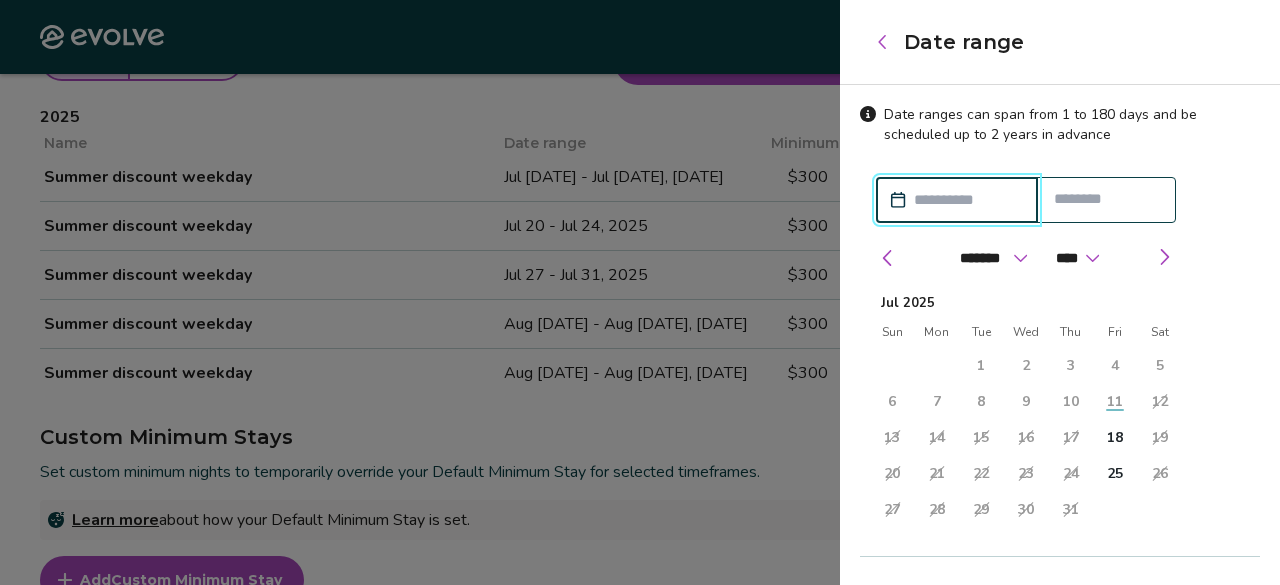 click on "******* ******** ***** ***** *** **** **** ****** ********* ******* ******** ******** **** **** ****" at bounding box center [1026, 253] 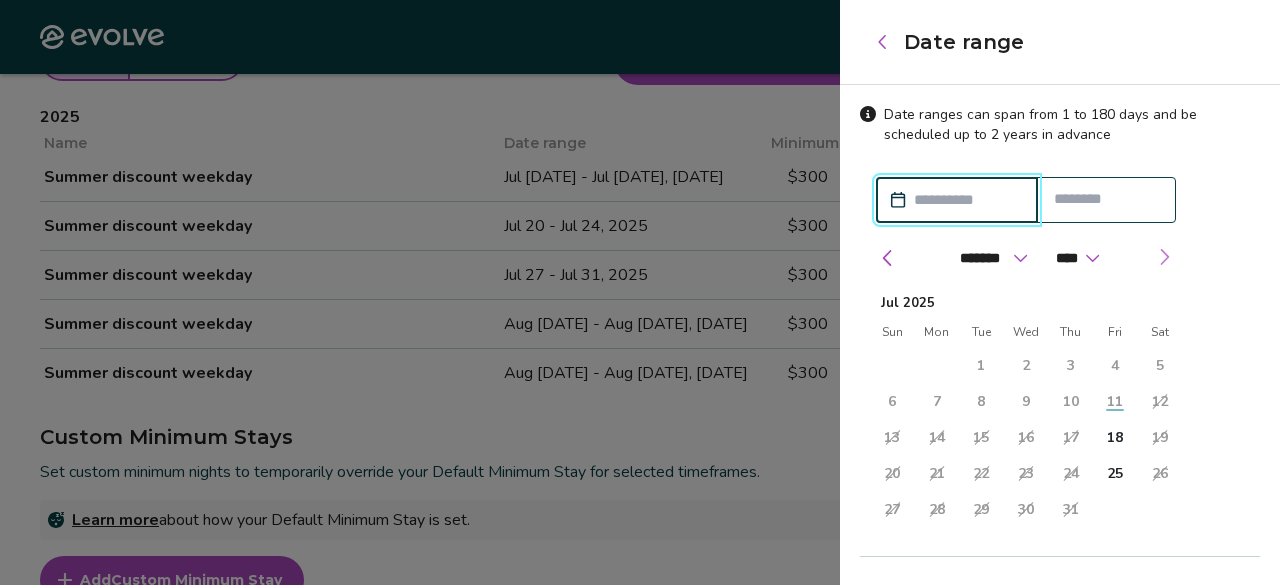 click at bounding box center [1164, 257] 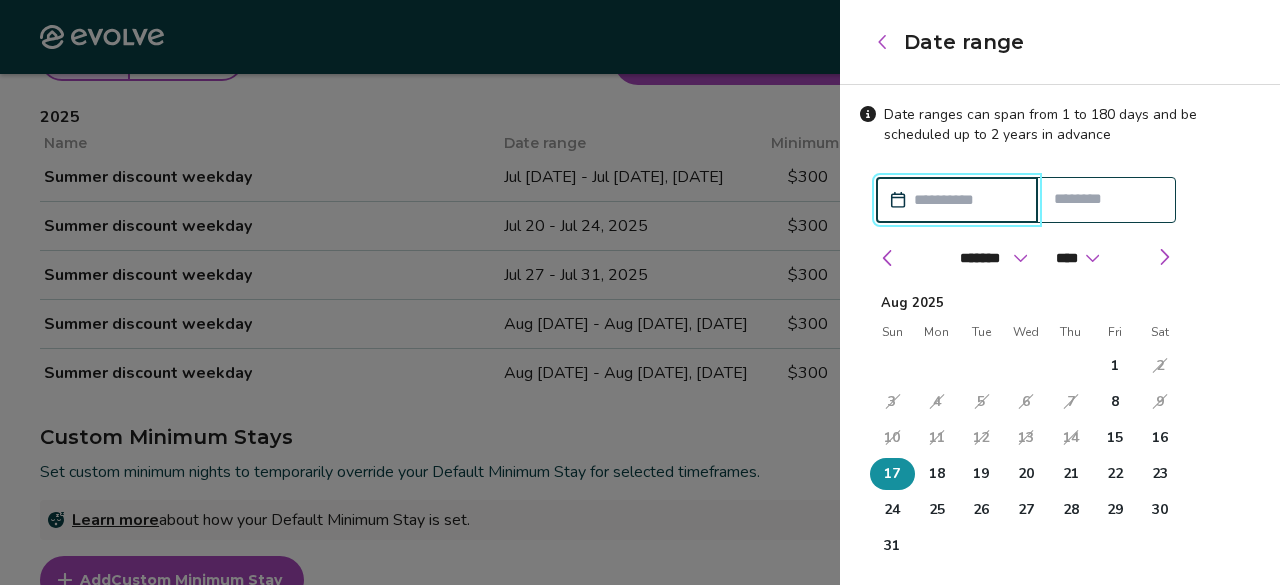 click on "17" at bounding box center (892, 474) 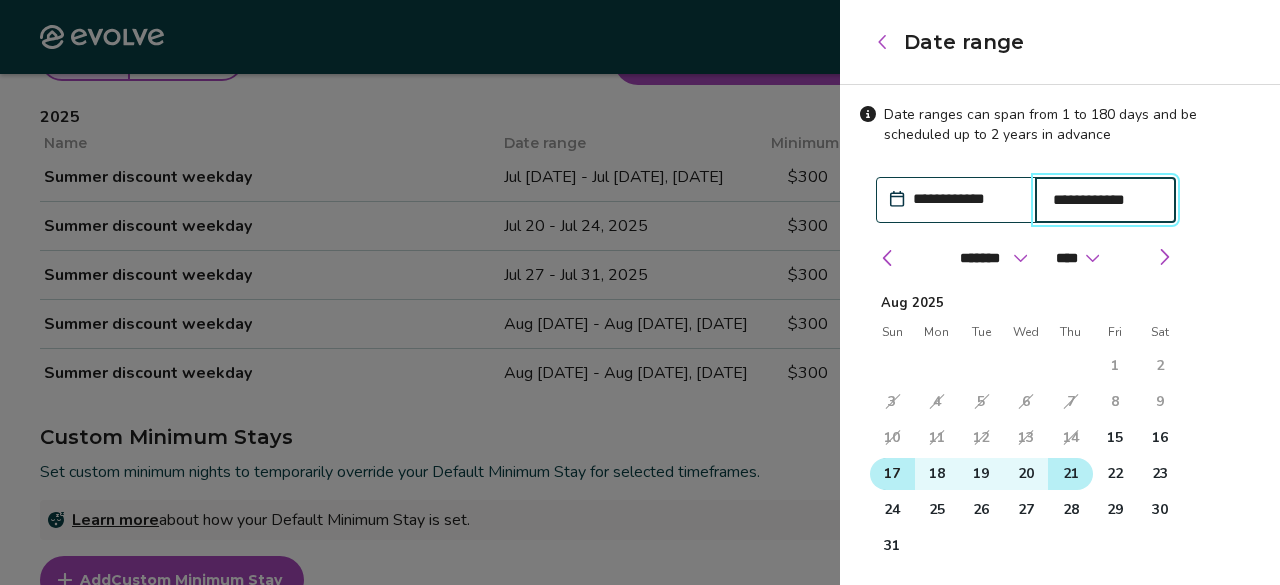 click on "21" at bounding box center [1070, 474] 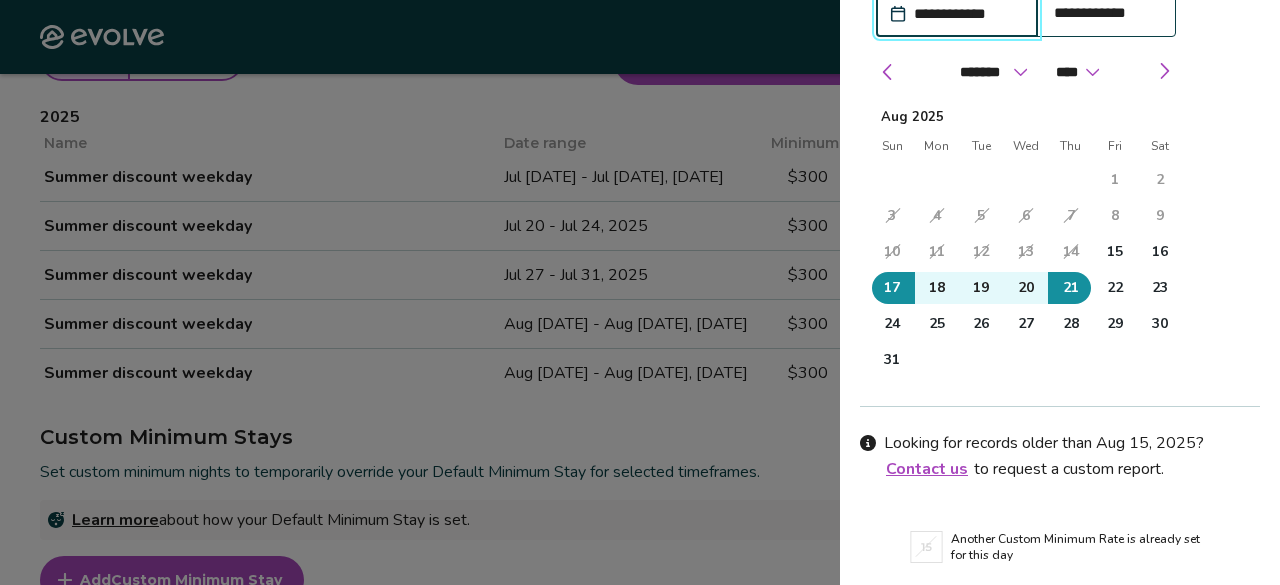scroll, scrollTop: 254, scrollLeft: 0, axis: vertical 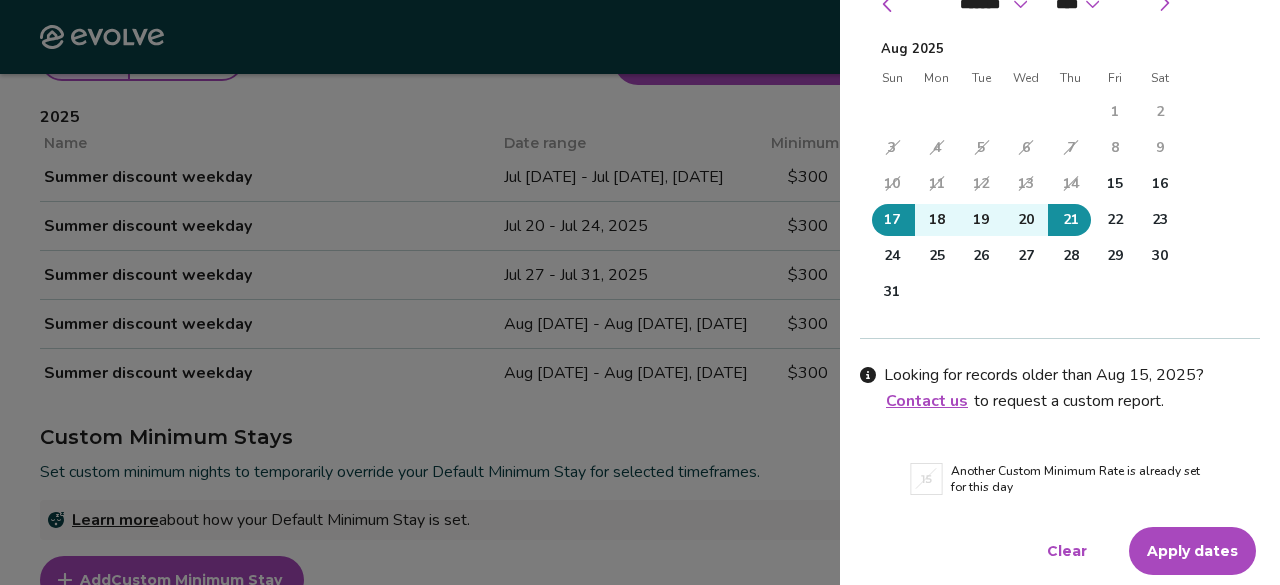 click on "Apply dates" at bounding box center (1192, 551) 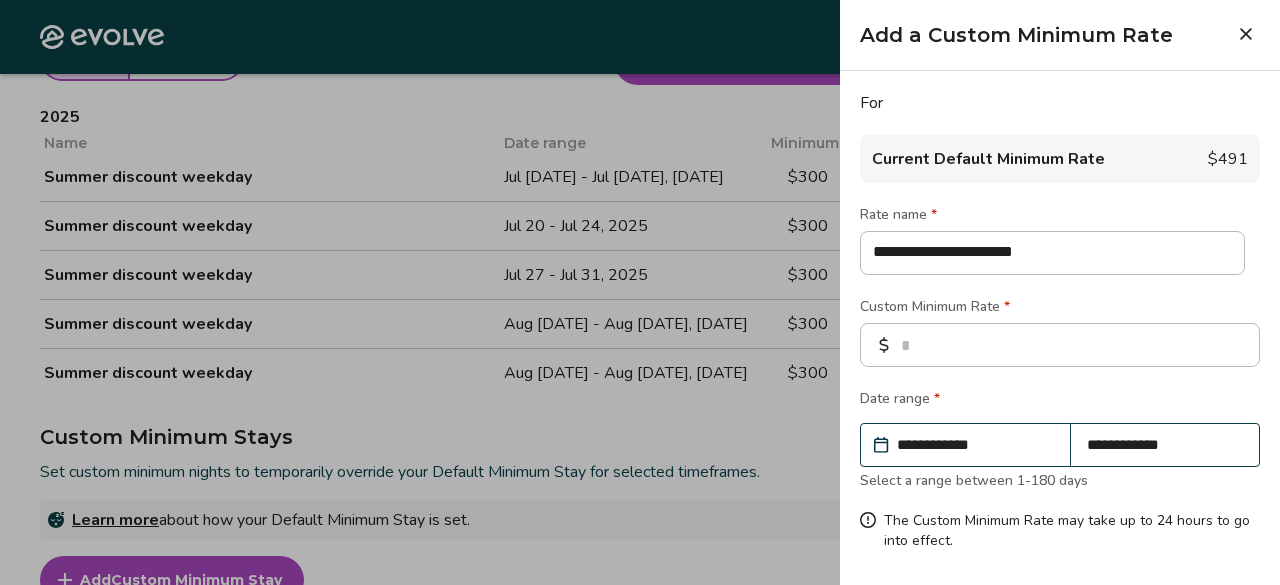scroll, scrollTop: 74, scrollLeft: 0, axis: vertical 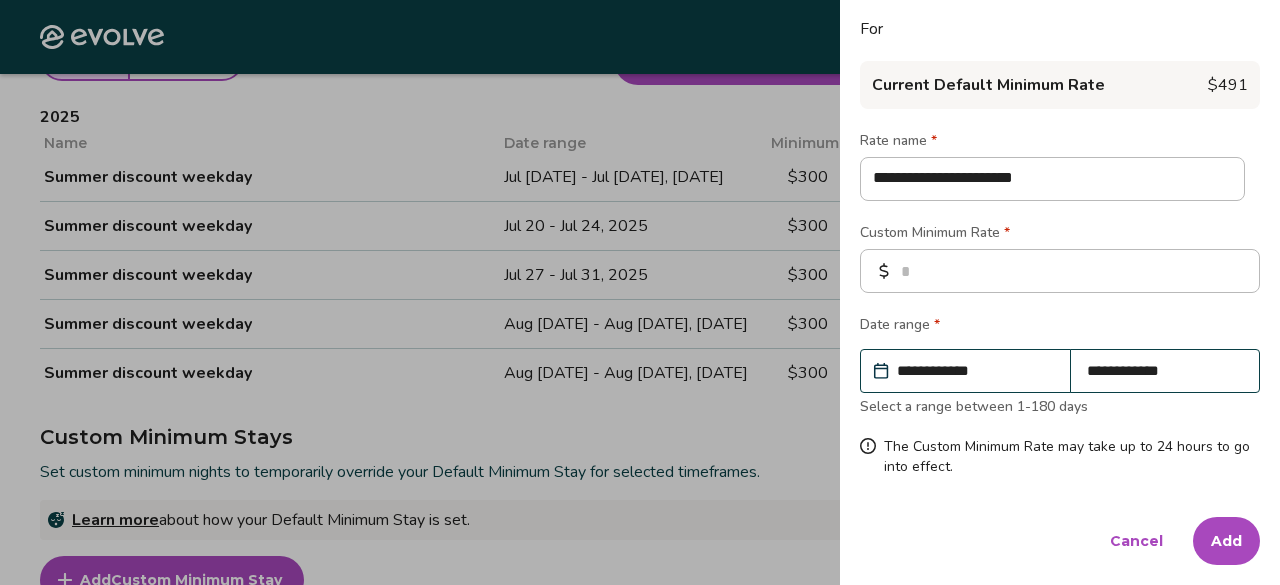 click on "Add" at bounding box center [1226, 541] 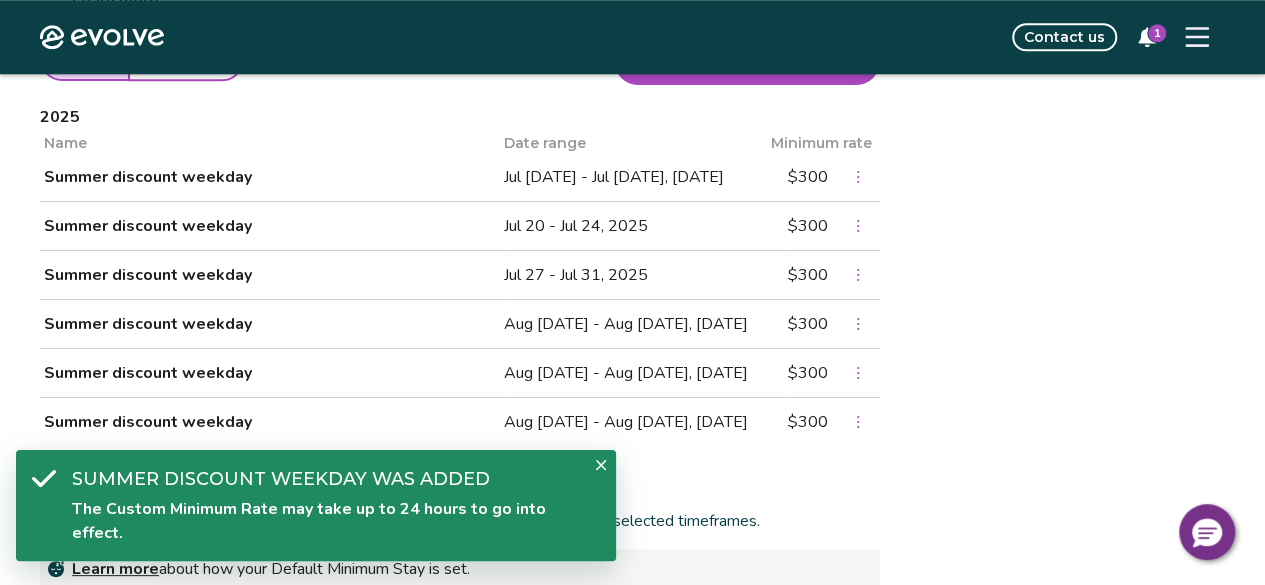 click on "Add  Custom Minimum Rate" at bounding box center [747, 61] 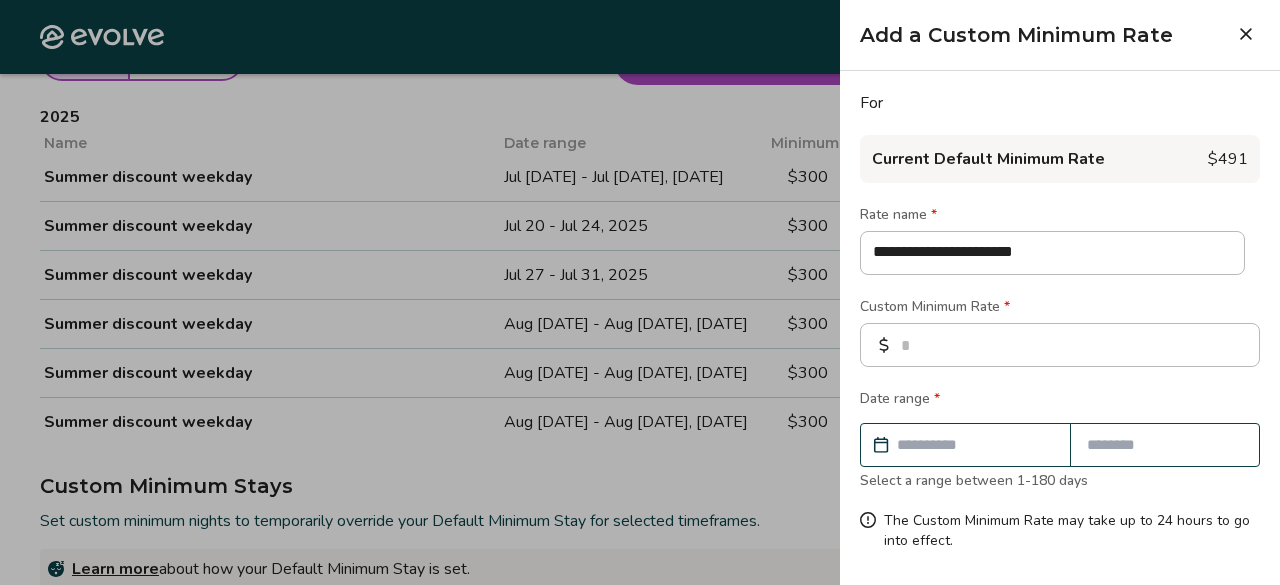 click at bounding box center (975, 445) 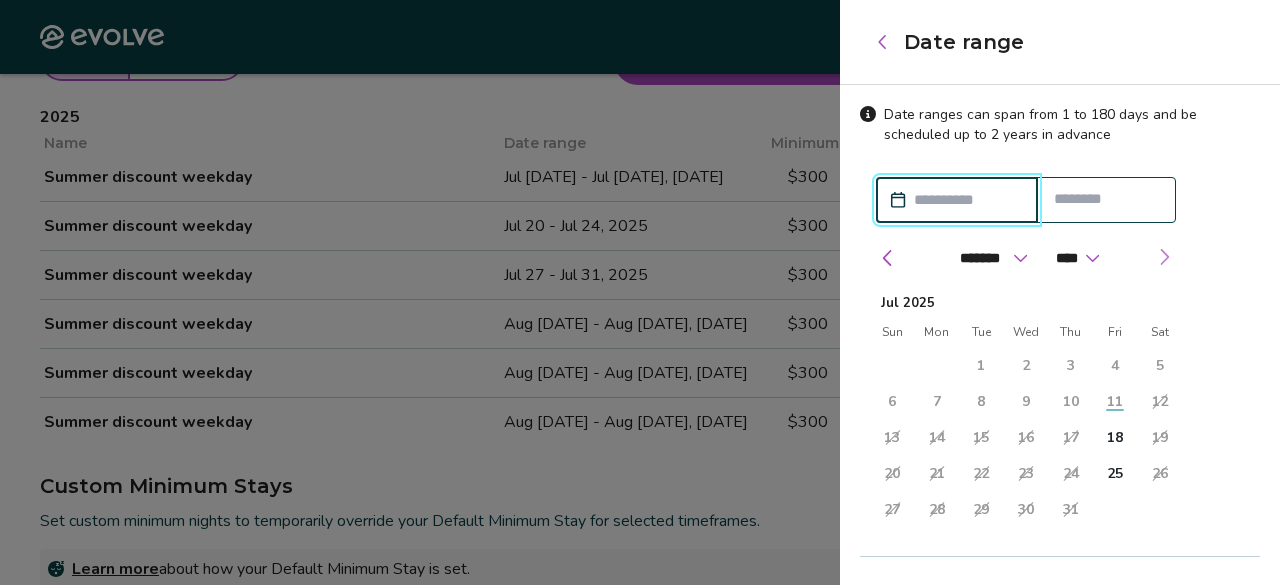 click at bounding box center [1164, 257] 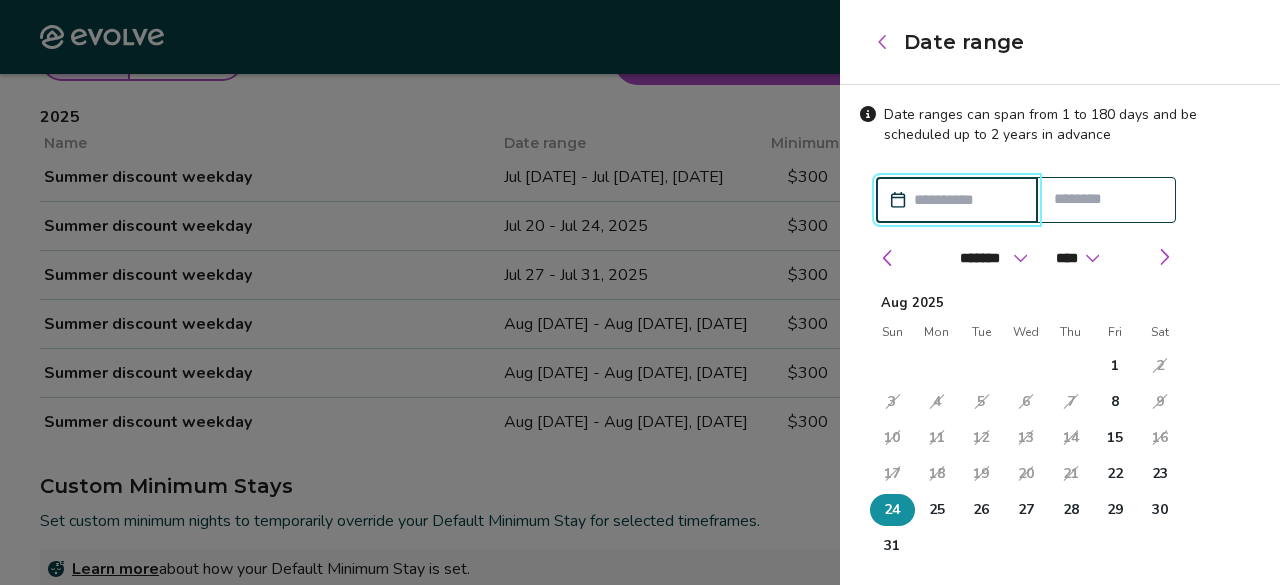 click on "24" at bounding box center [892, 510] 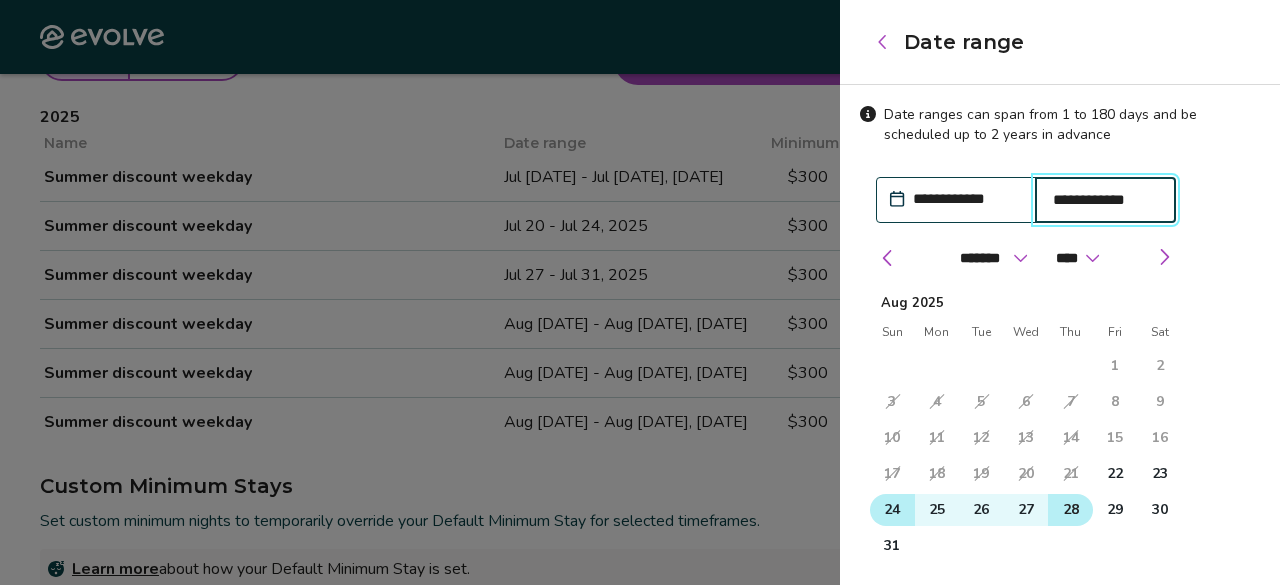 click on "28" at bounding box center (1071, 510) 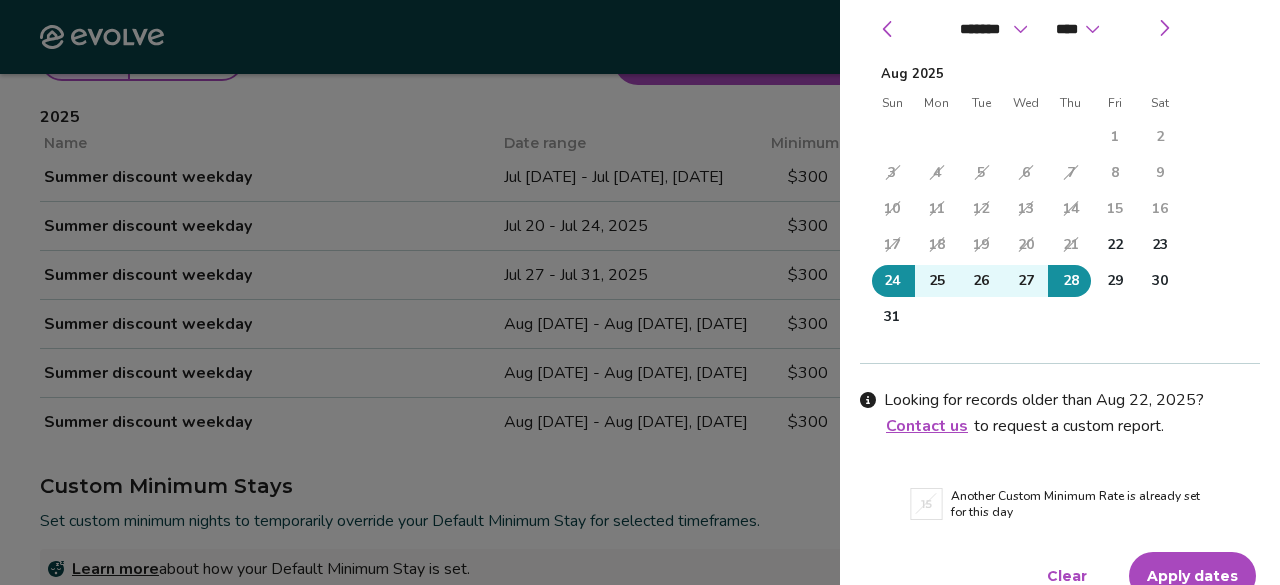 scroll, scrollTop: 254, scrollLeft: 0, axis: vertical 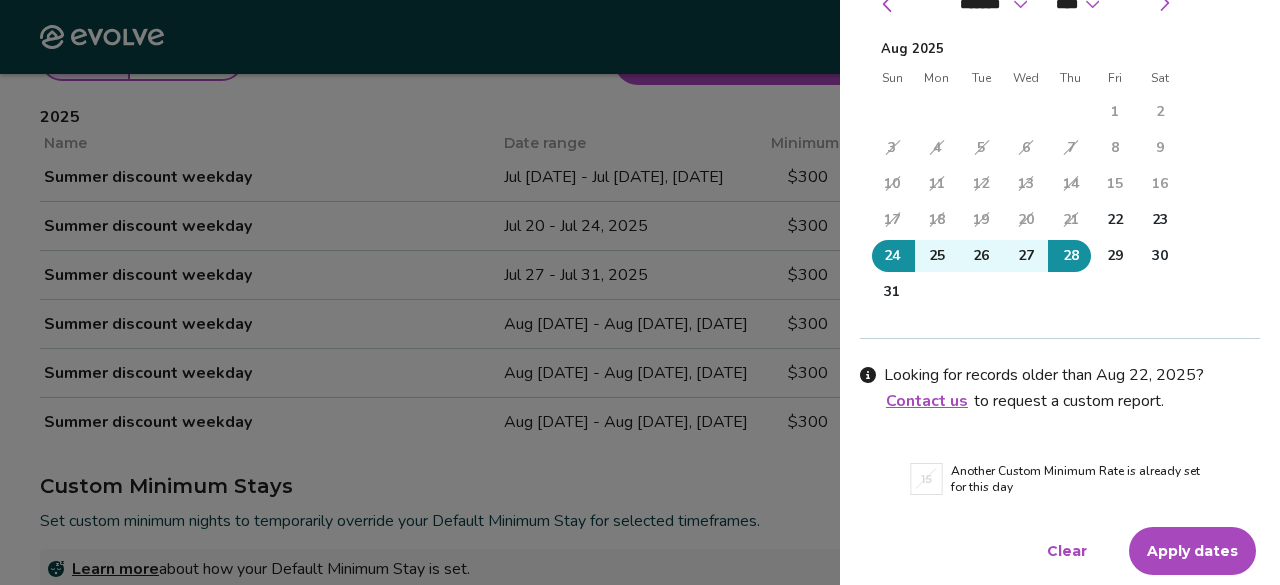 click on "Apply dates" at bounding box center (1192, 551) 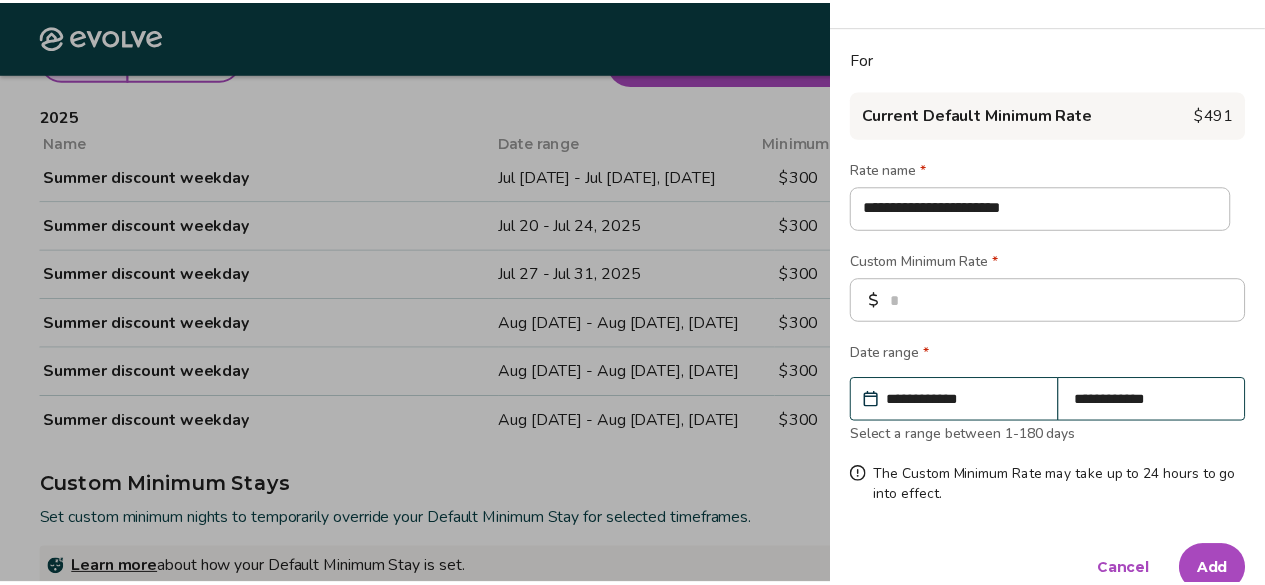 scroll, scrollTop: 74, scrollLeft: 0, axis: vertical 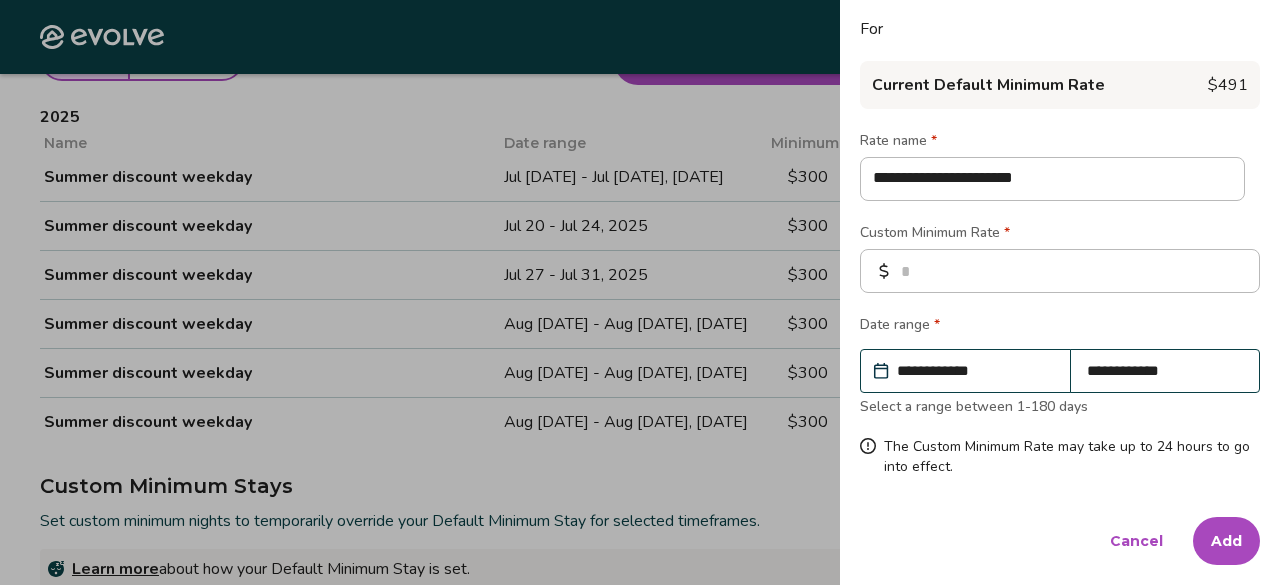 click on "Add" at bounding box center (1226, 541) 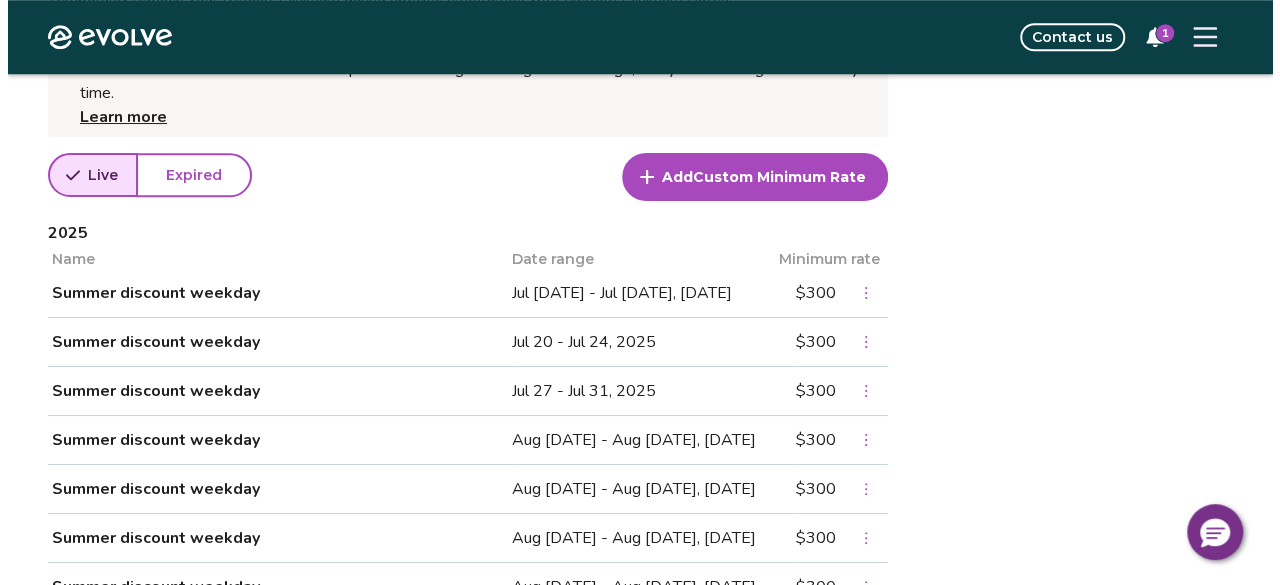 scroll, scrollTop: 833, scrollLeft: 0, axis: vertical 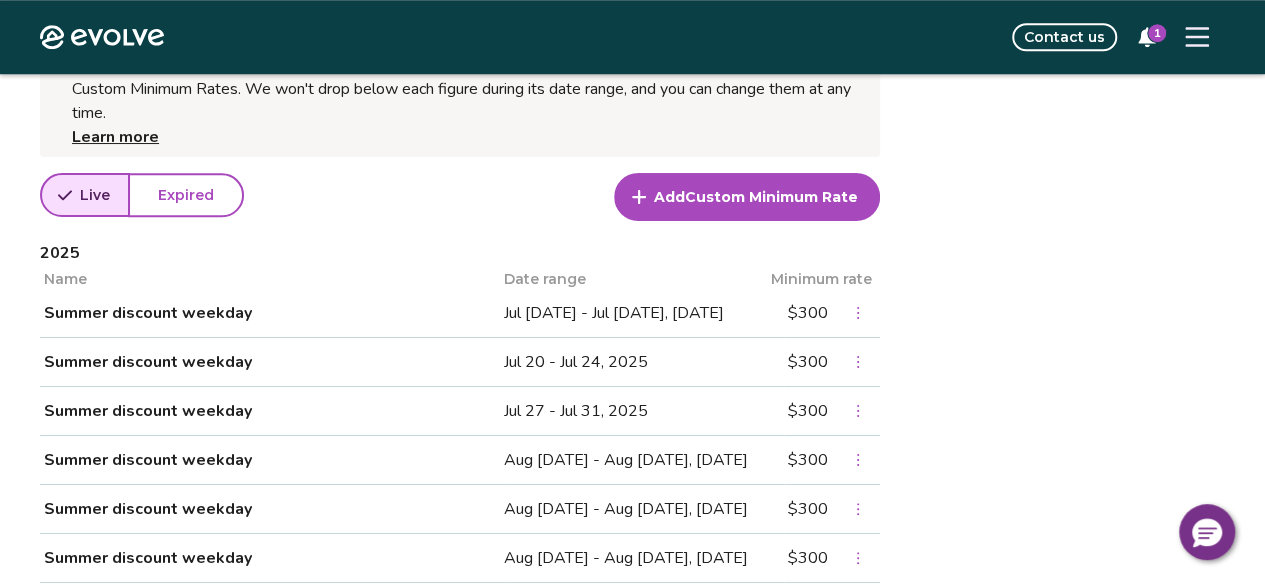 click on "Custom Minimum Rate" at bounding box center (771, 197) 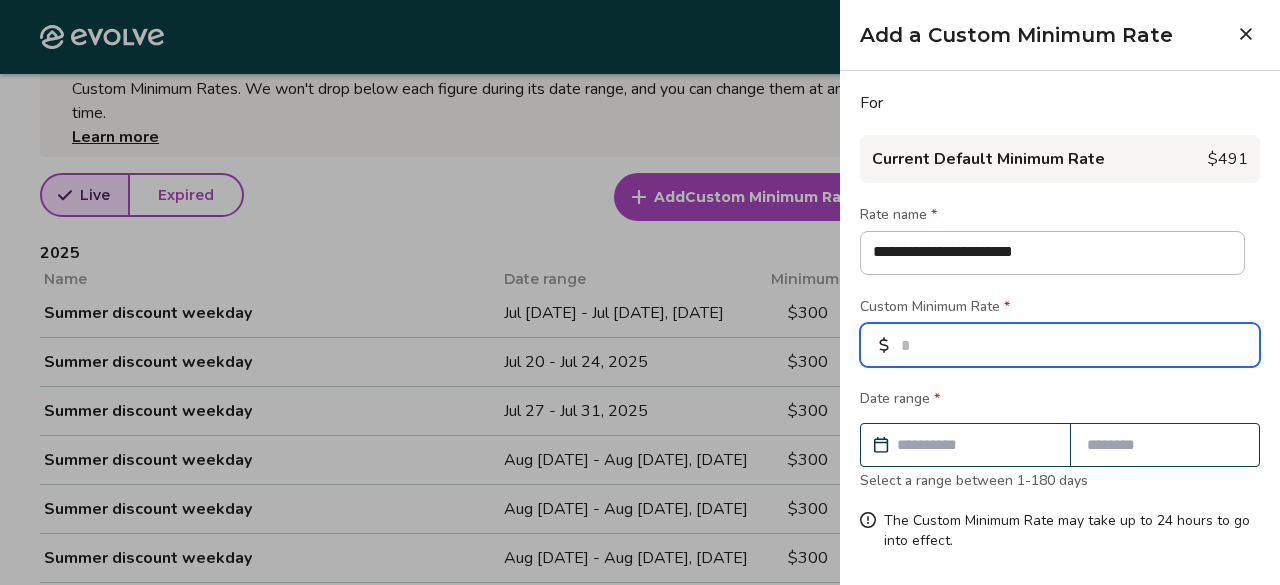 click at bounding box center (1060, 345) 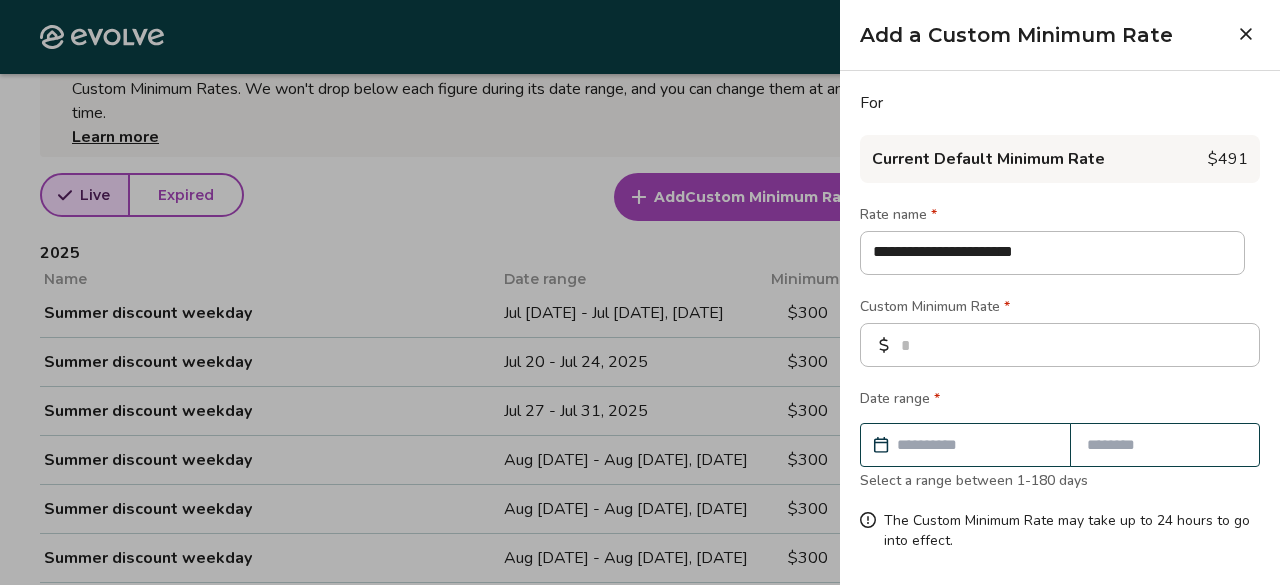 click at bounding box center [975, 445] 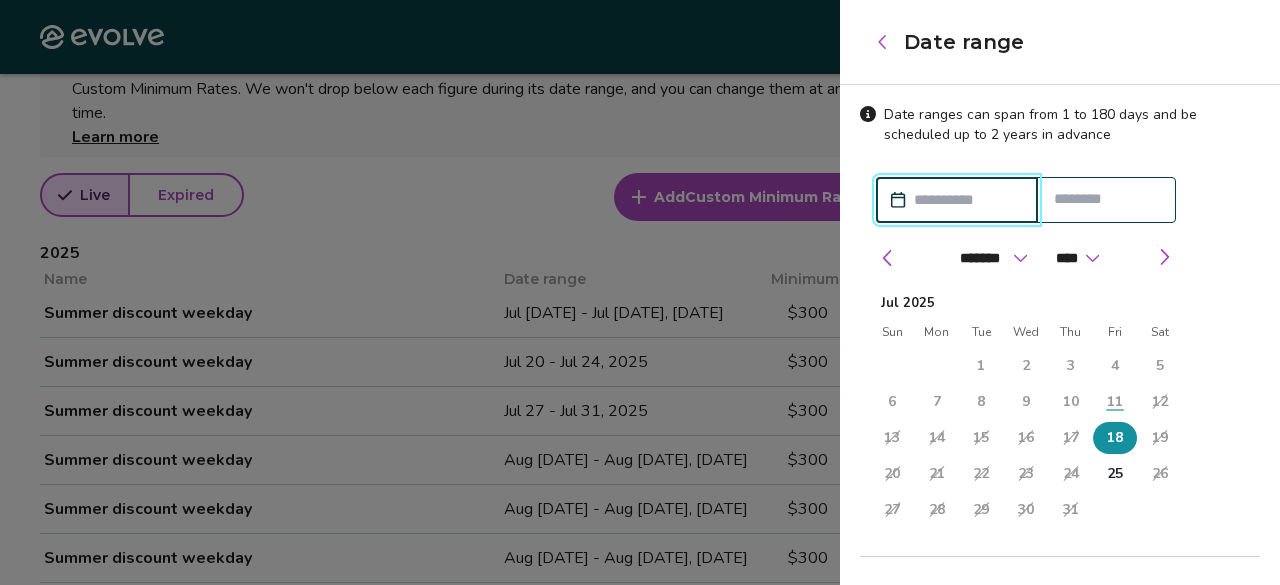 click on "18" at bounding box center (1115, 438) 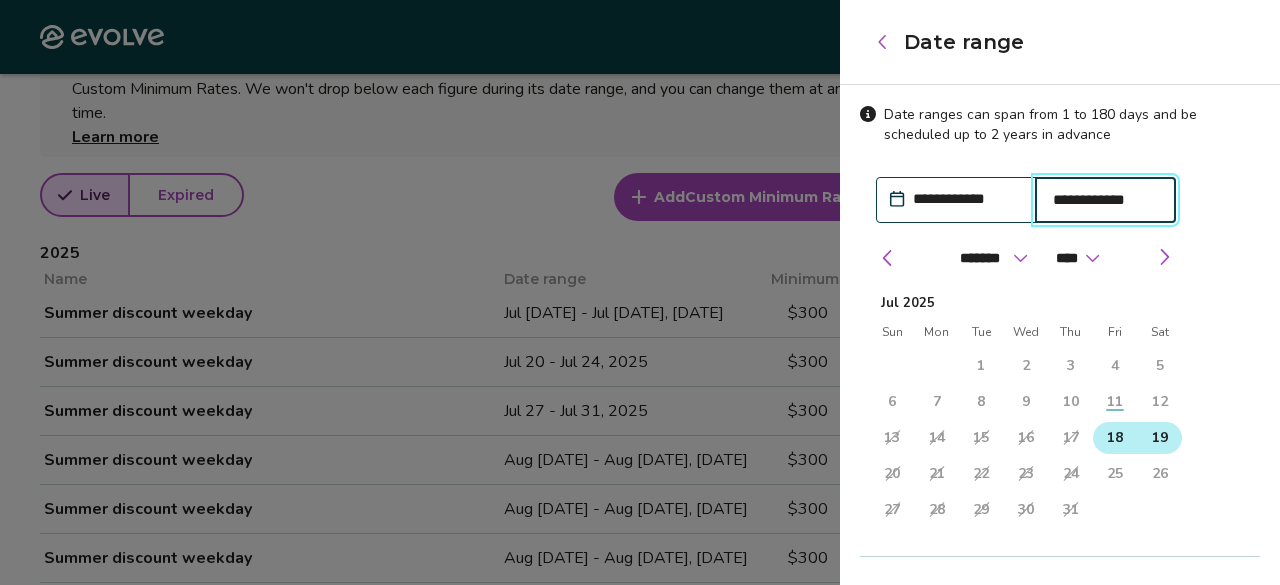 click on "19" at bounding box center [1160, 438] 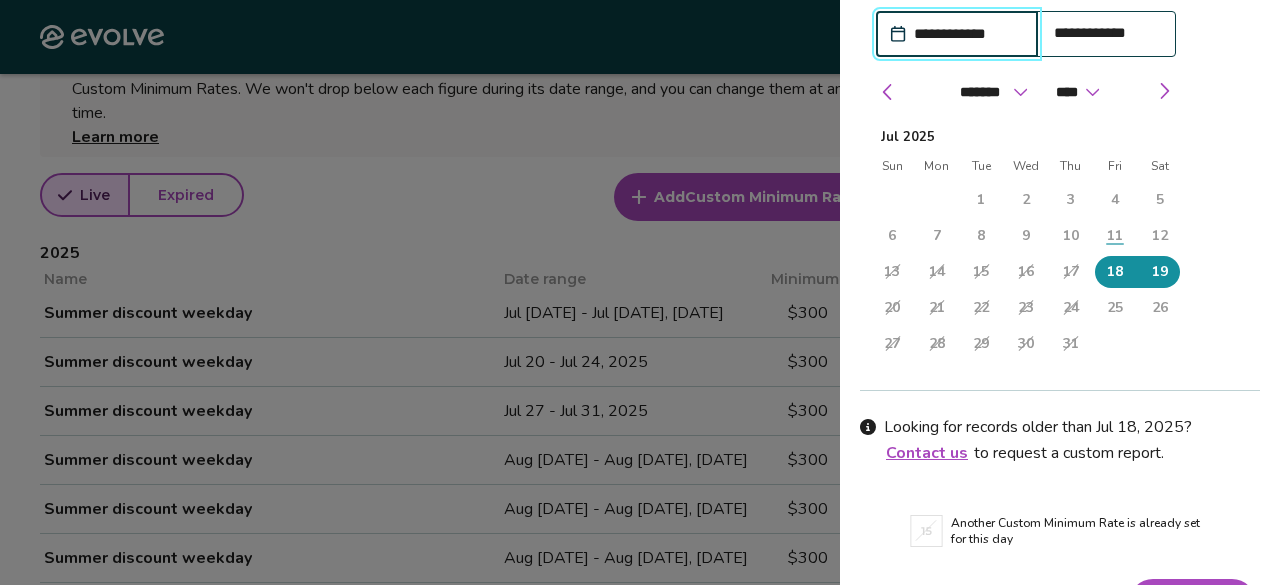 scroll, scrollTop: 218, scrollLeft: 0, axis: vertical 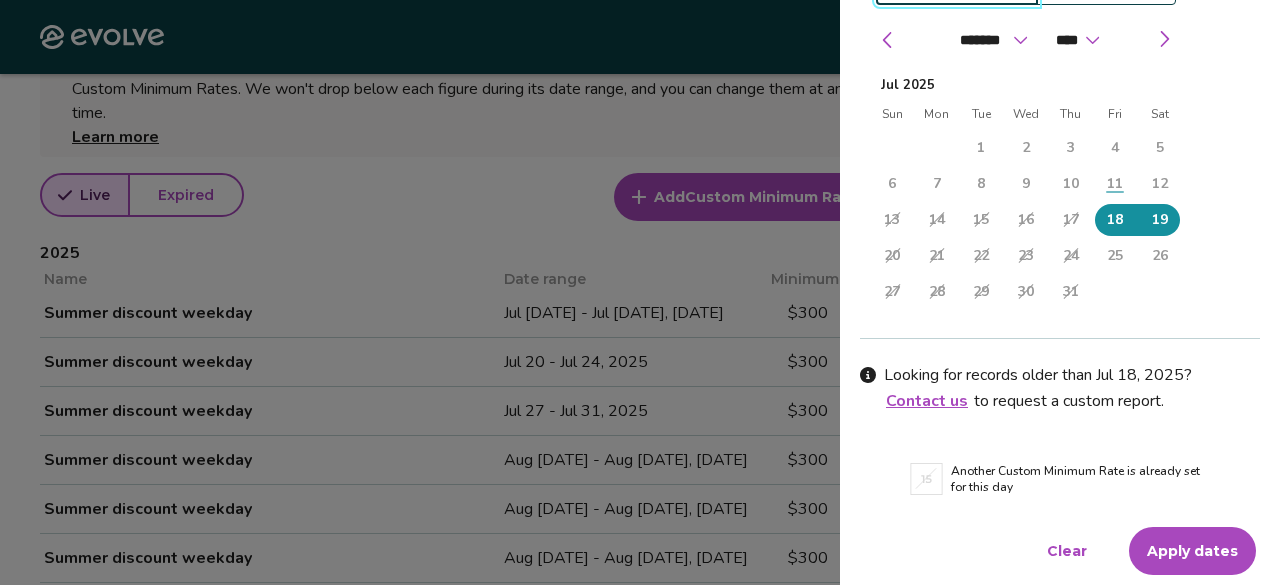 click on "Apply dates" at bounding box center [1192, 551] 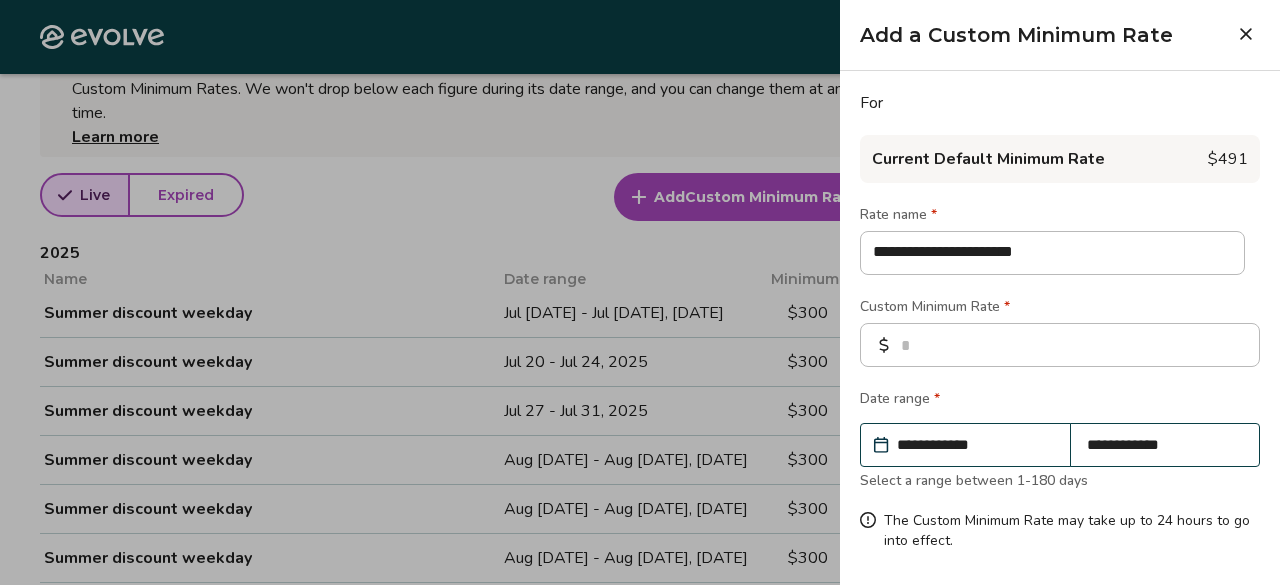 scroll, scrollTop: 74, scrollLeft: 0, axis: vertical 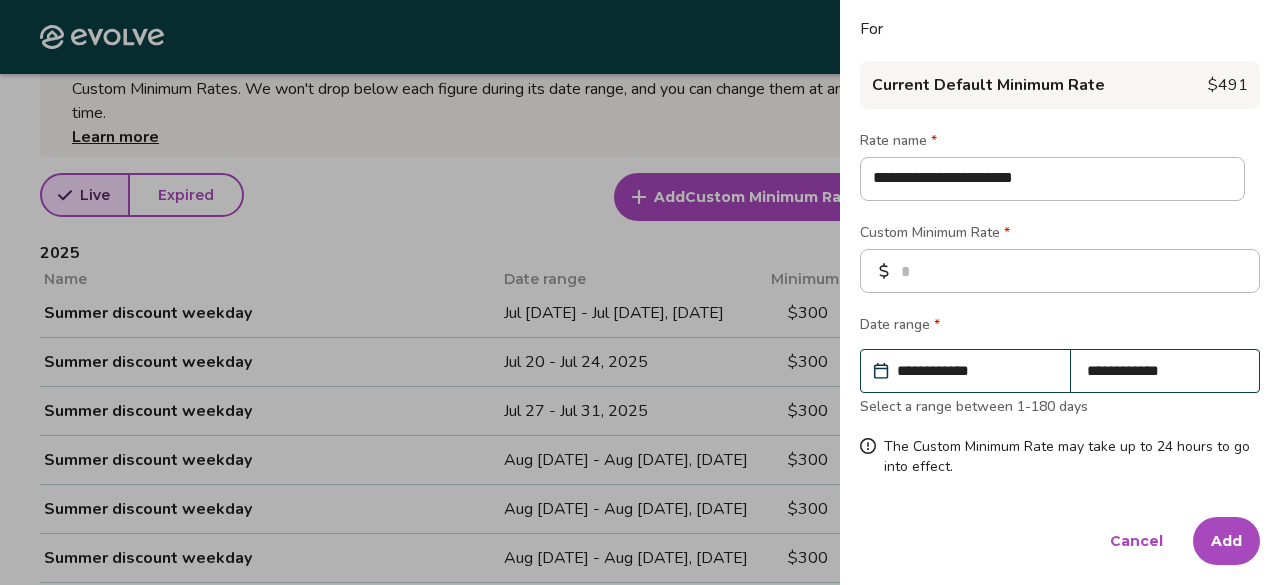 click on "Add" at bounding box center [1226, 541] 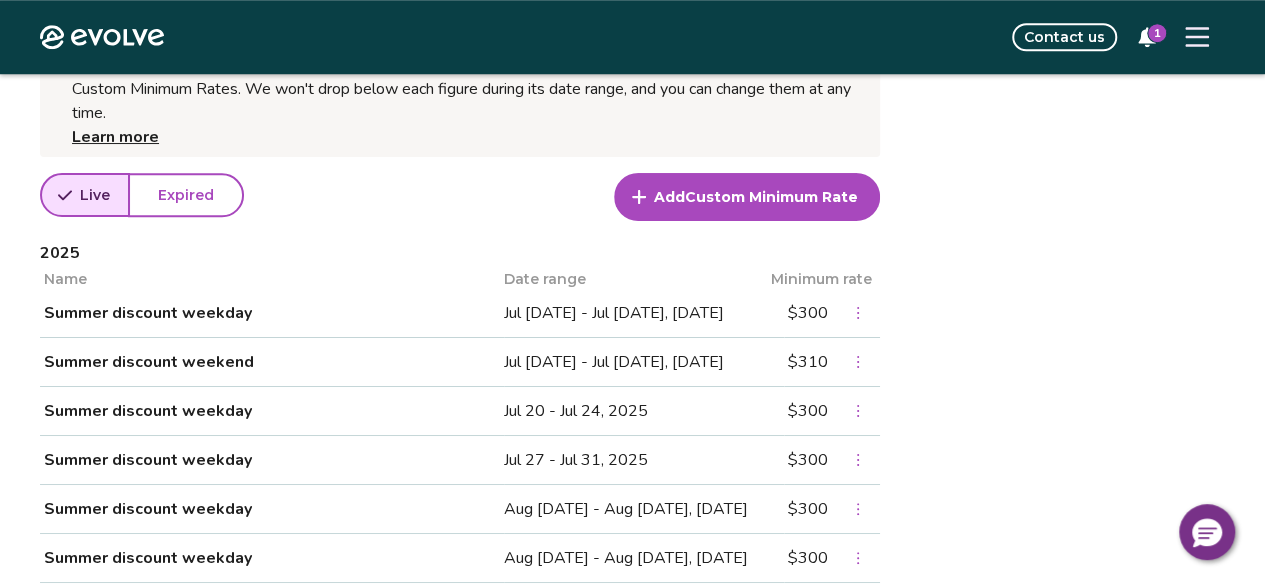 click on "Custom Minimum Rate" at bounding box center [771, 197] 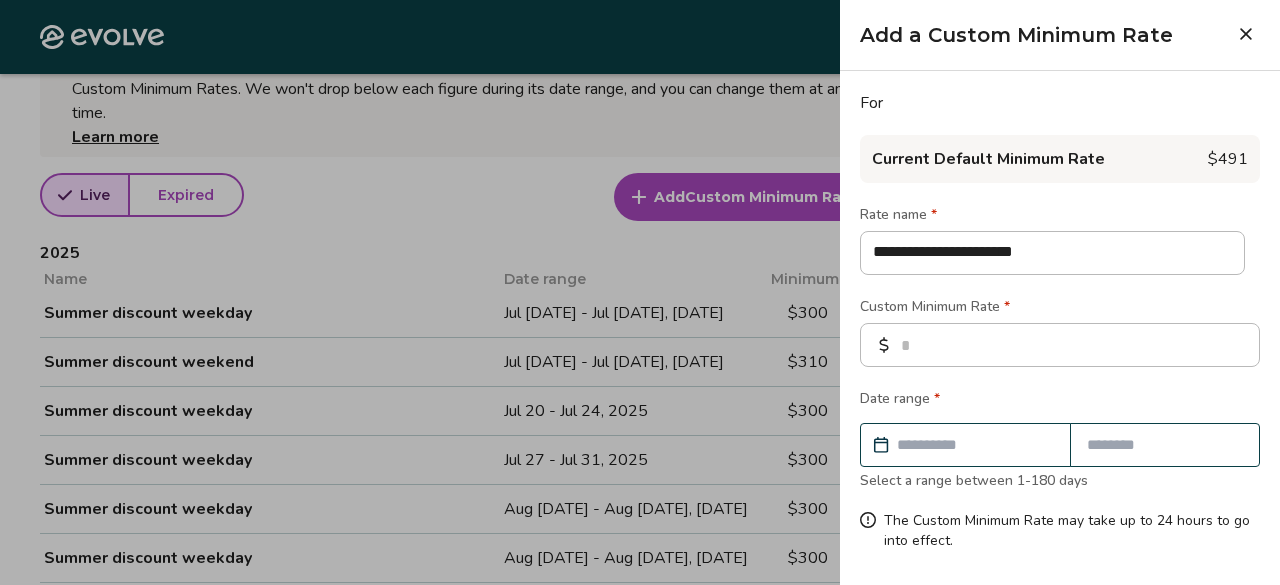 click at bounding box center (975, 445) 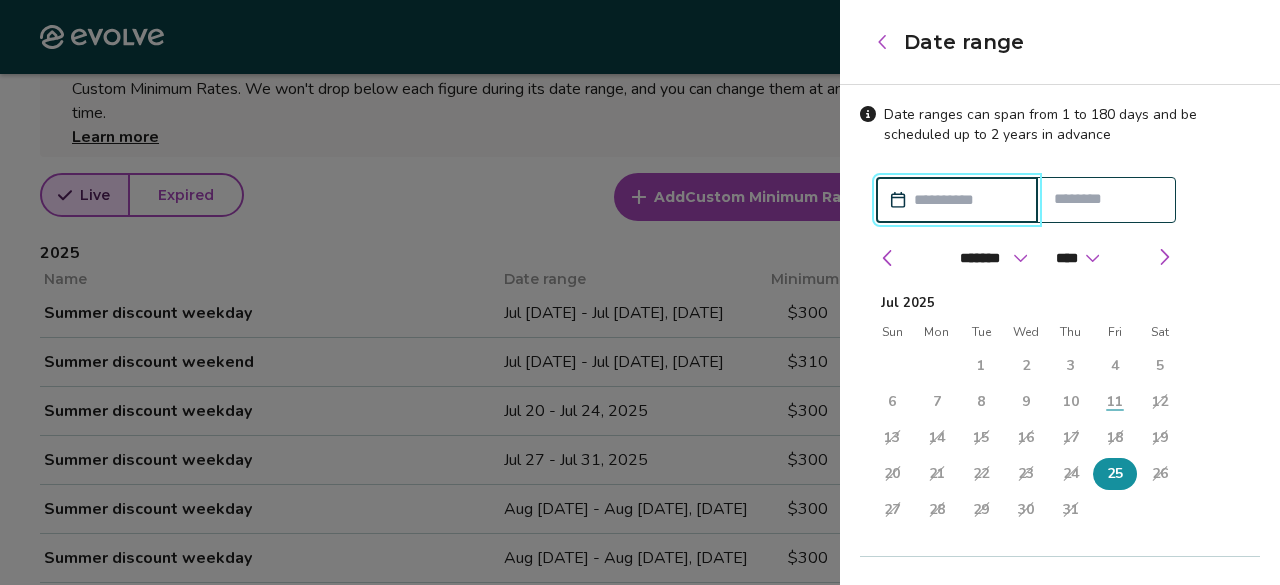 click on "25" at bounding box center [1115, 474] 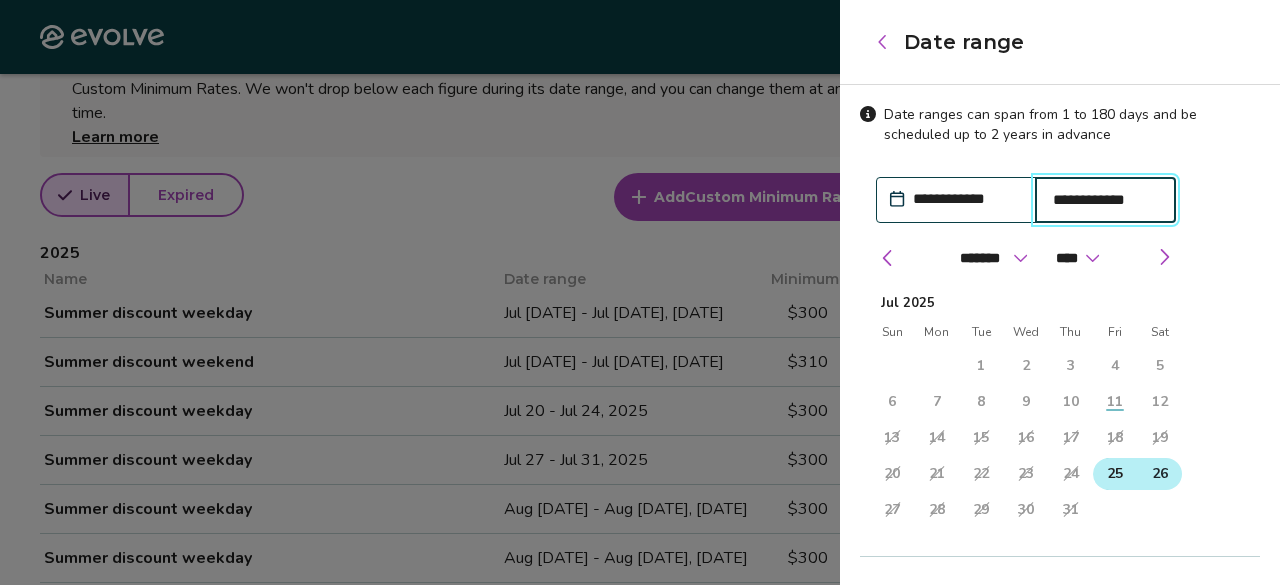 click on "26" at bounding box center [1160, 474] 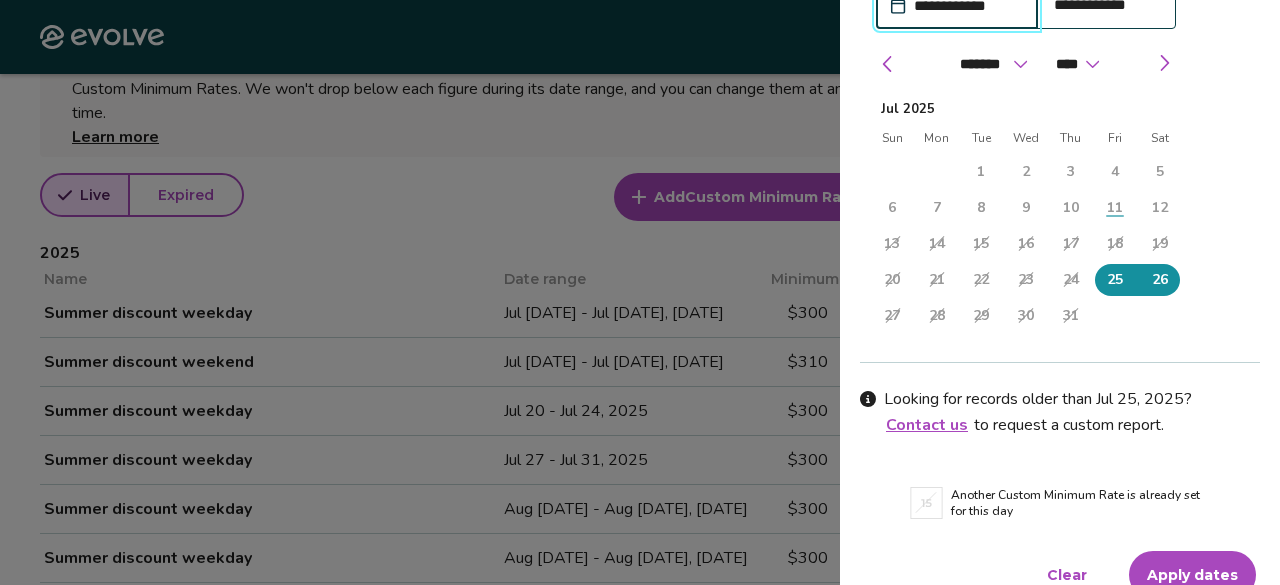 scroll, scrollTop: 218, scrollLeft: 0, axis: vertical 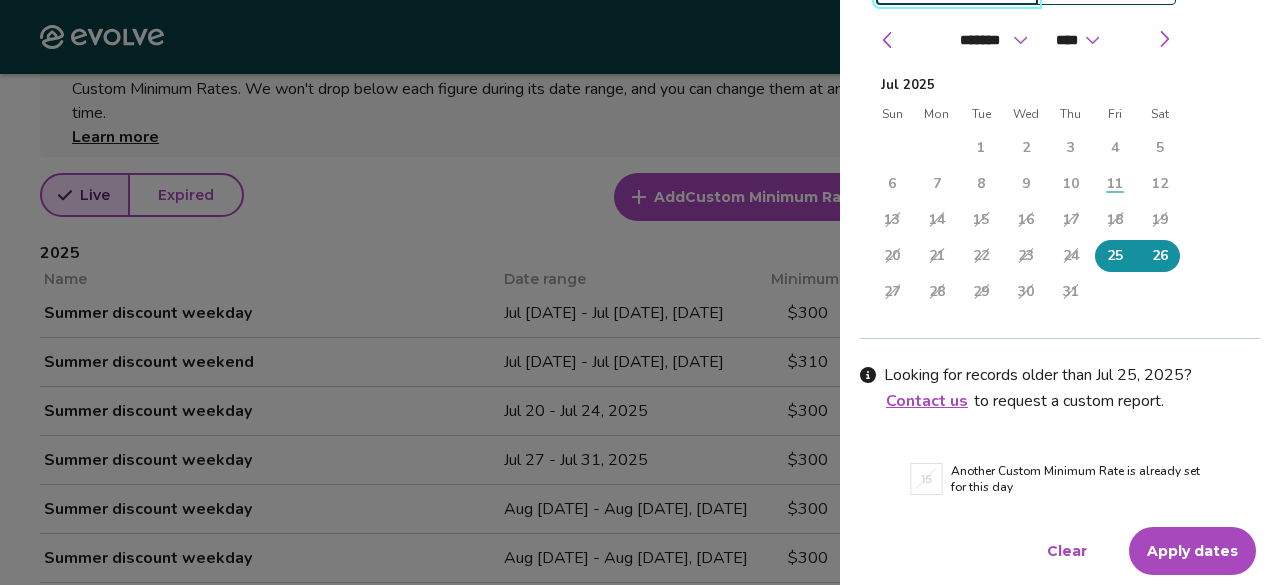 click on "Apply dates" at bounding box center (1192, 551) 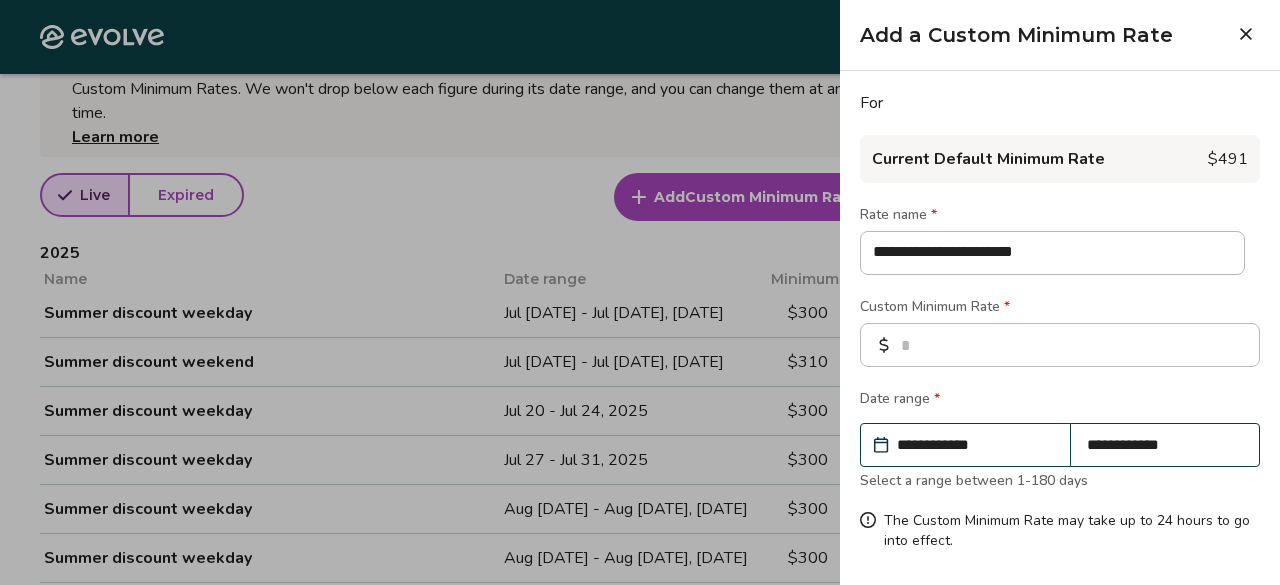 scroll, scrollTop: 74, scrollLeft: 0, axis: vertical 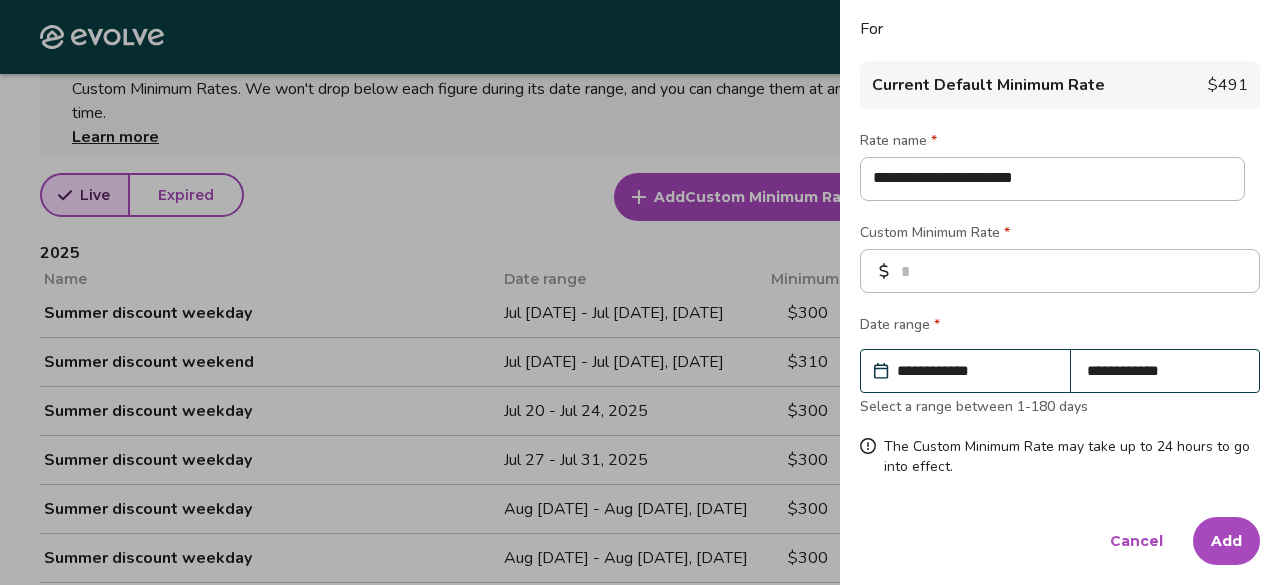 click on "Add" at bounding box center [1226, 541] 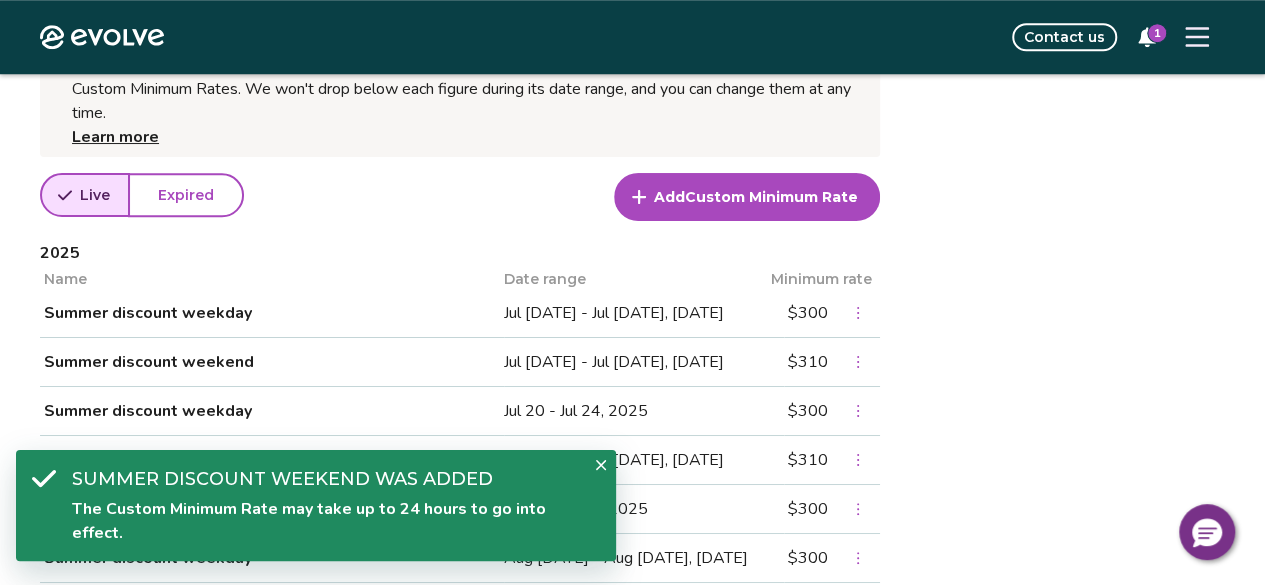 click on "Custom Minimum Rate" at bounding box center [771, 197] 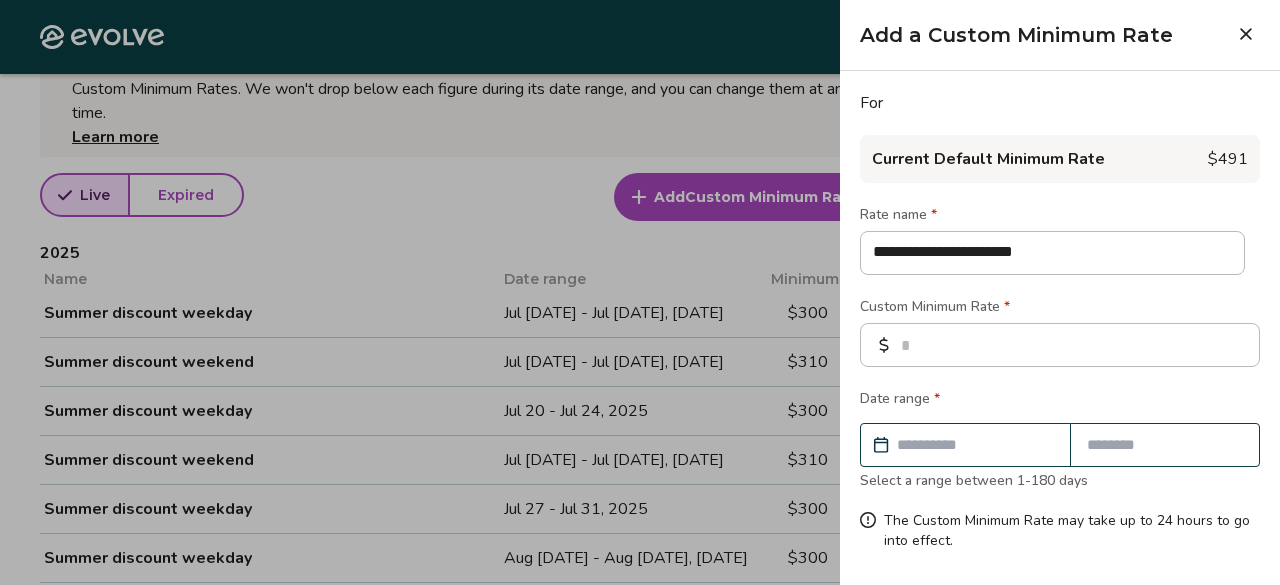 click at bounding box center [975, 445] 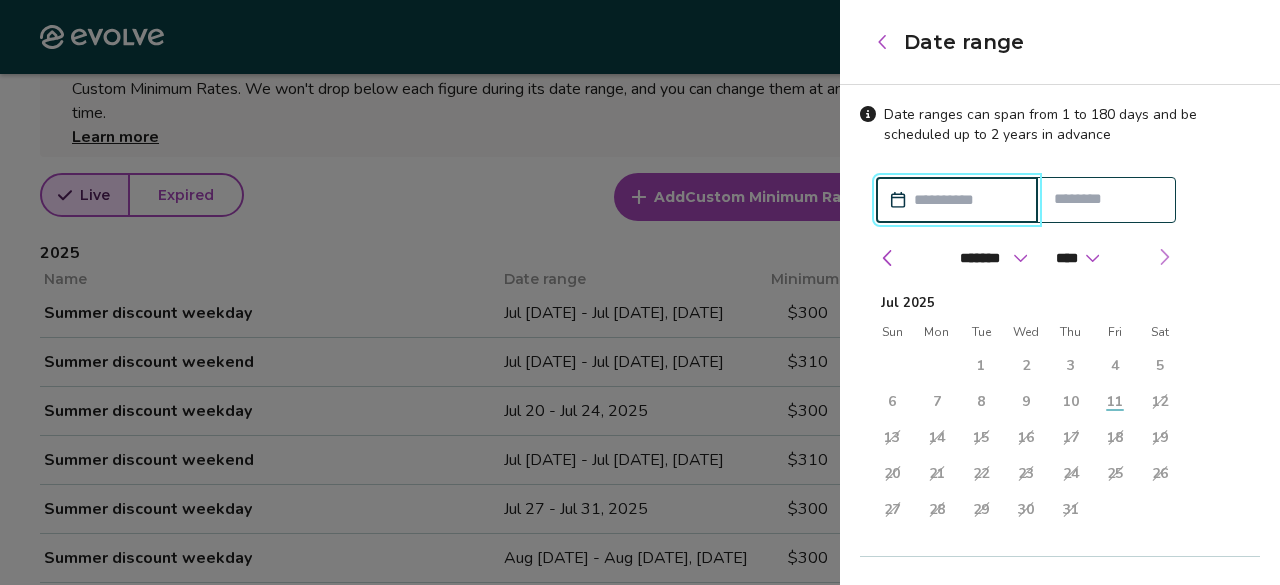 click at bounding box center [1164, 257] 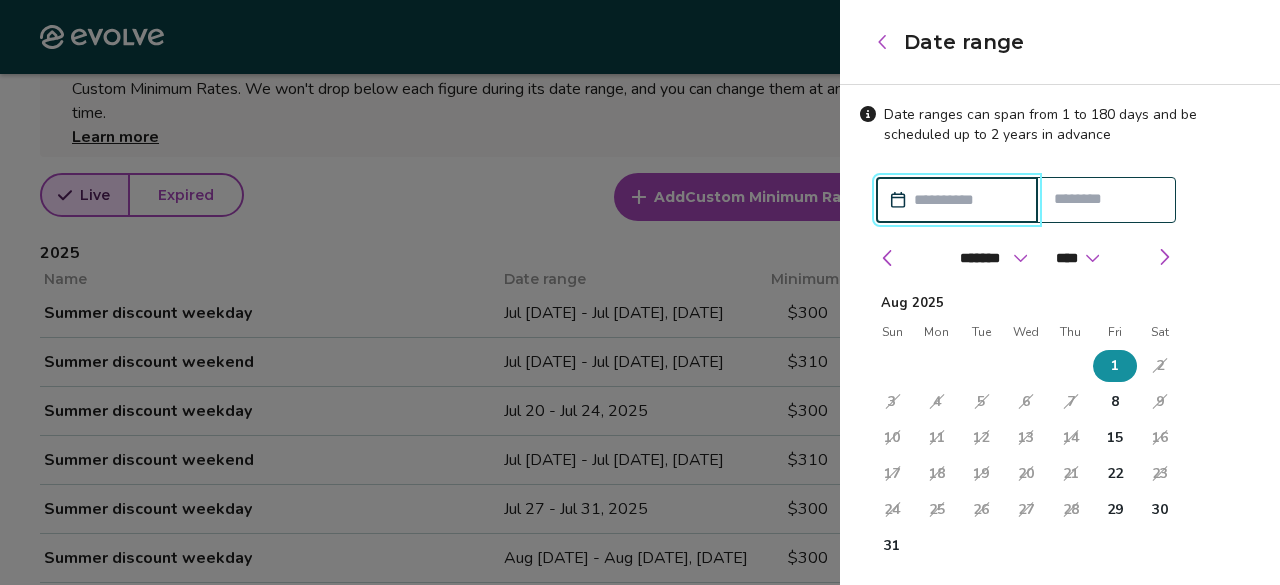 click on "1" at bounding box center (1115, 366) 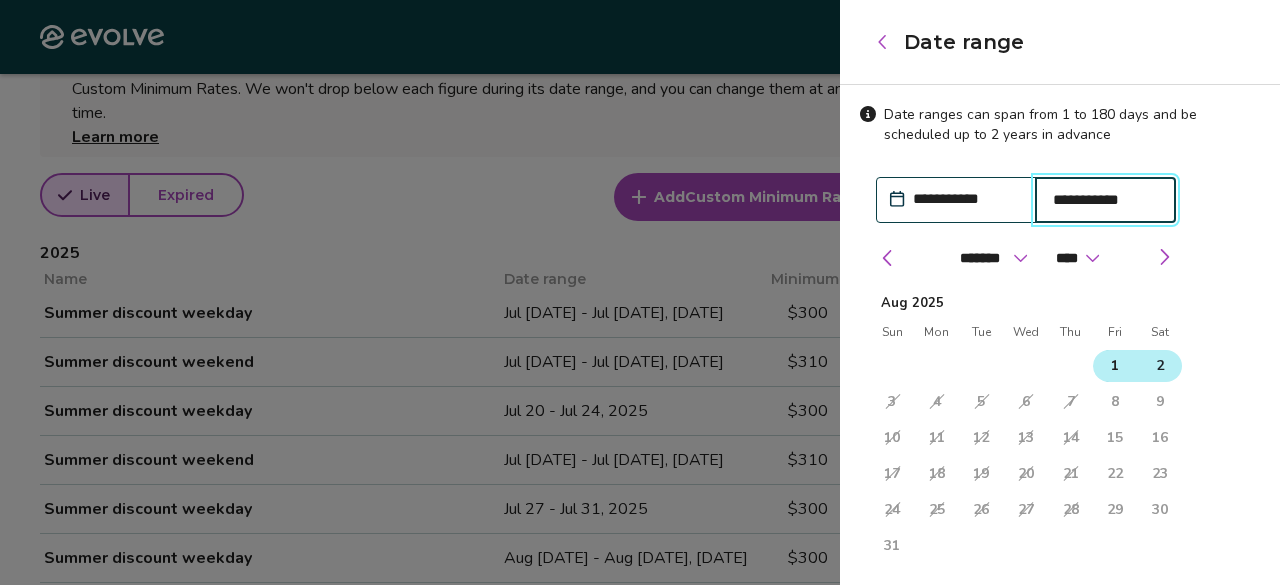 click on "2" at bounding box center (1159, 366) 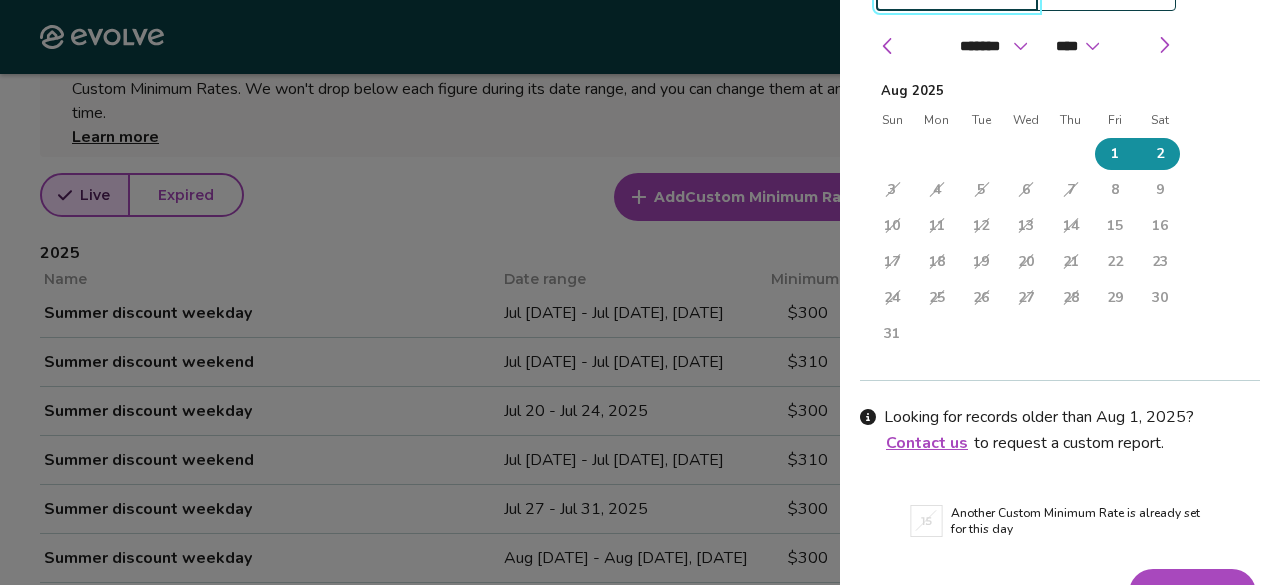 scroll, scrollTop: 213, scrollLeft: 0, axis: vertical 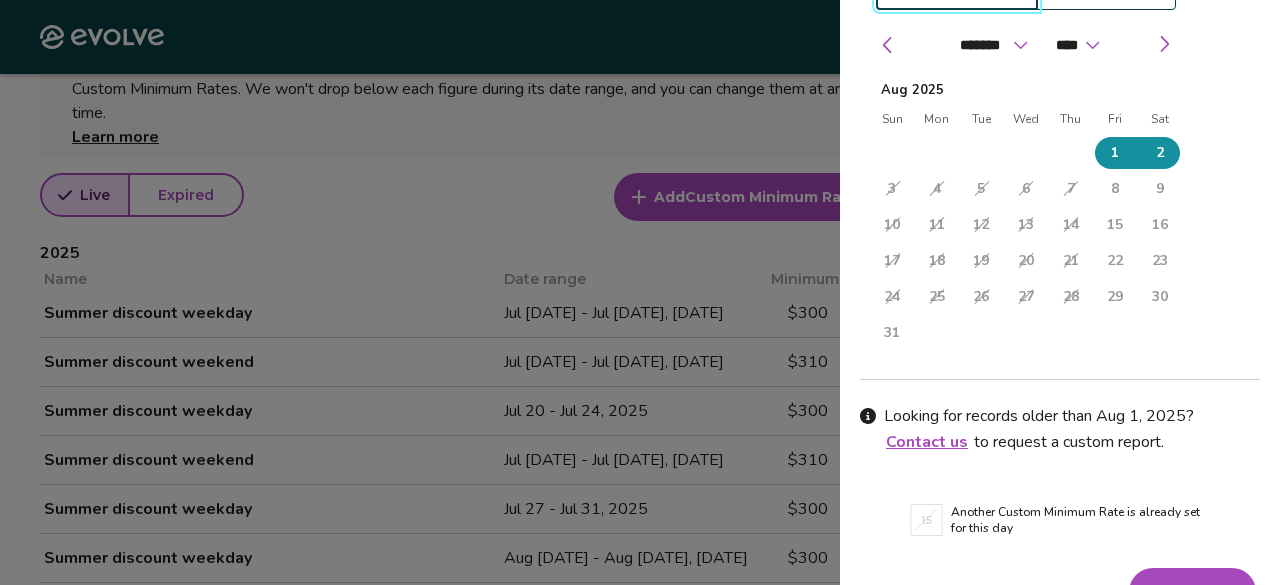 click on "Apply dates" at bounding box center (1192, 592) 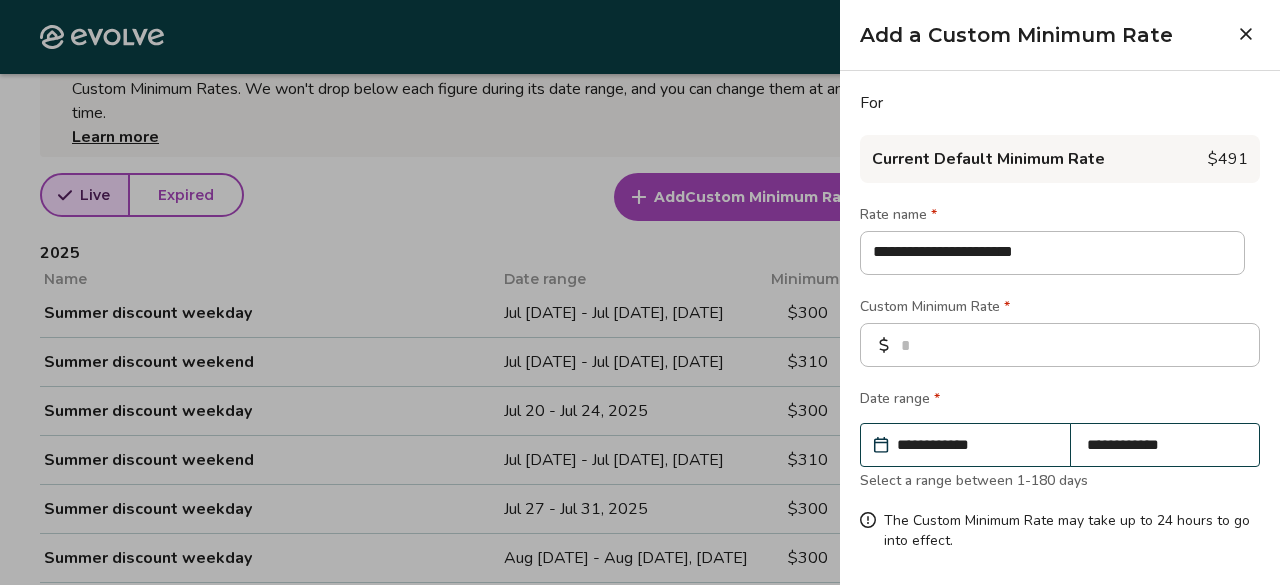 scroll, scrollTop: 74, scrollLeft: 0, axis: vertical 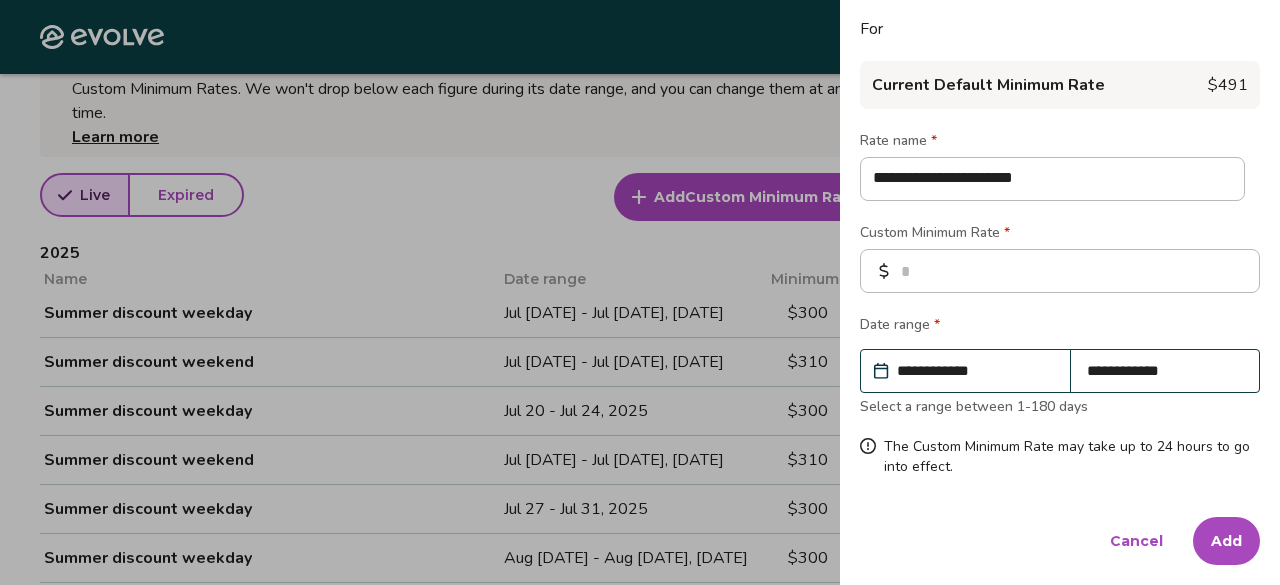 click on "Add" at bounding box center (1226, 541) 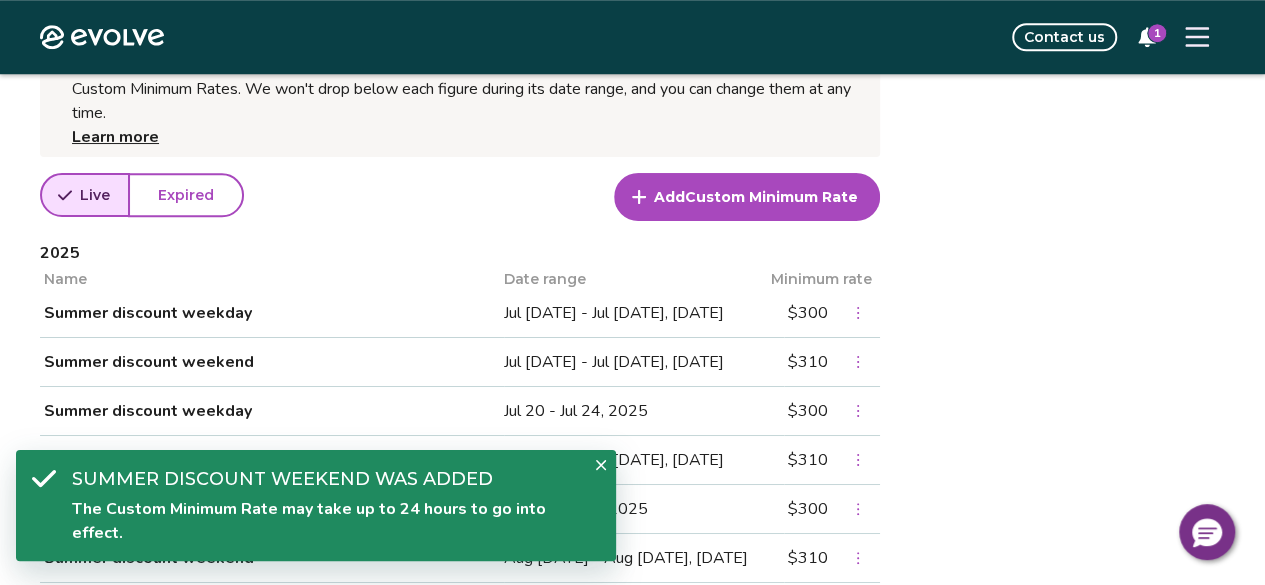 click on "Add  Custom Minimum Rate" at bounding box center [747, 197] 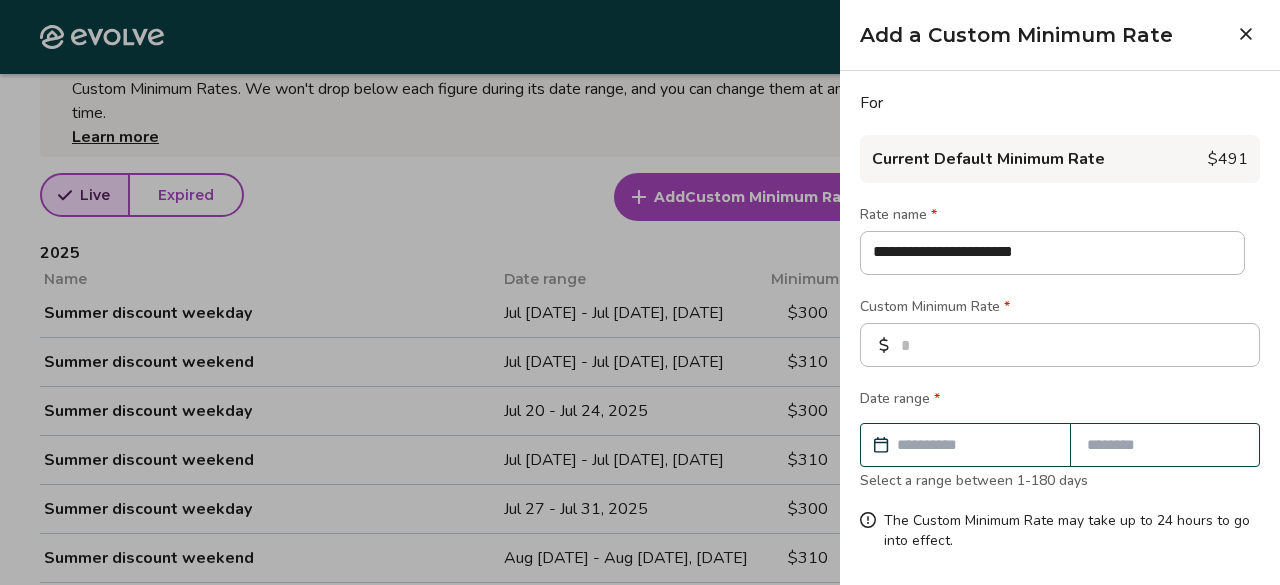 click at bounding box center (975, 445) 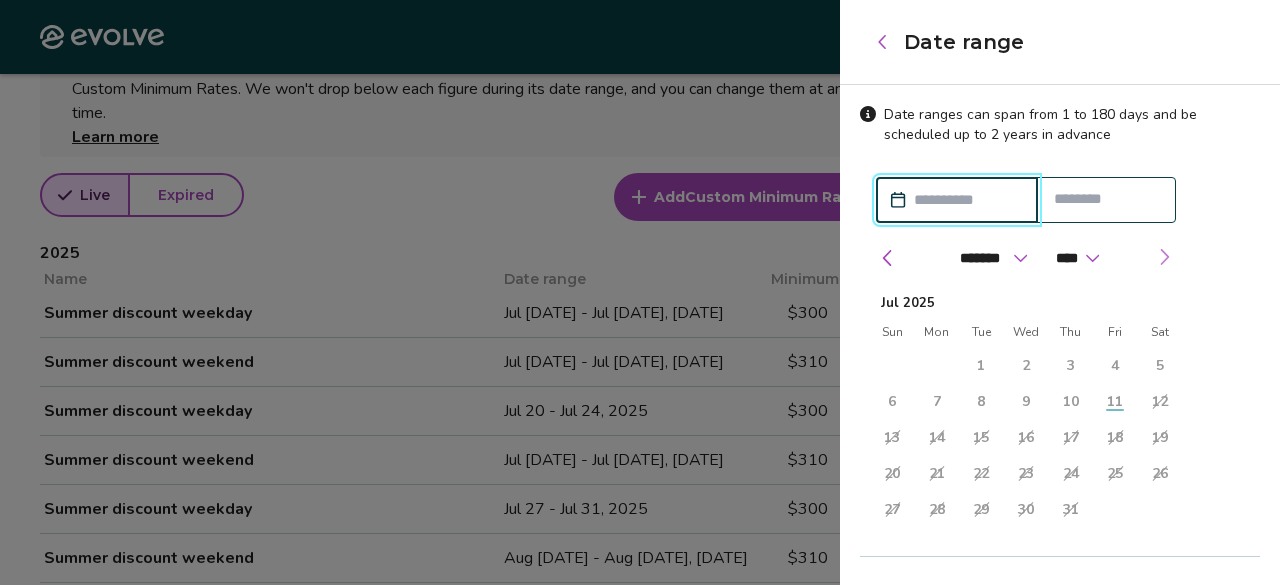 click at bounding box center [1164, 257] 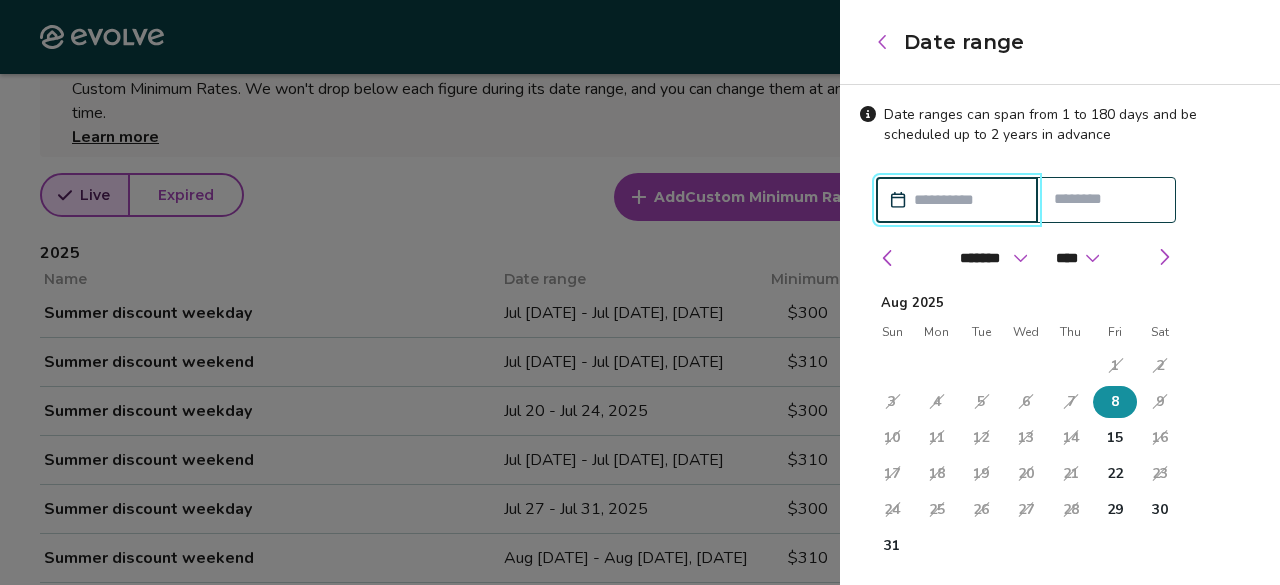 click on "8" at bounding box center [1115, 402] 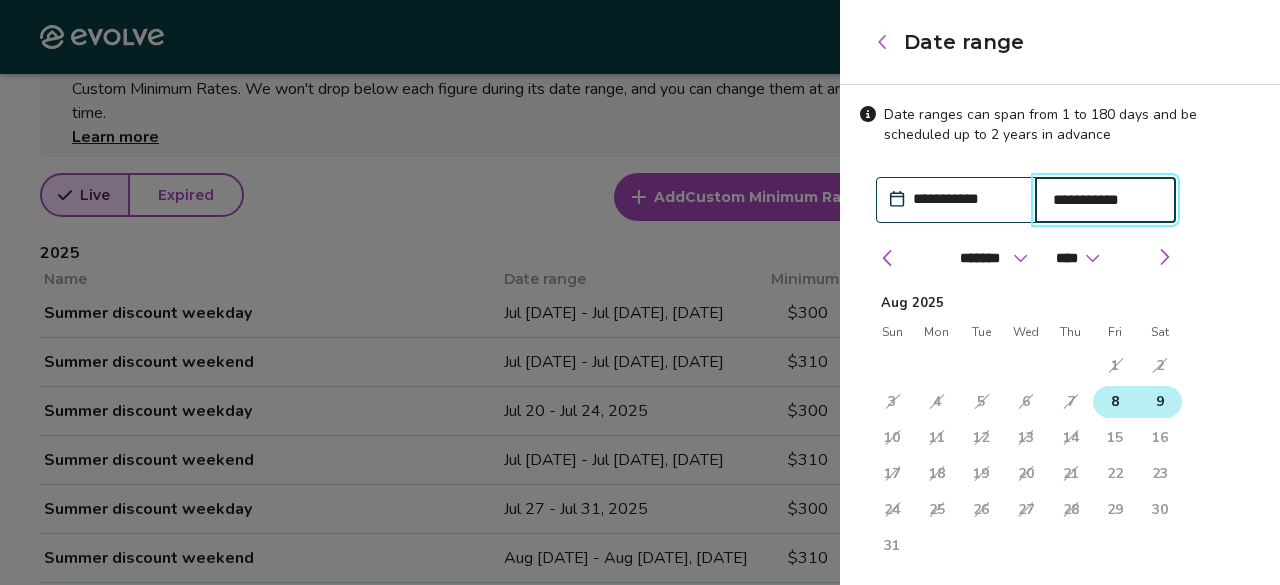 click on "9" at bounding box center (1159, 402) 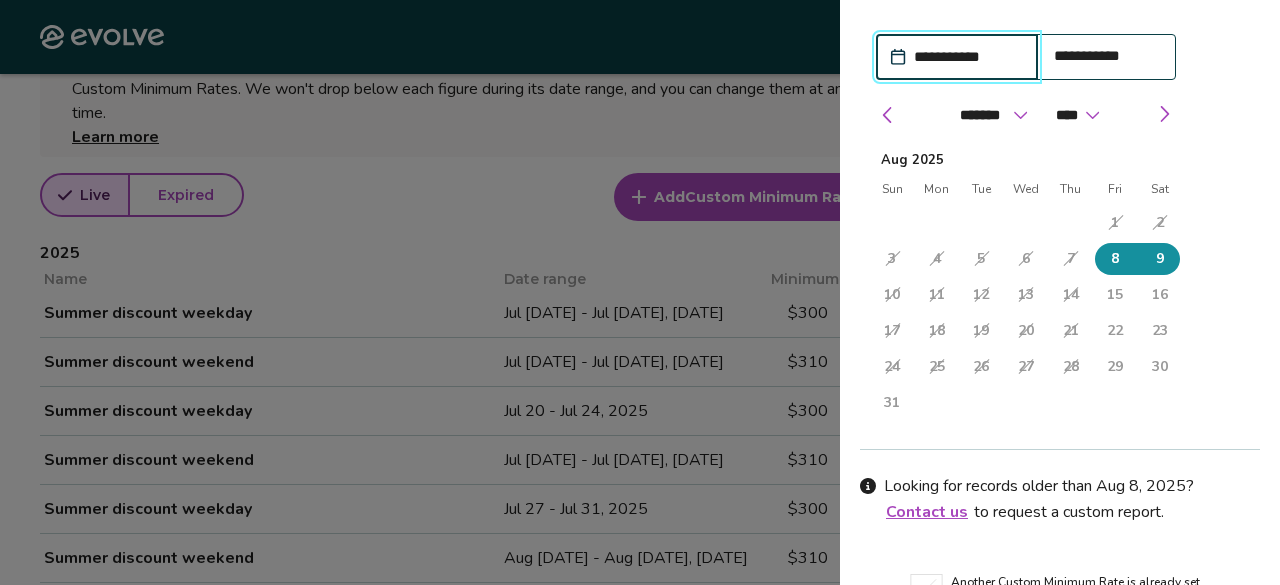 scroll, scrollTop: 254, scrollLeft: 0, axis: vertical 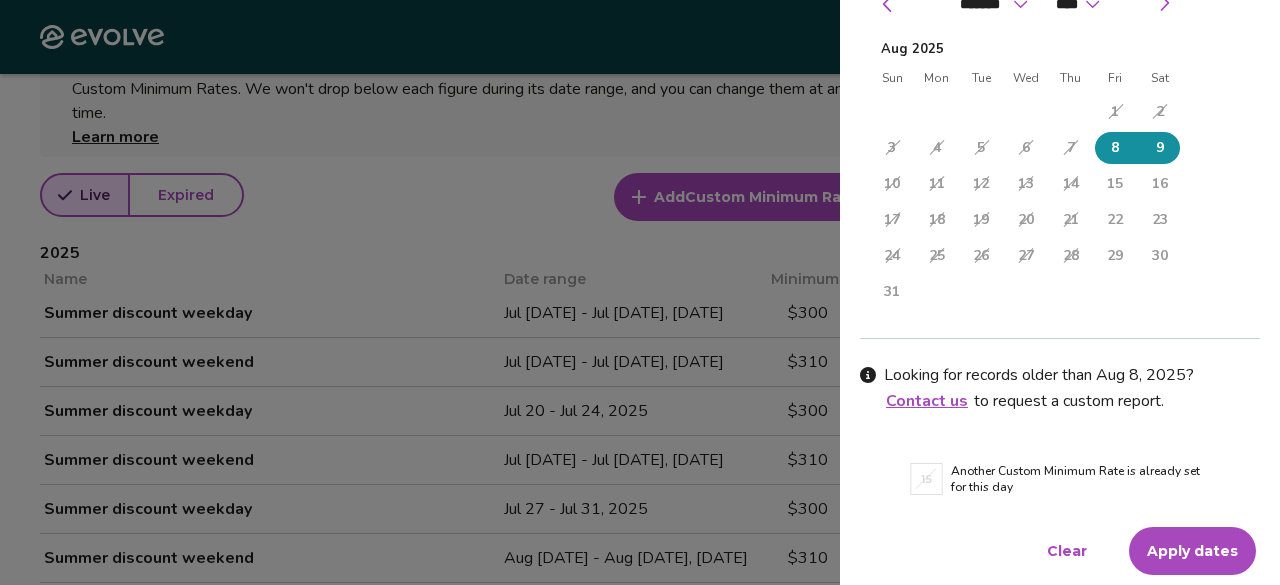 click on "Apply dates" at bounding box center (1192, 551) 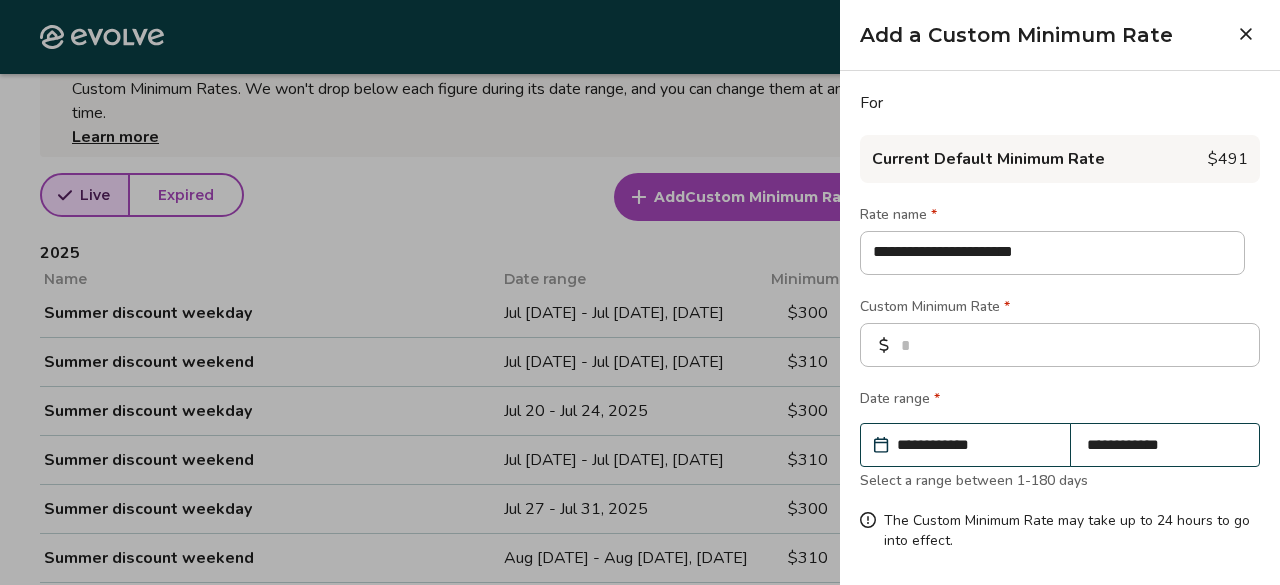 scroll, scrollTop: 74, scrollLeft: 0, axis: vertical 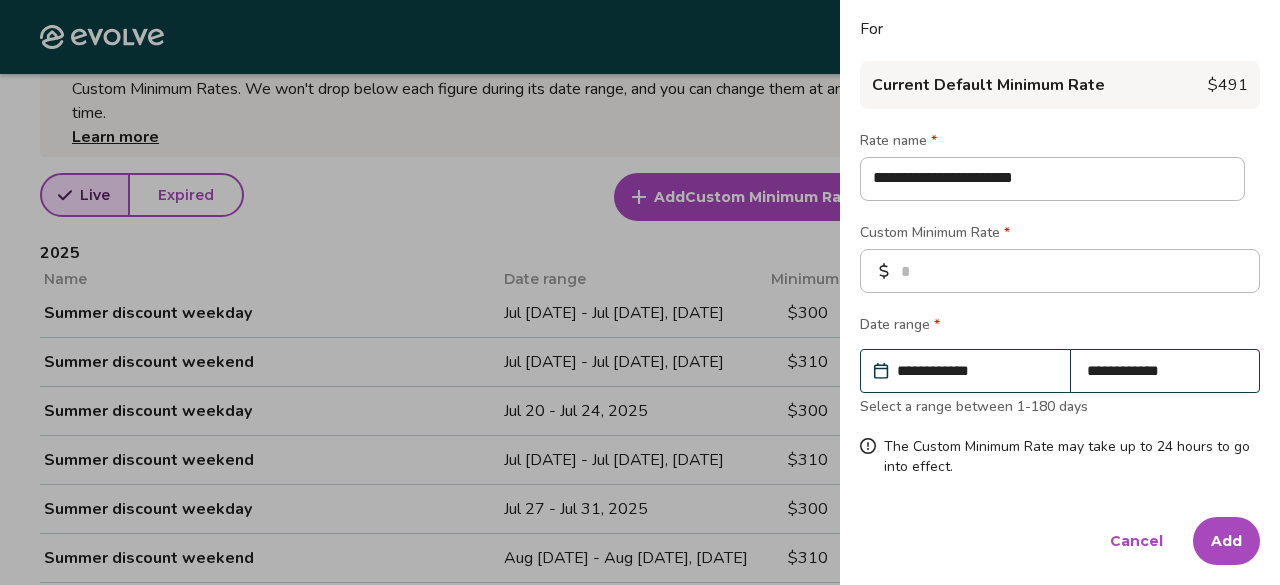 click on "Add" at bounding box center [1226, 541] 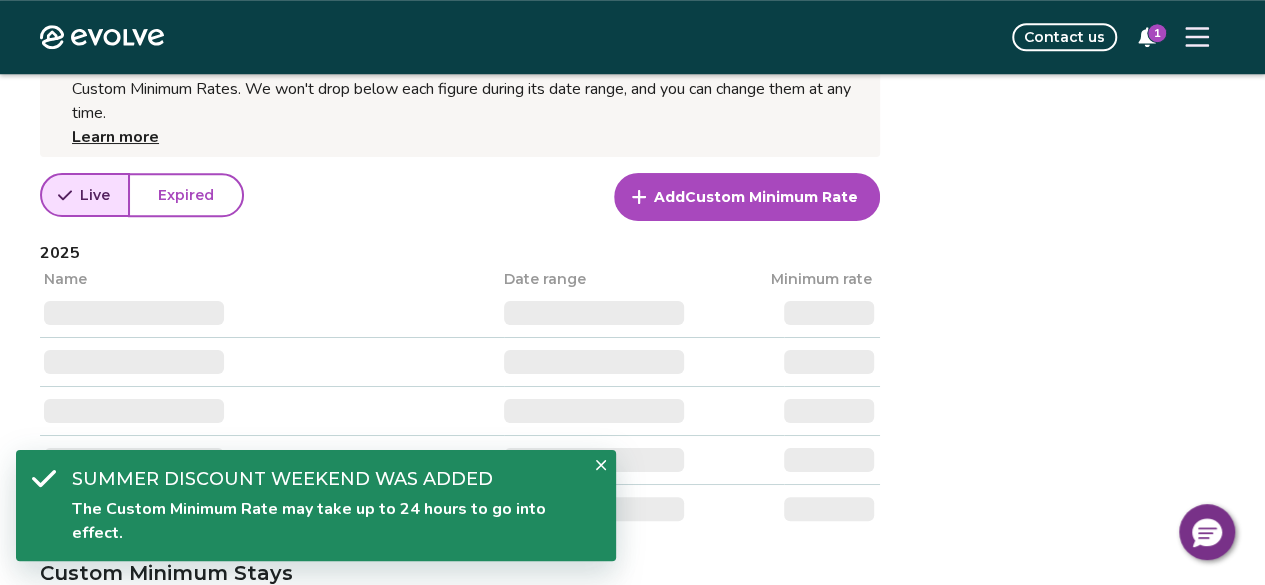 click on "Custom Minimum Rate" at bounding box center [771, 197] 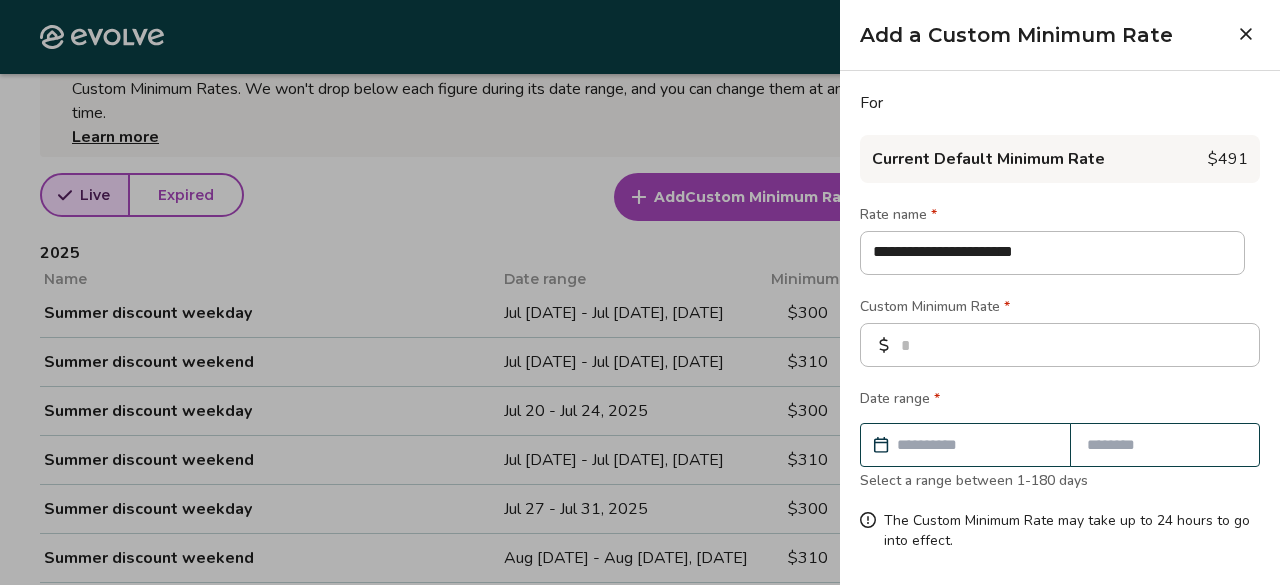 click at bounding box center (975, 445) 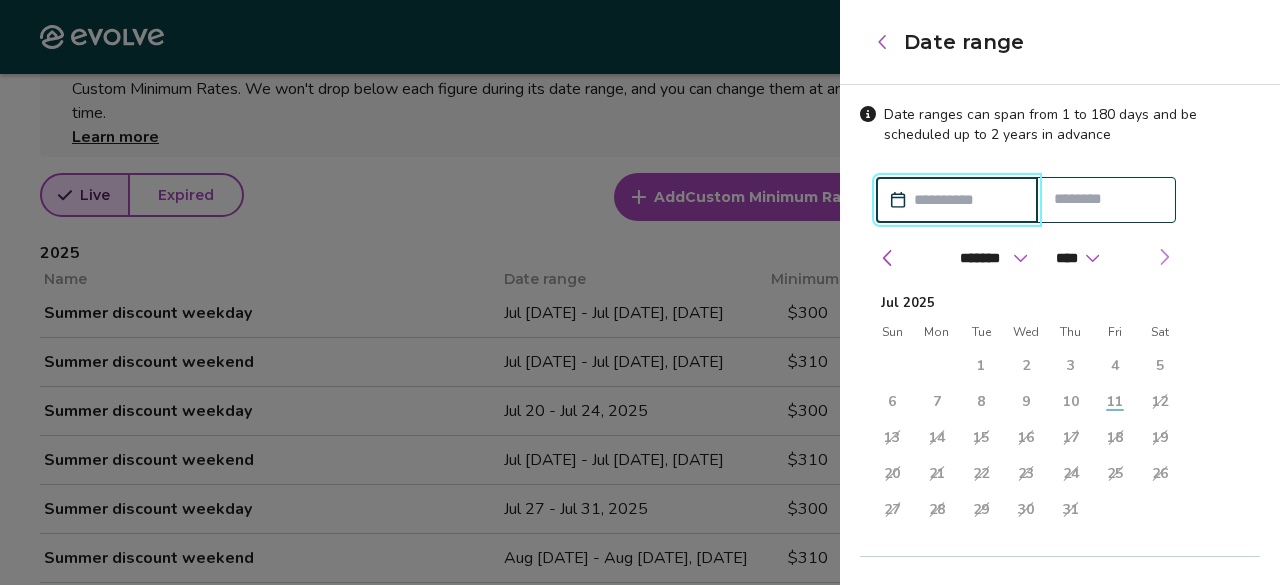 click at bounding box center (1164, 257) 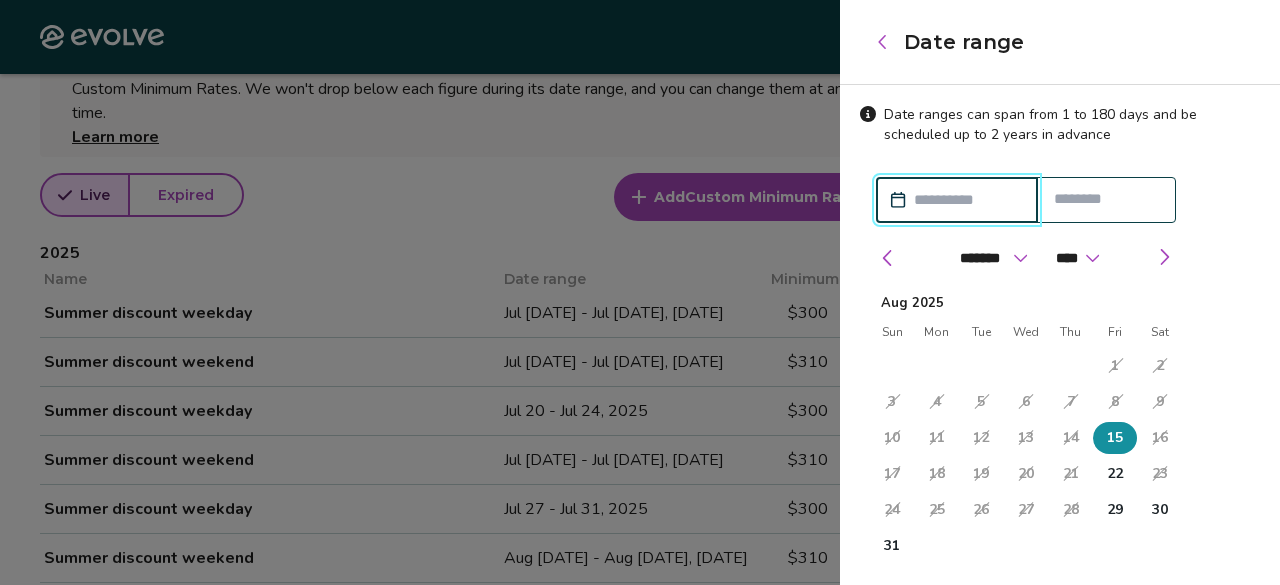 click on "15" at bounding box center (1115, 438) 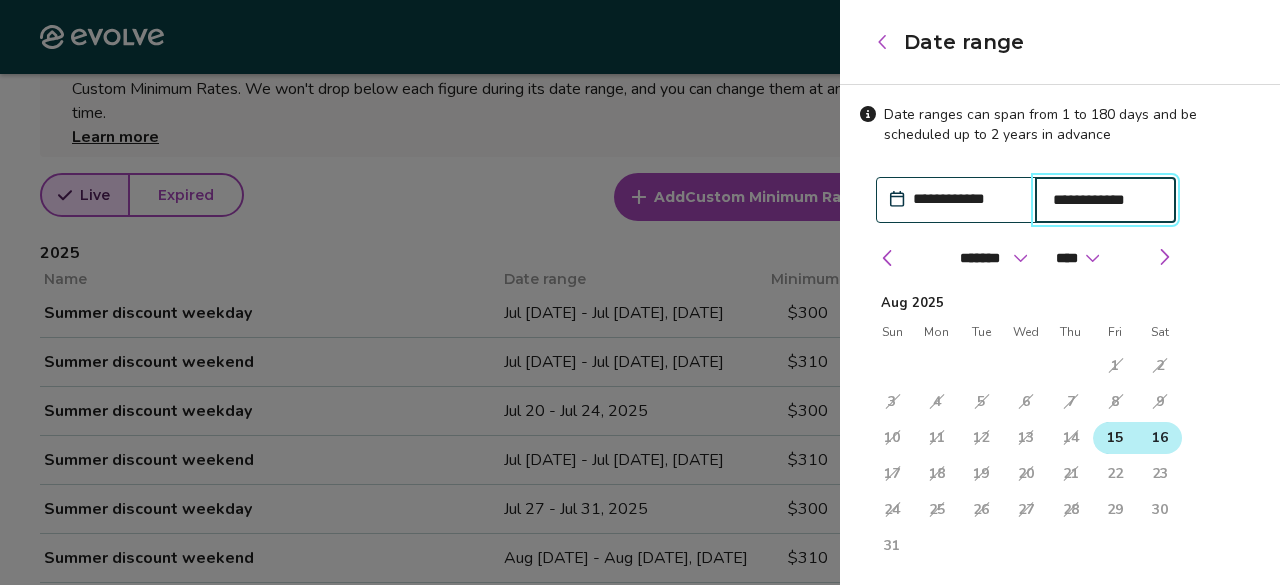 click on "16" at bounding box center [1160, 438] 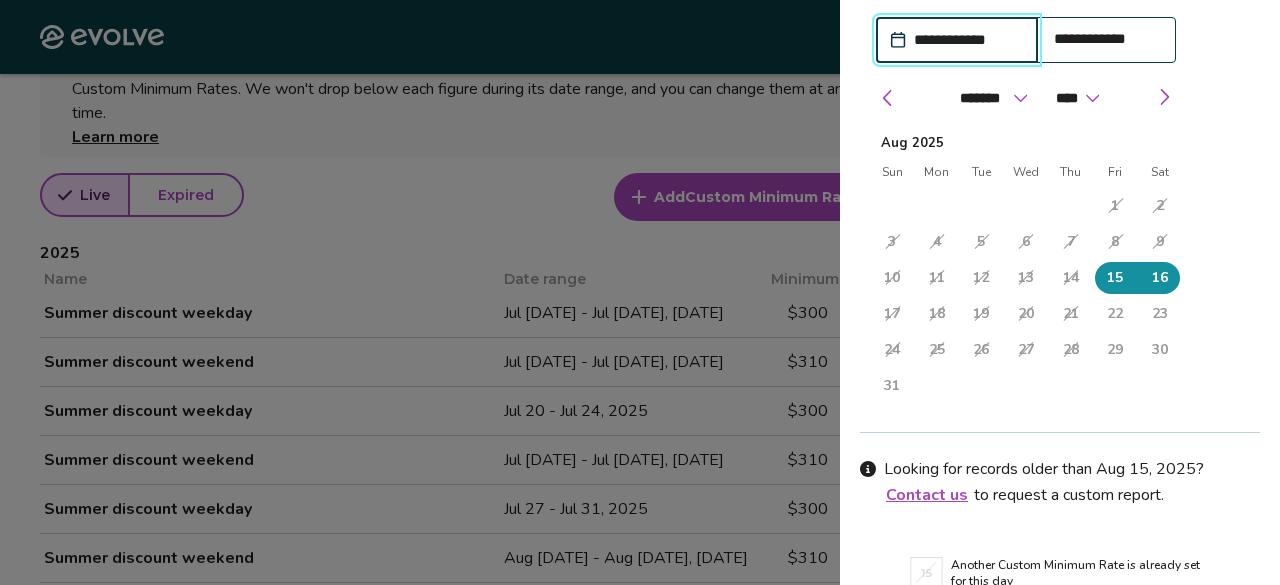 scroll, scrollTop: 250, scrollLeft: 0, axis: vertical 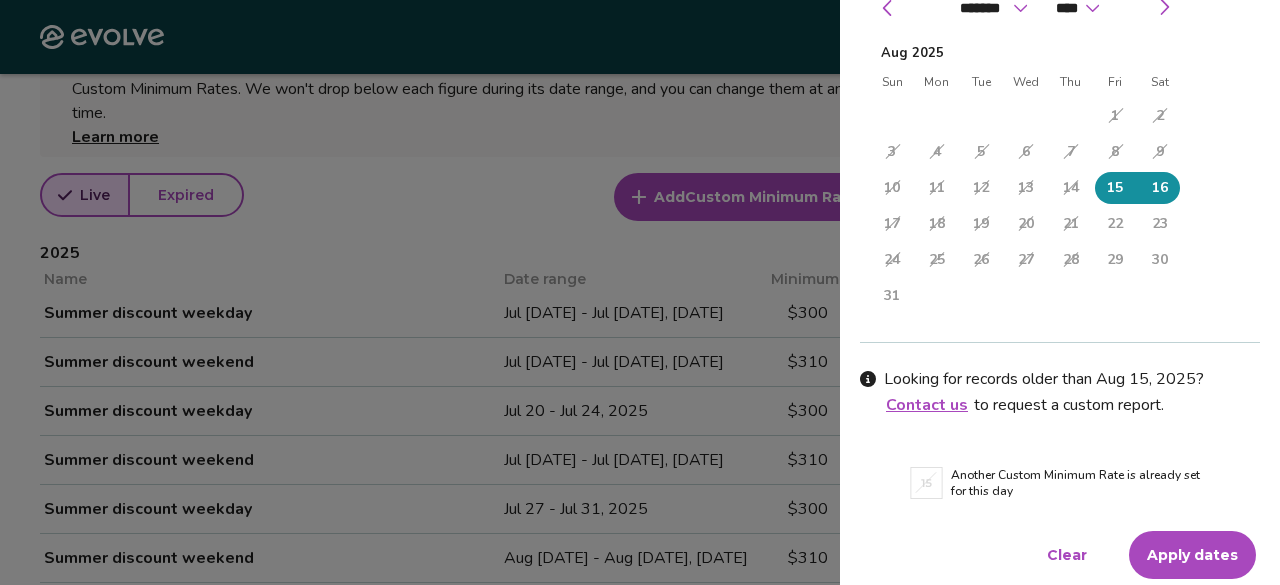 click on "Apply dates" at bounding box center [1192, 555] 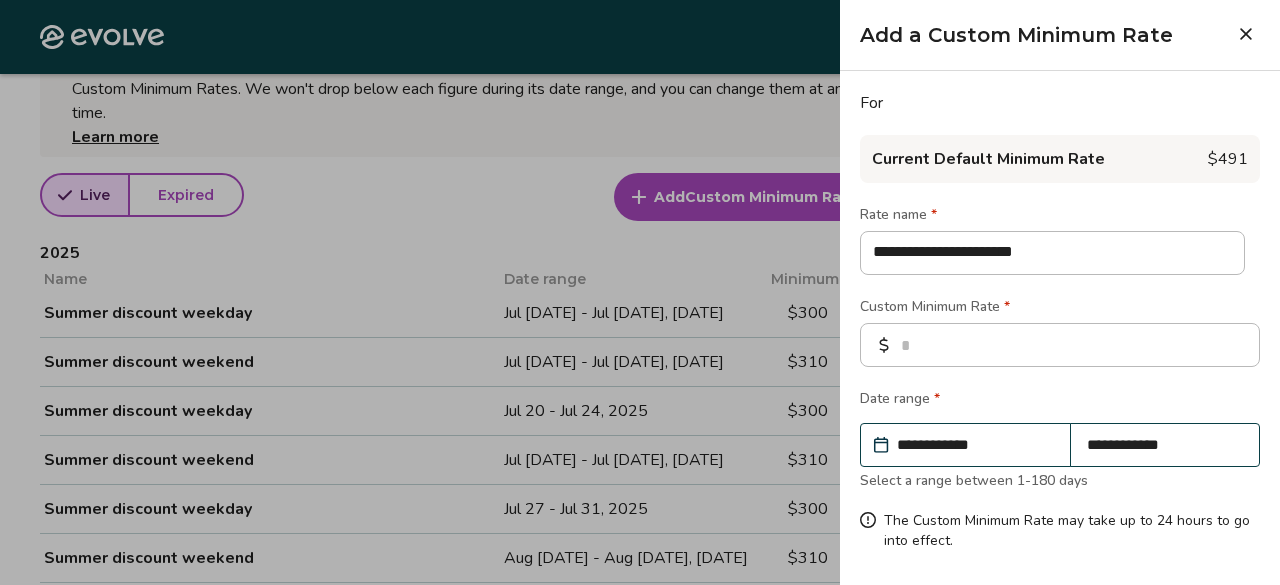 scroll, scrollTop: 74, scrollLeft: 0, axis: vertical 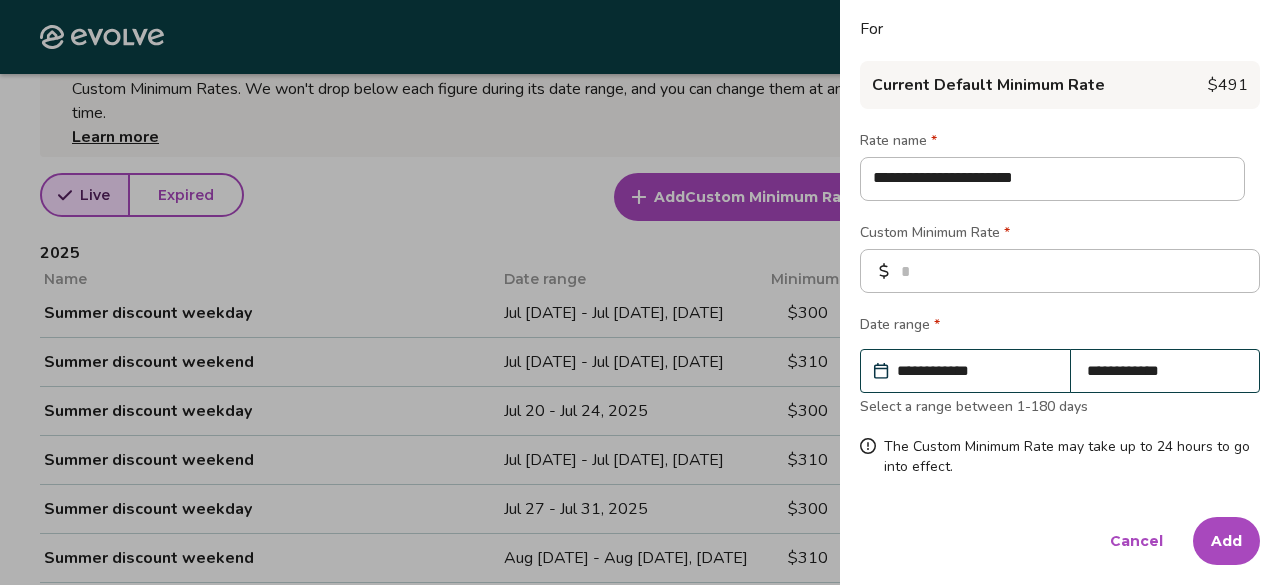 click on "Add" at bounding box center [1226, 541] 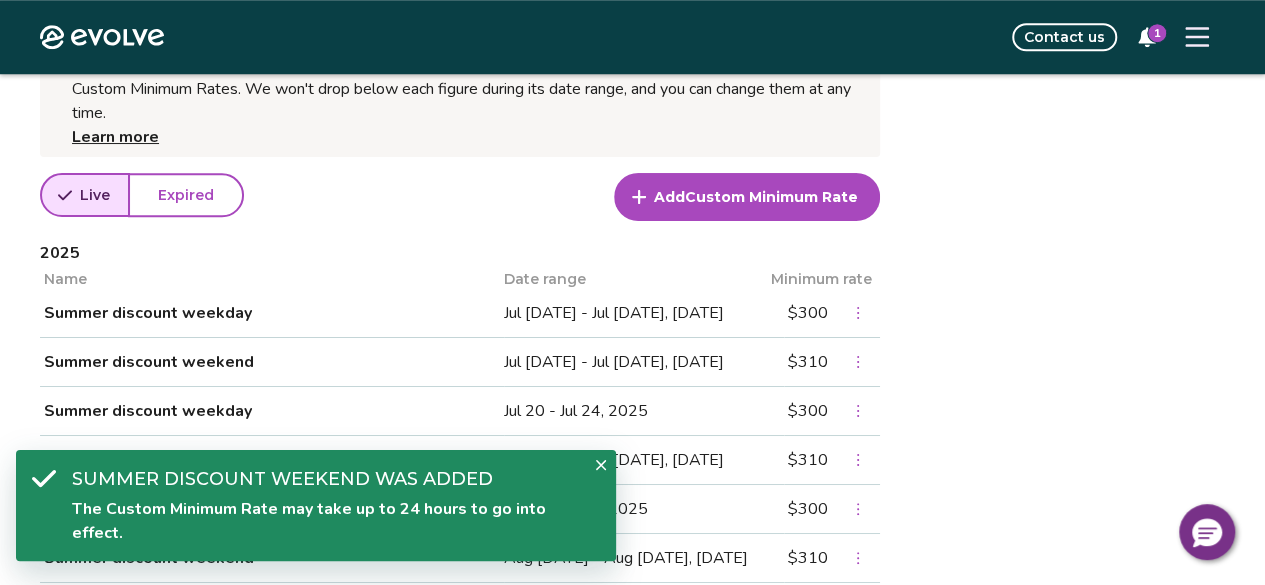 click on "Custom Minimum Rate" at bounding box center [771, 197] 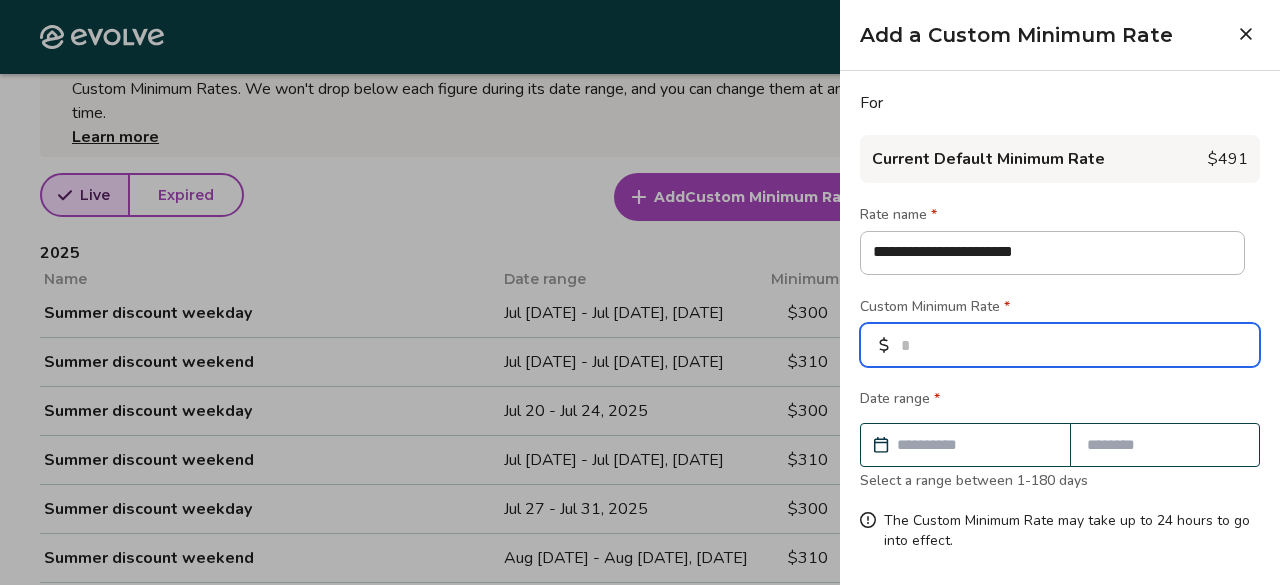 click at bounding box center [1060, 345] 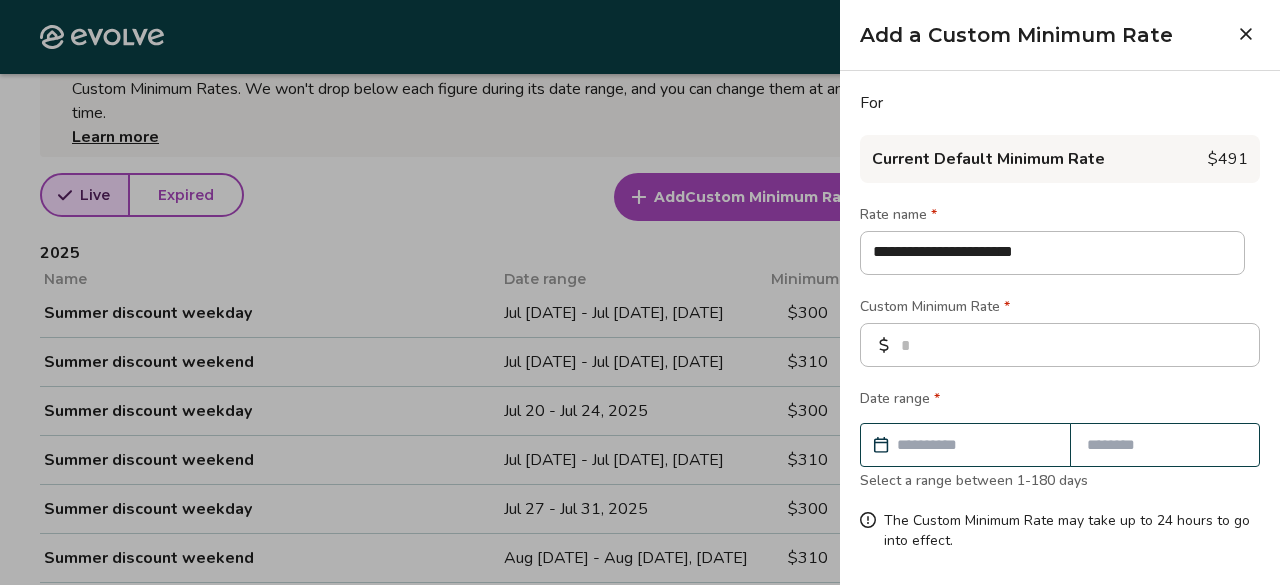 click at bounding box center [975, 445] 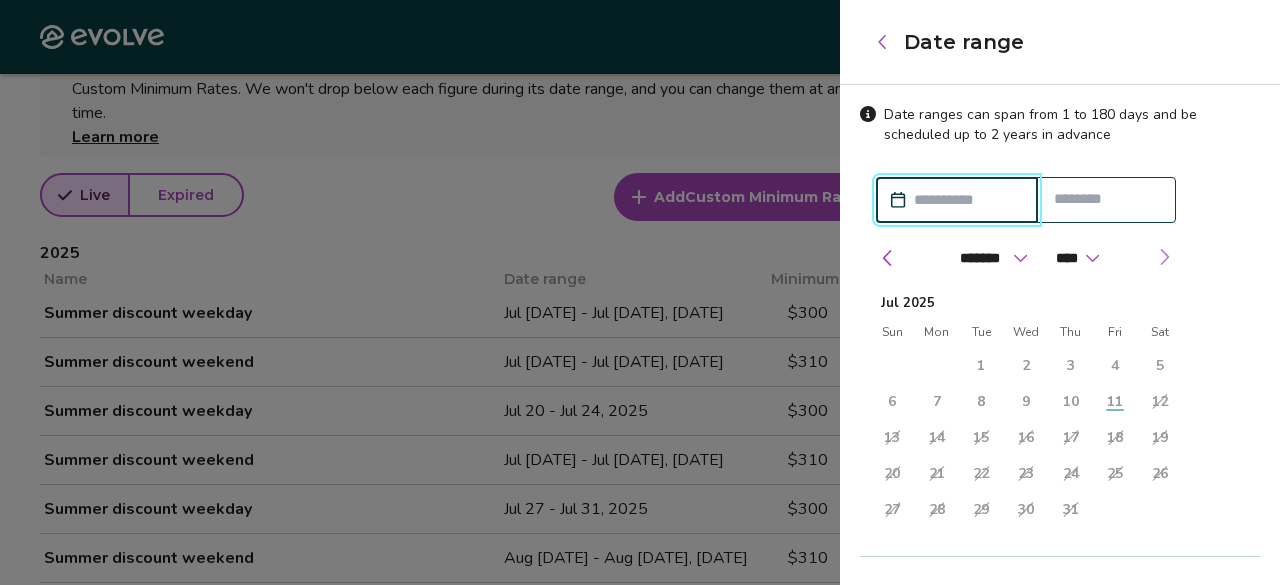 click at bounding box center (1164, 257) 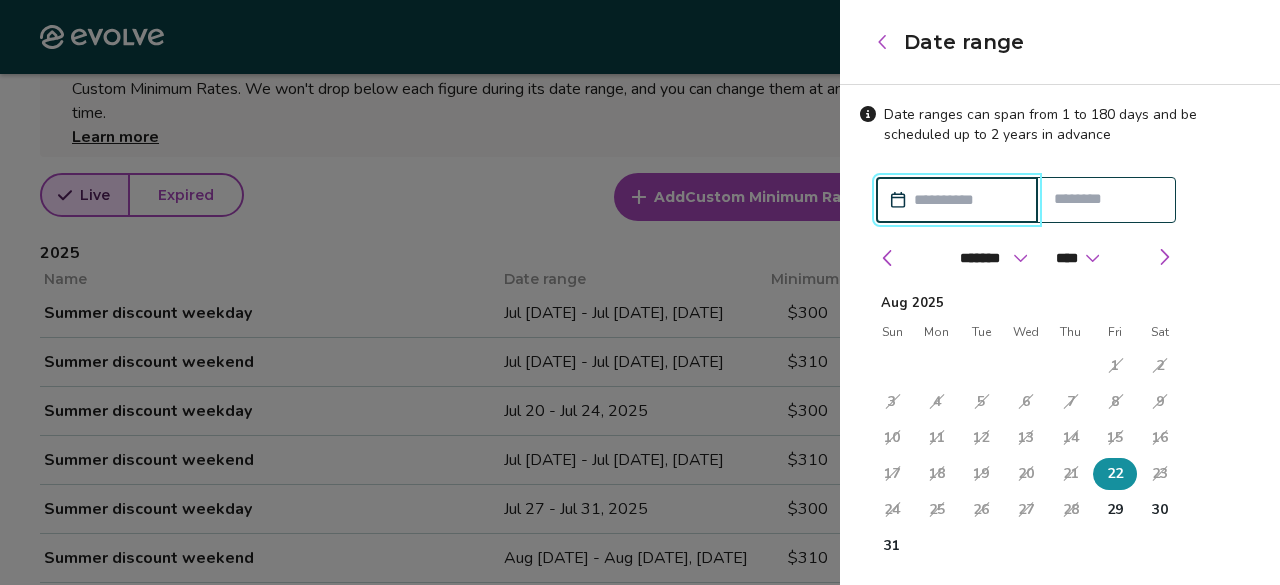 click on "22" at bounding box center (1115, 474) 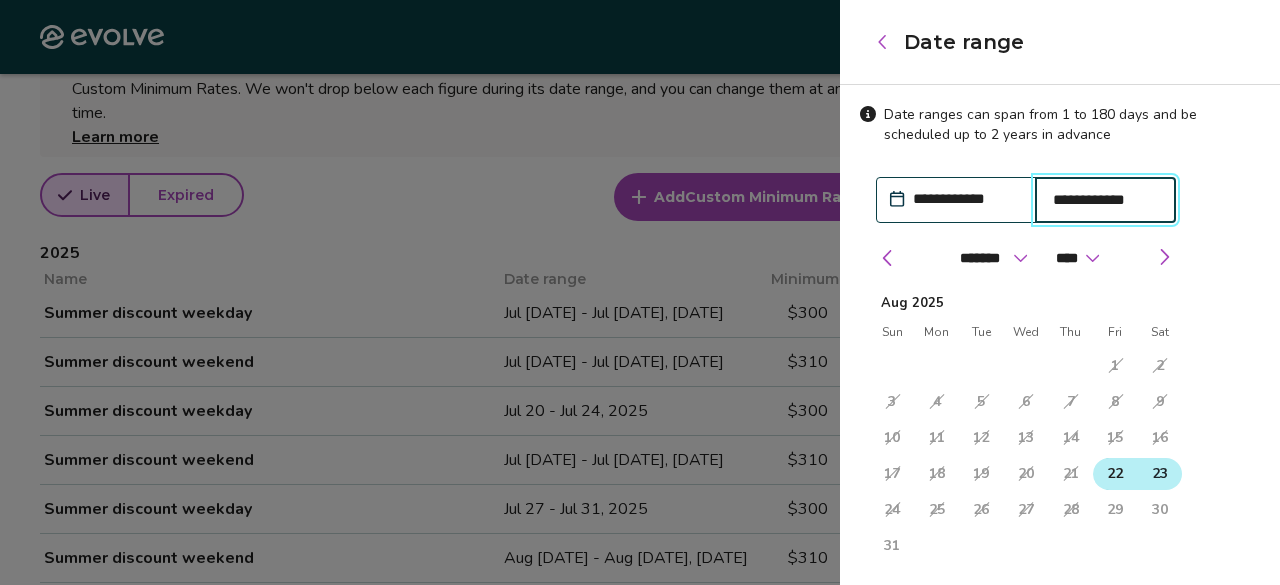 click on "23" at bounding box center (1160, 474) 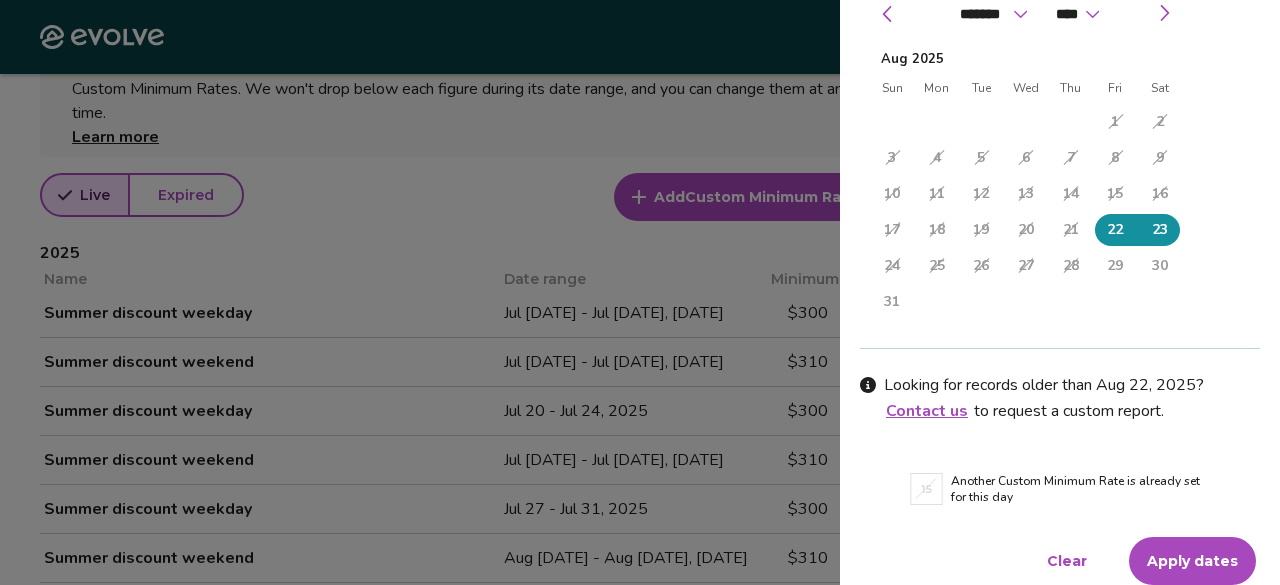 scroll, scrollTop: 254, scrollLeft: 0, axis: vertical 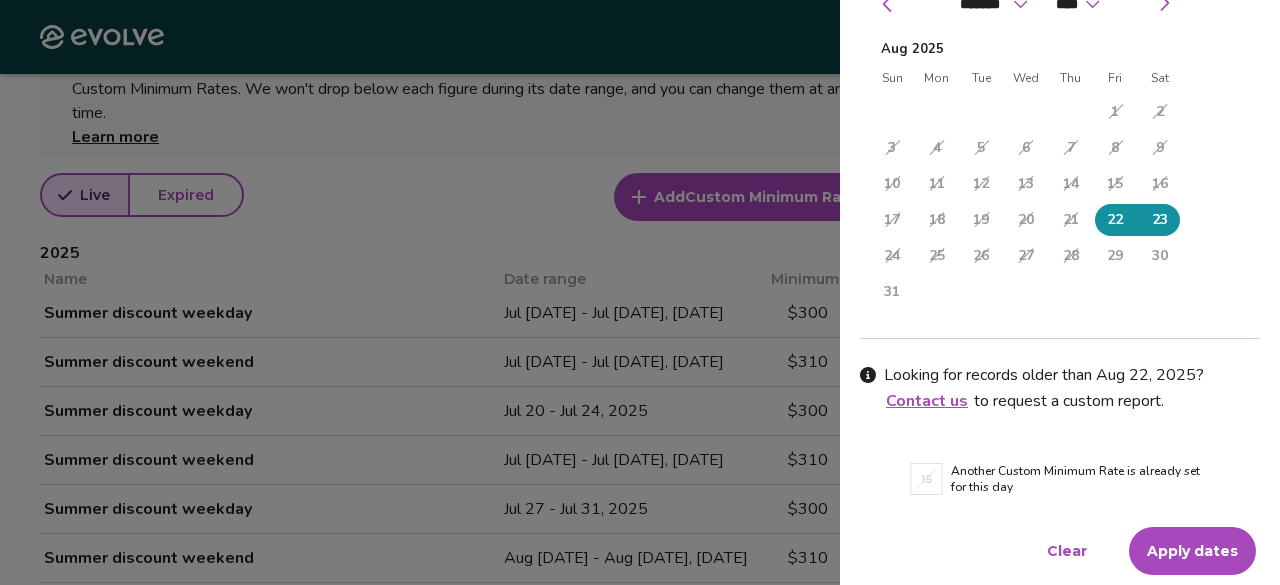 click on "Apply dates" at bounding box center [1192, 551] 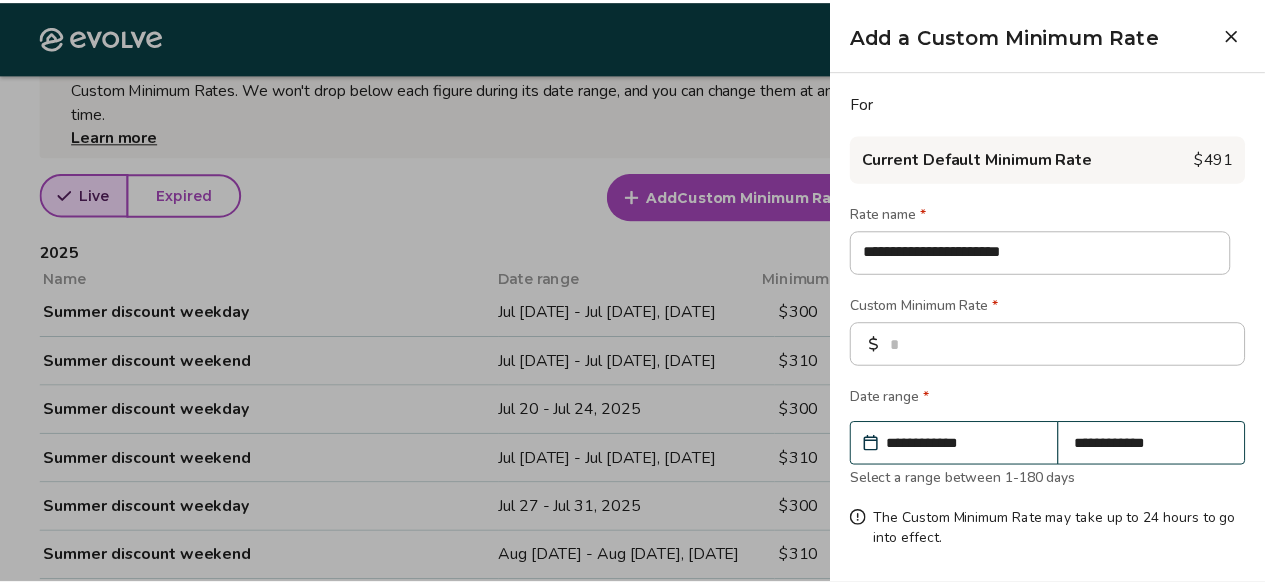 scroll, scrollTop: 74, scrollLeft: 0, axis: vertical 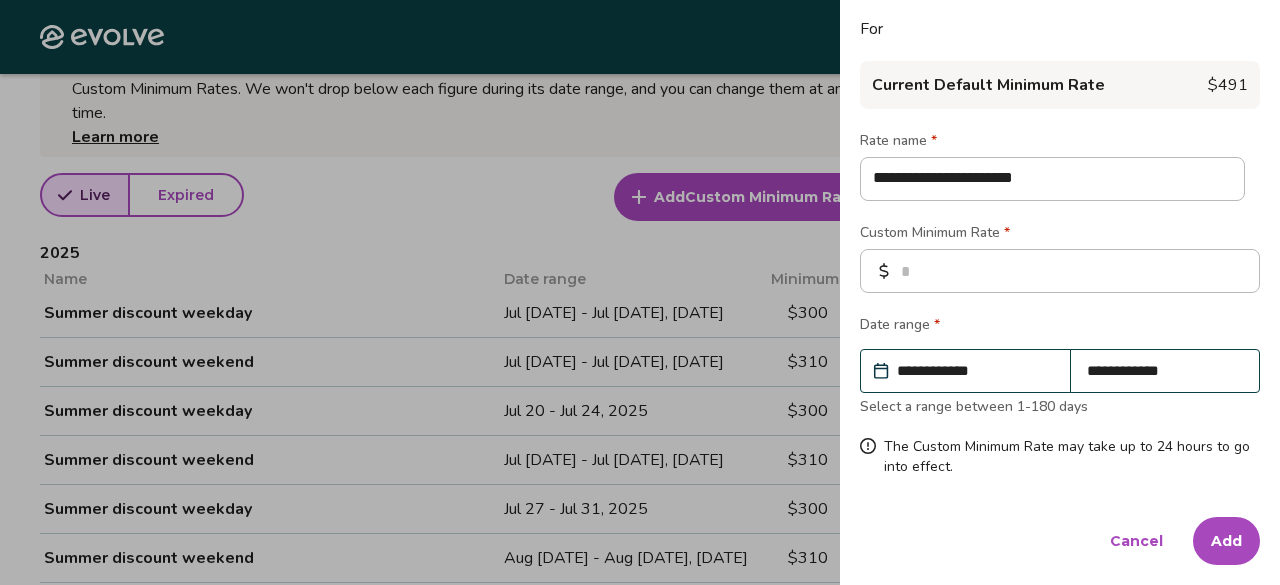 click on "Add" at bounding box center [1226, 541] 